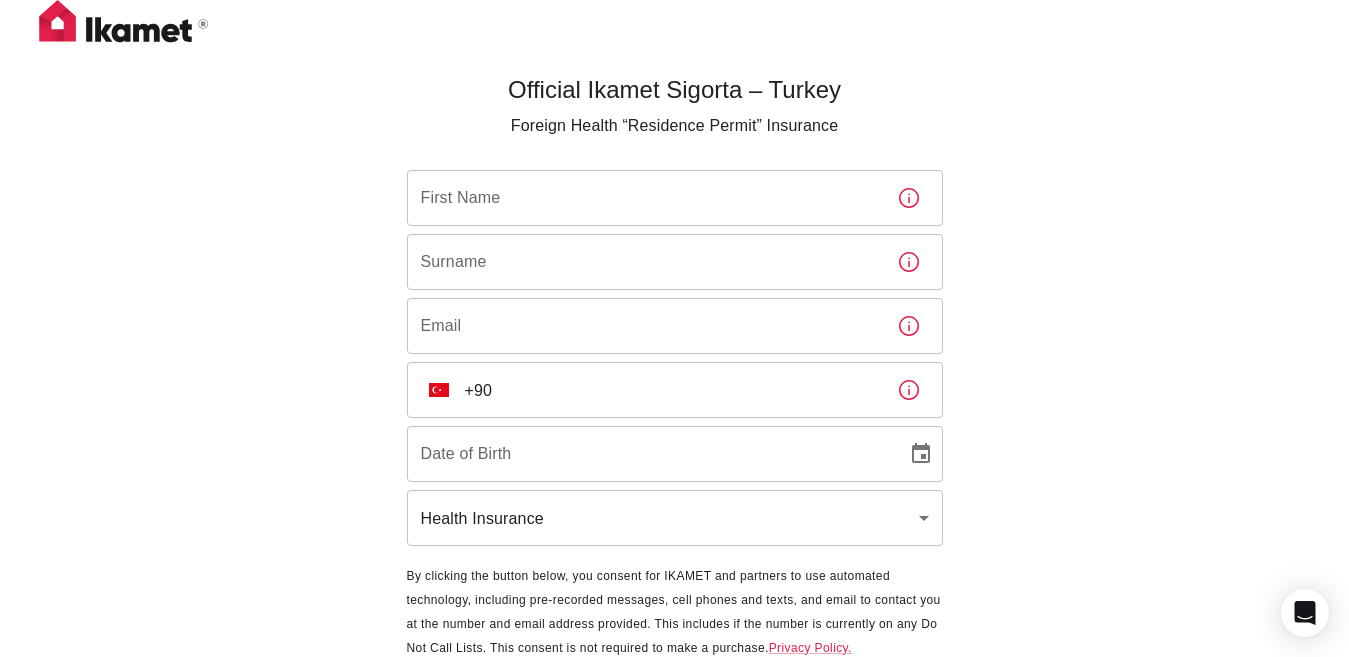 scroll, scrollTop: 0, scrollLeft: 0, axis: both 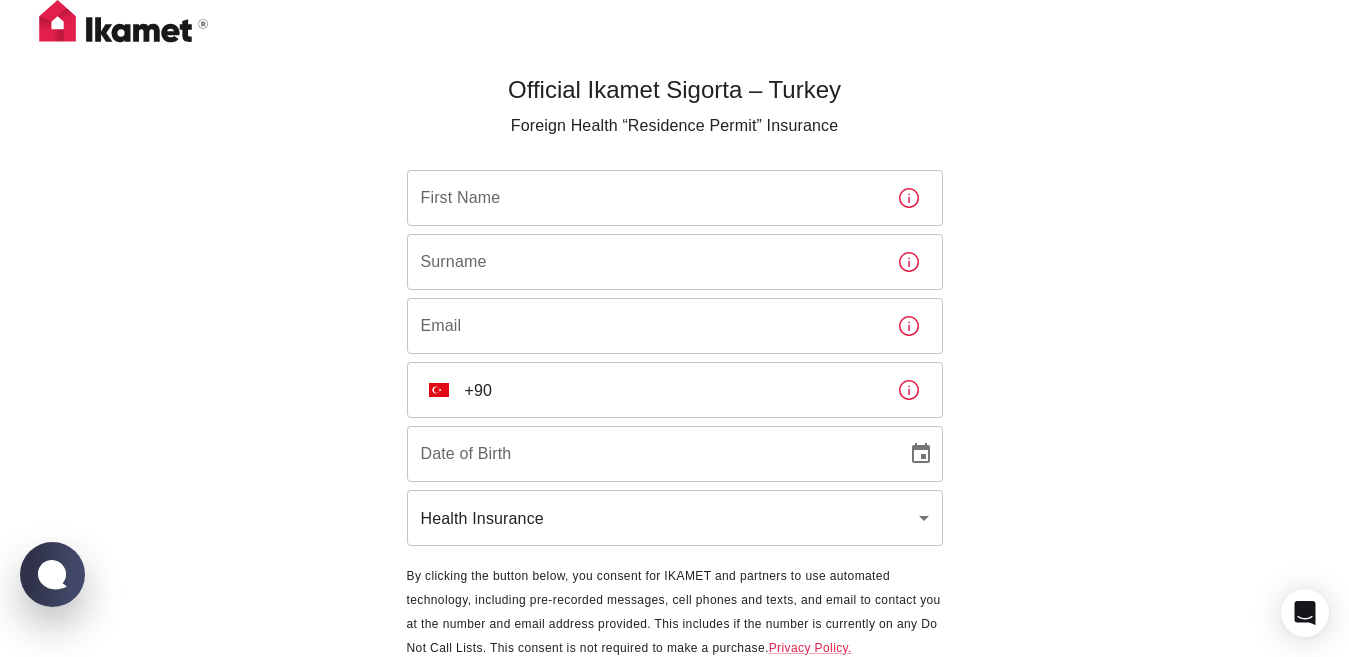 click on "Official Ikamet Sigorta – Turkey Foreign Health “Residence Permit” Insurance First Name [FIRST] First Name Surname [LAST] Surname Email [EMAIL] Email ​ TR +90 ​ Date of Birth [DATE] Date of Birth Health Insurance health ​ By clicking the button below, you consent for IKAMET and partners to use automated technology, including pre-recorded messages, cell phones and texts, and email to contact you at the number and email address provided. This includes if the number is currently on any Do Not Call Lists. This consent is not required to make a purchase.  Privacy Policy. Next
WhatsApp Chat with us" at bounding box center (674, 365) 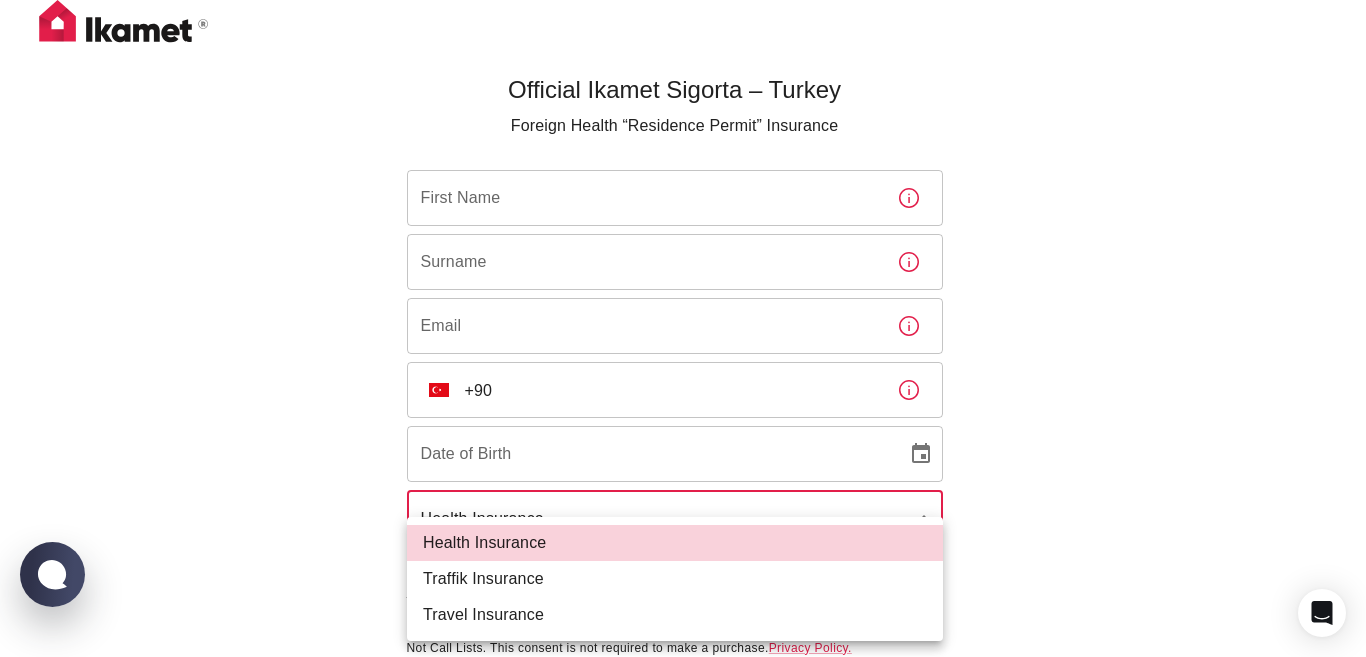 click on "Health Insurance Traffik Insurance Travel Insurance" at bounding box center [675, 579] 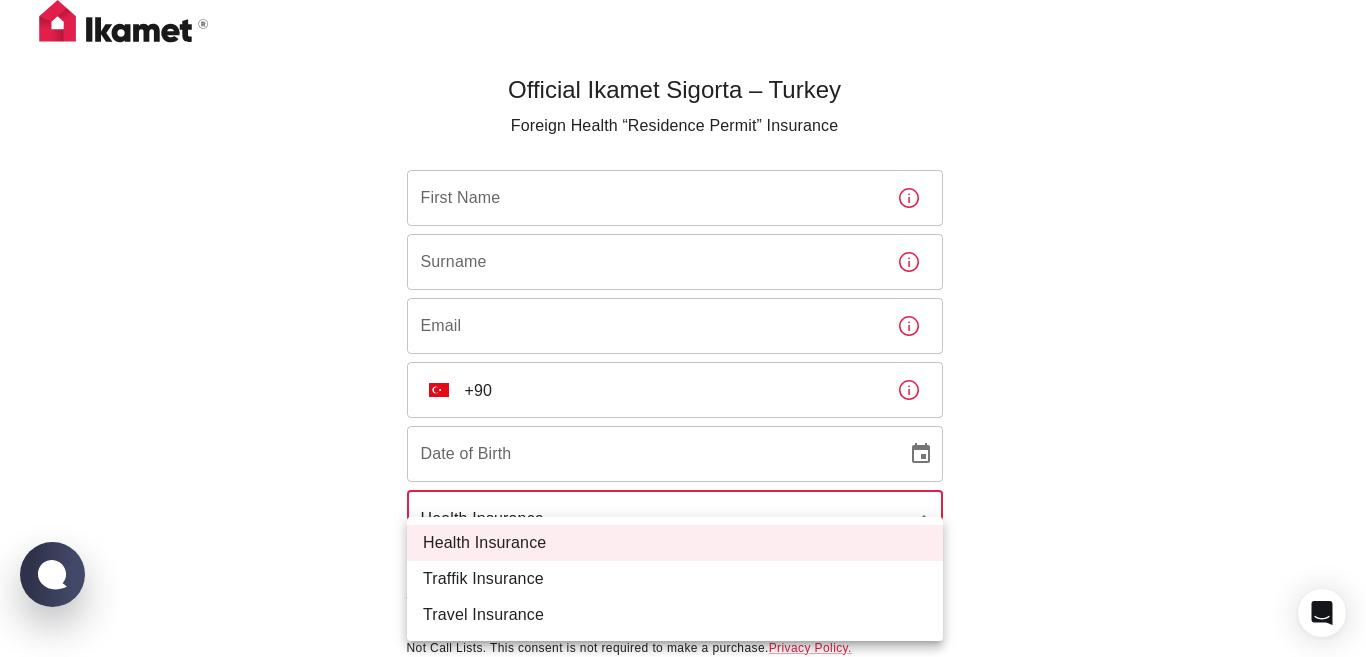 click at bounding box center [683, 328] 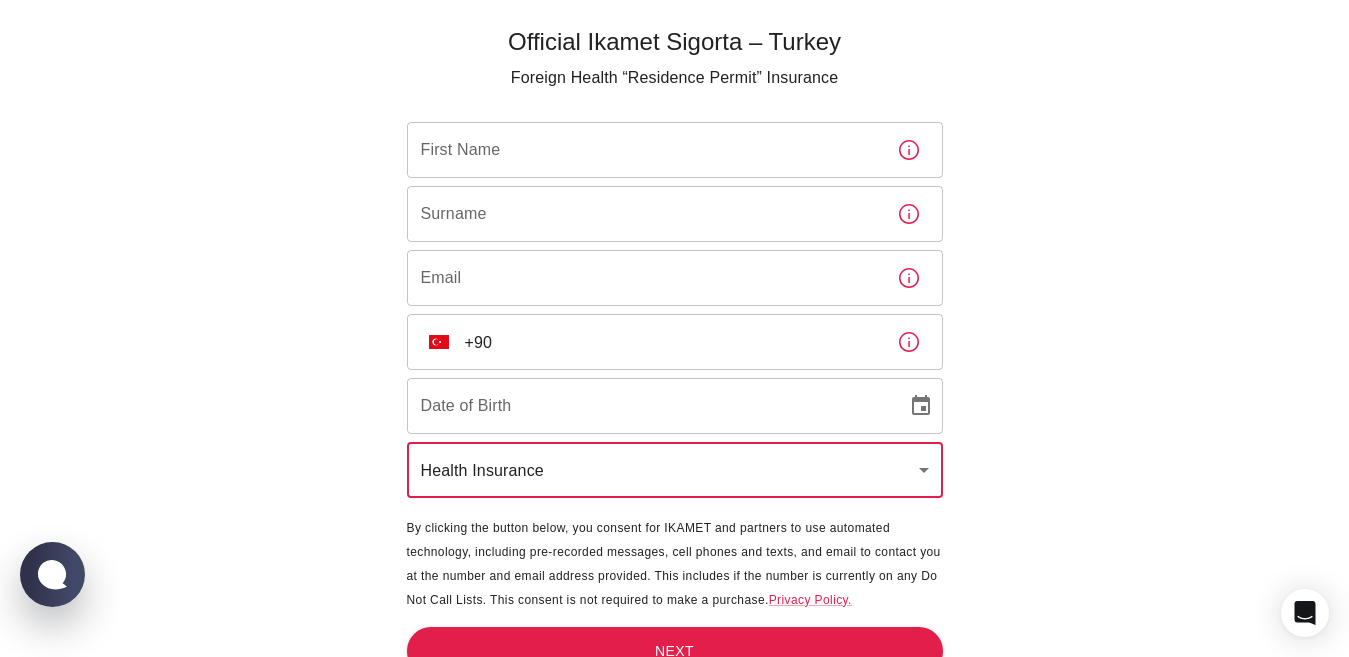 scroll, scrollTop: 74, scrollLeft: 0, axis: vertical 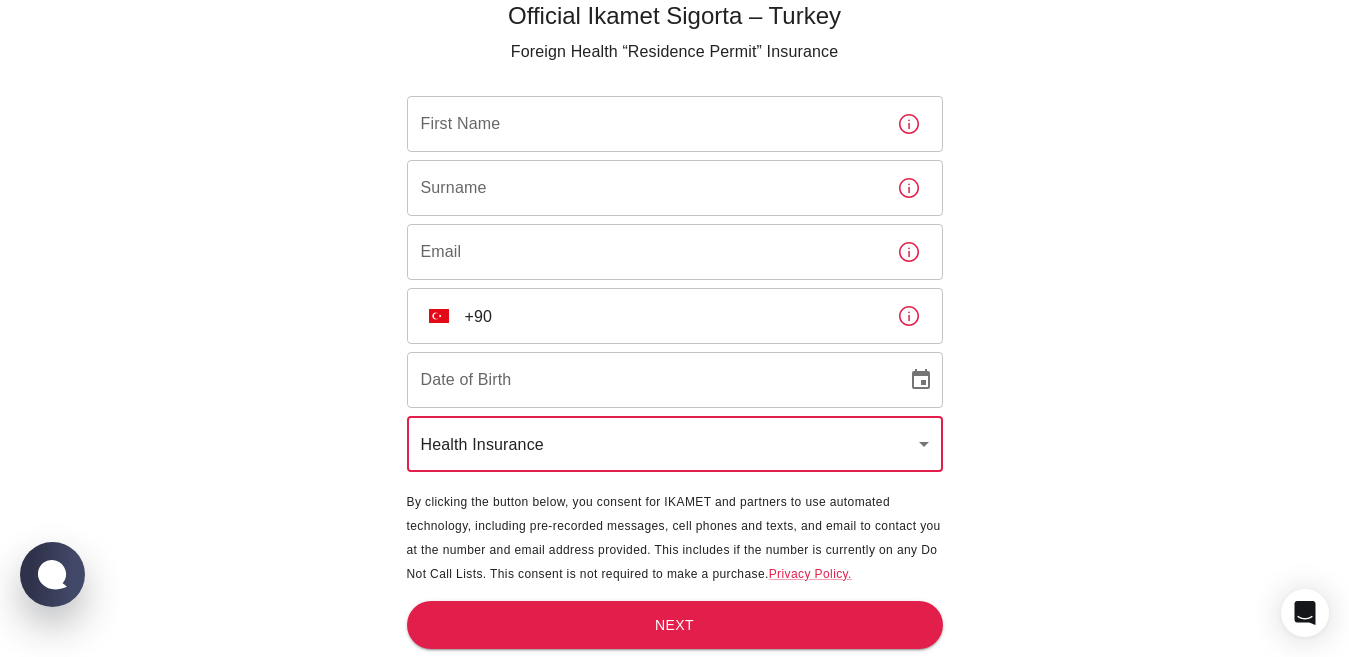 type on "DD/MM/YYYY" 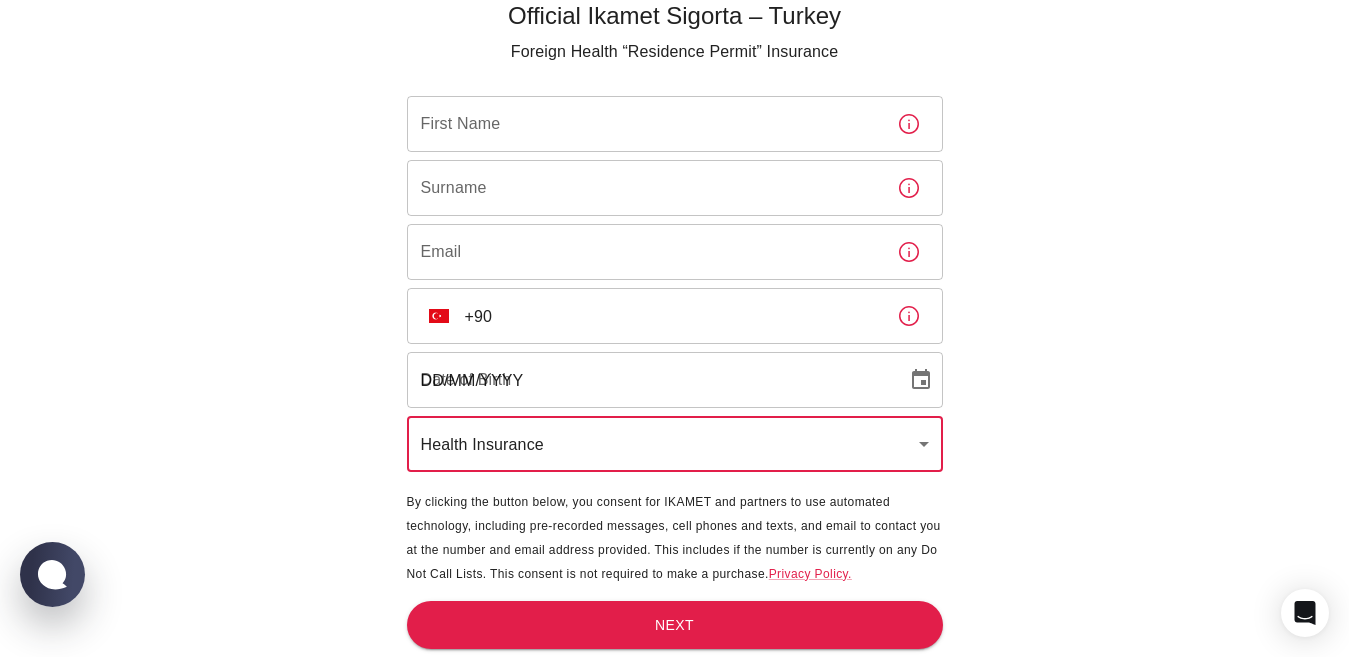 click on "DD/MM/YYYY" at bounding box center (650, 380) 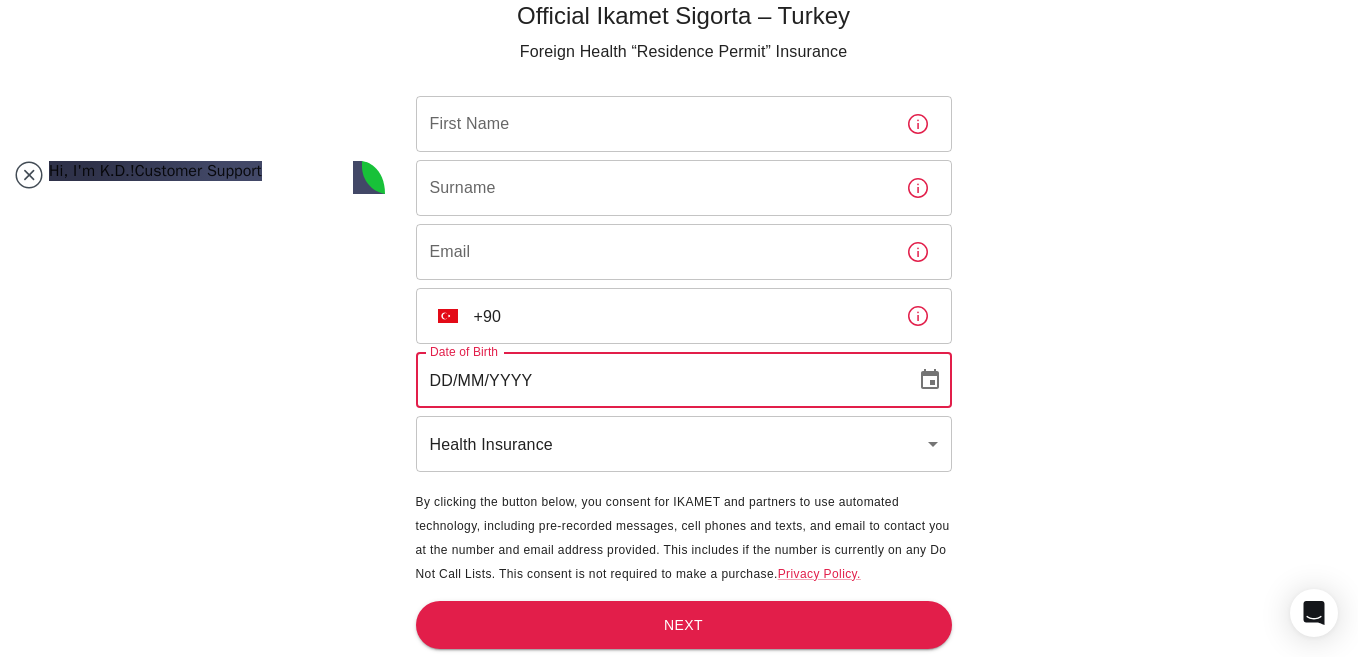 scroll, scrollTop: 0, scrollLeft: 0, axis: both 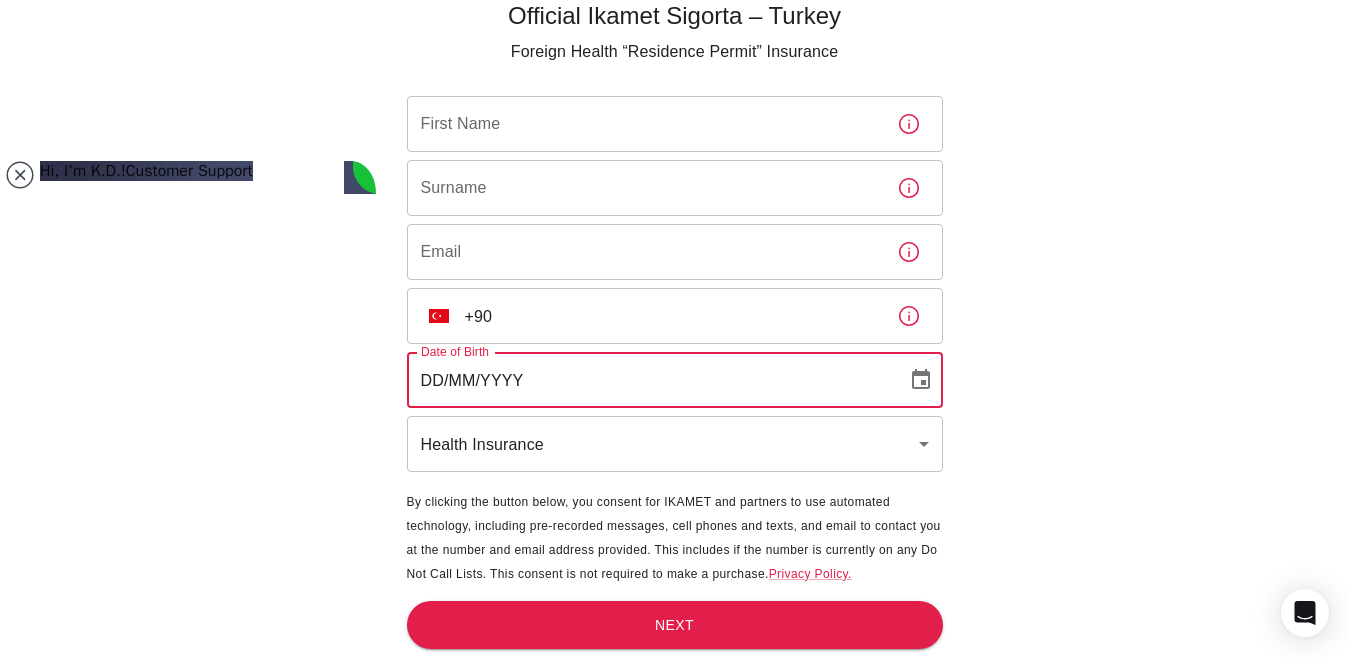 type 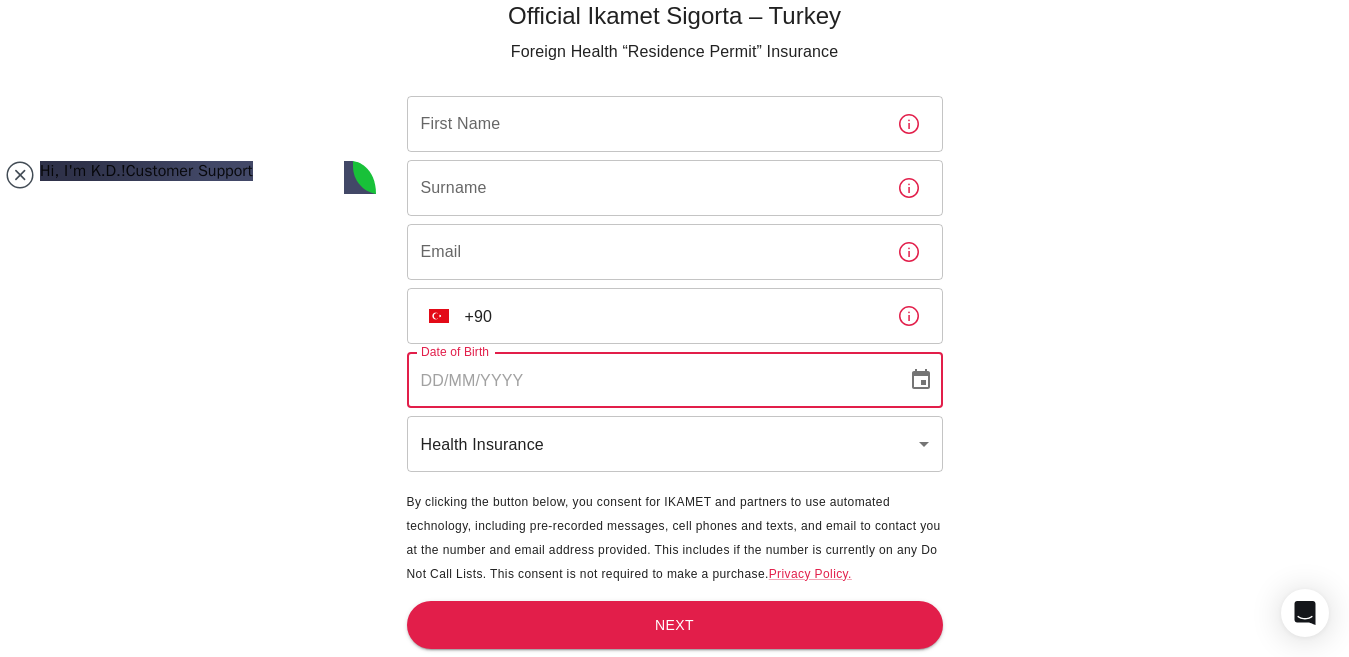 click on "Residency Permits and Renewals" at bounding box center [165, 1099] 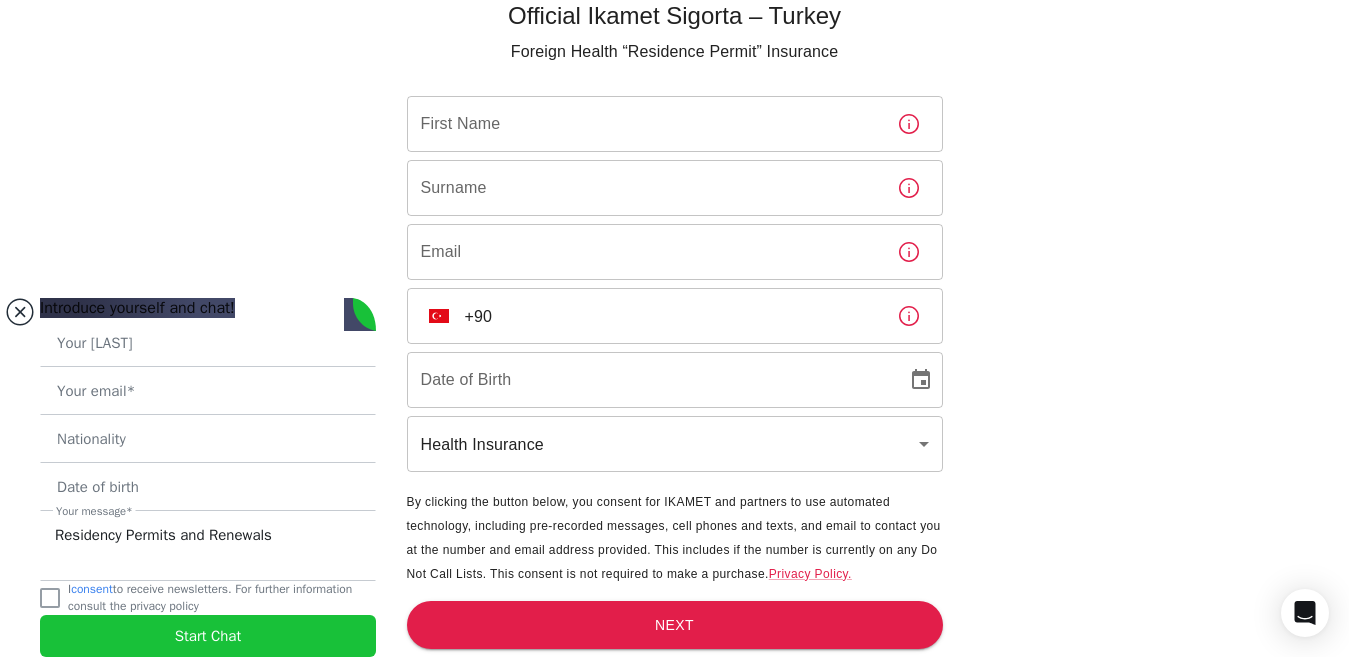click at bounding box center [20, 312] 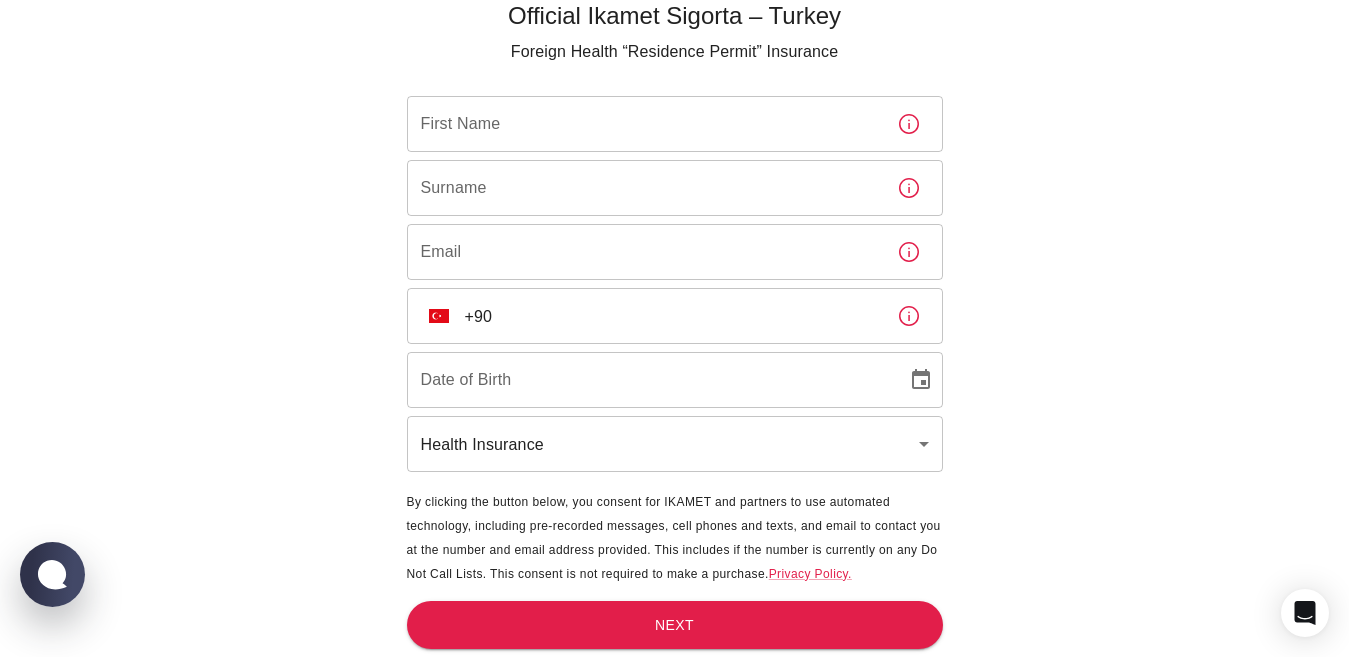 click on "First Name" at bounding box center (644, 124) 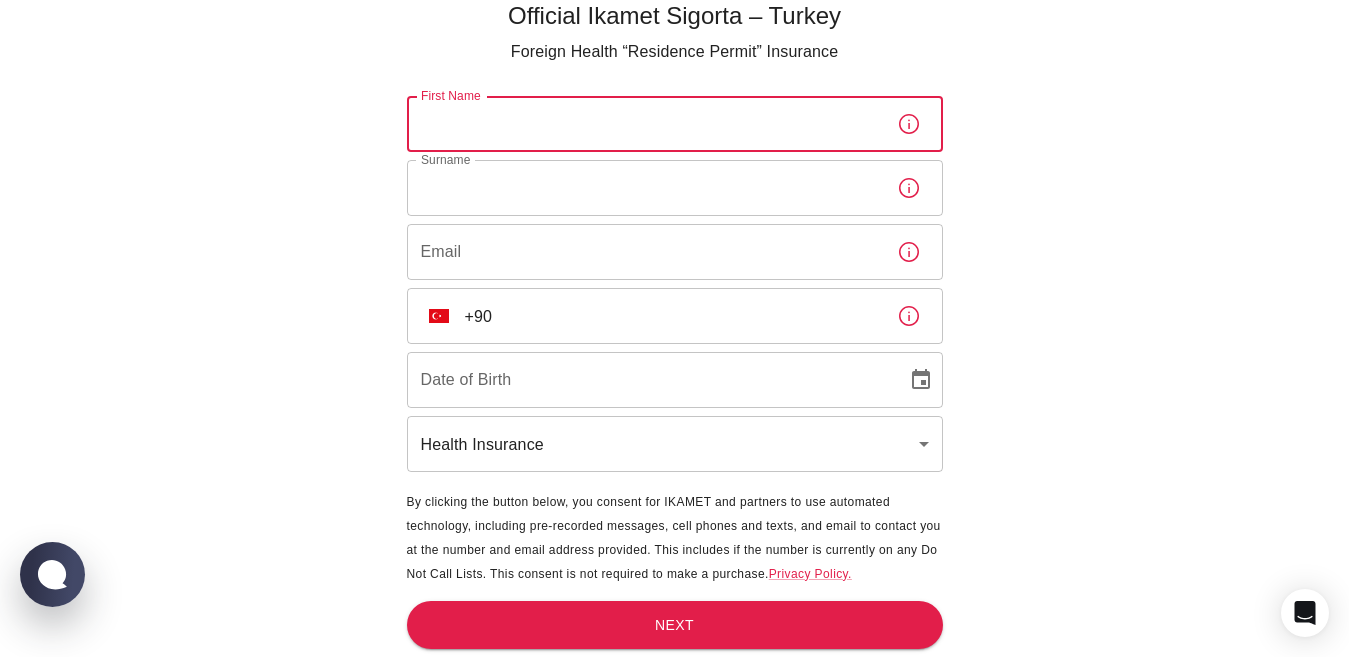 type on "[FIRST]" 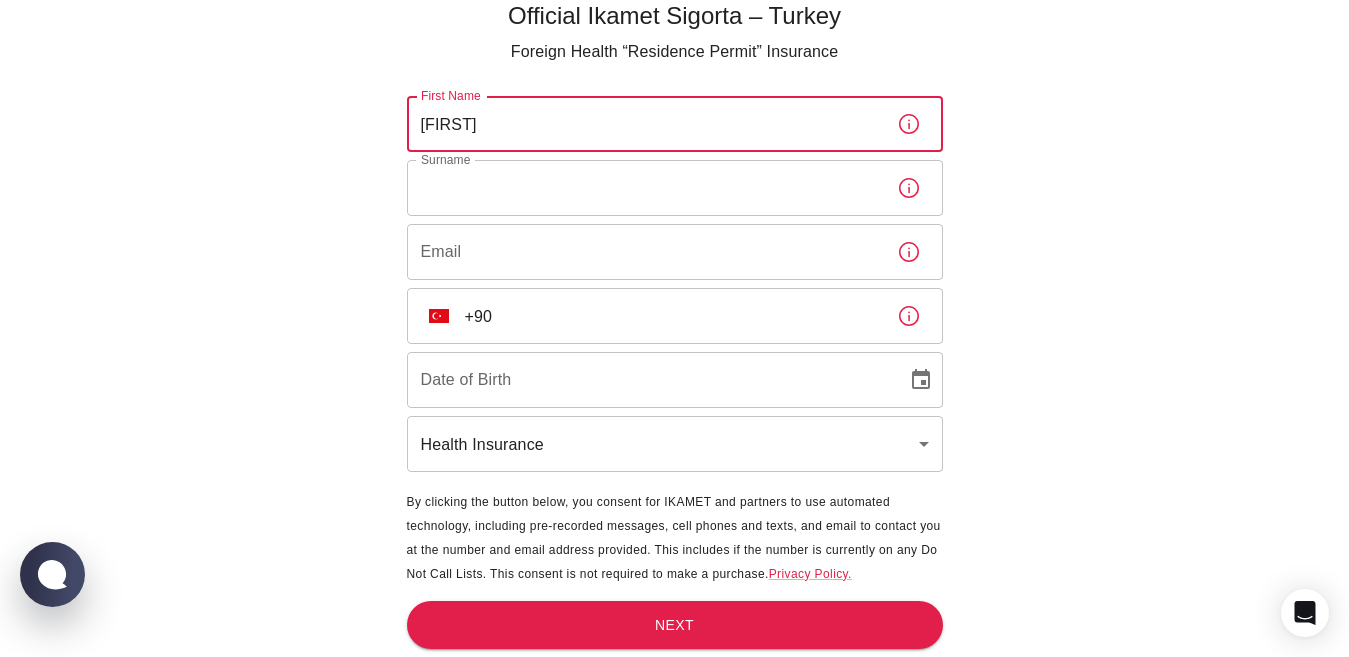 type on "Aloui" 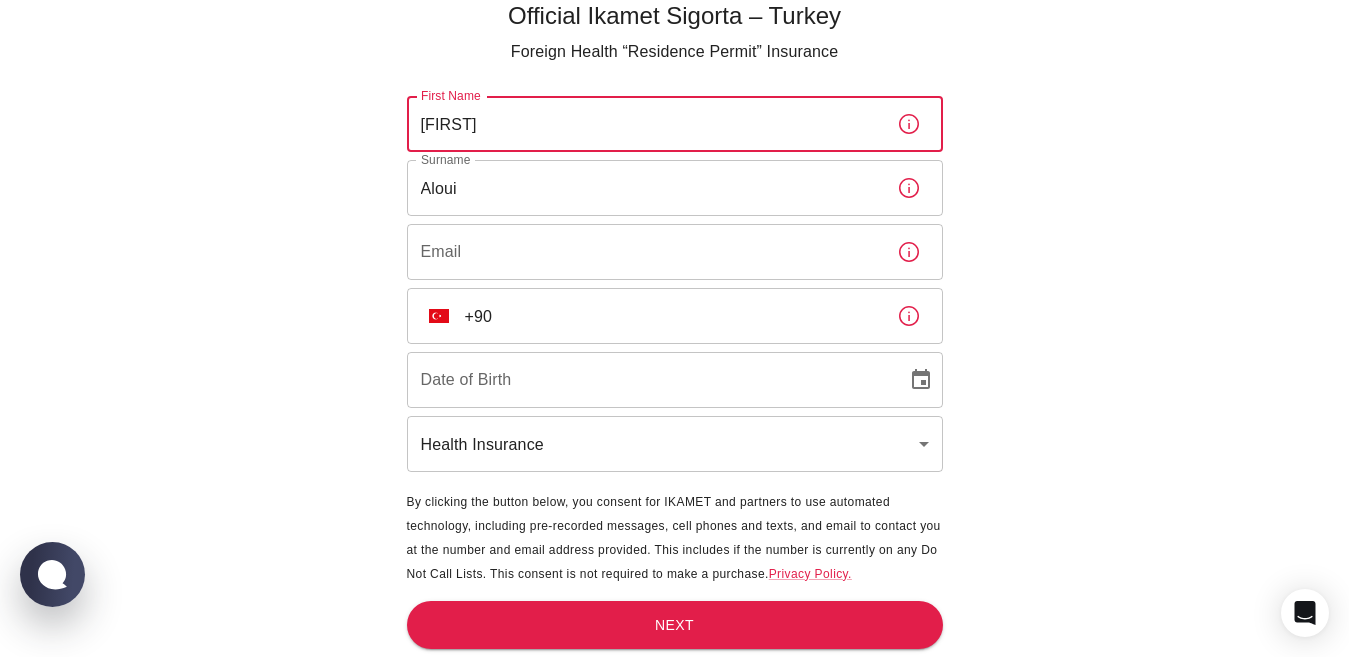 click on "Email" at bounding box center [644, 252] 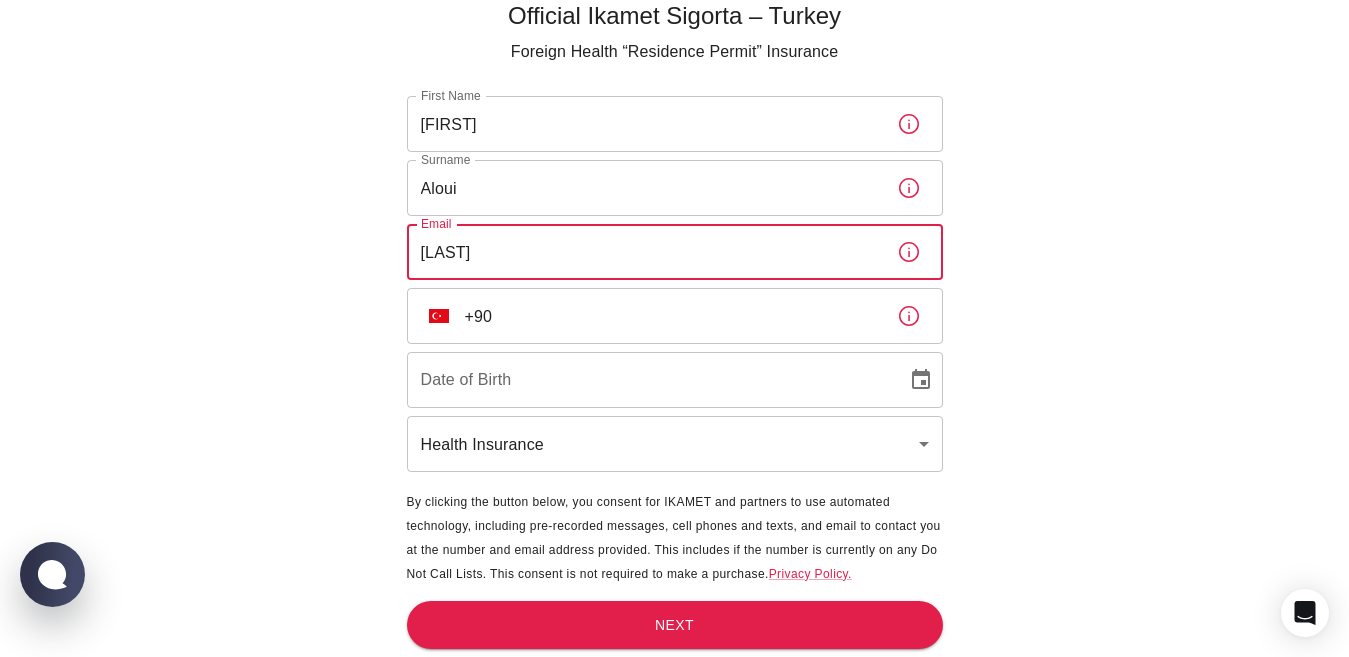 type on "خ" 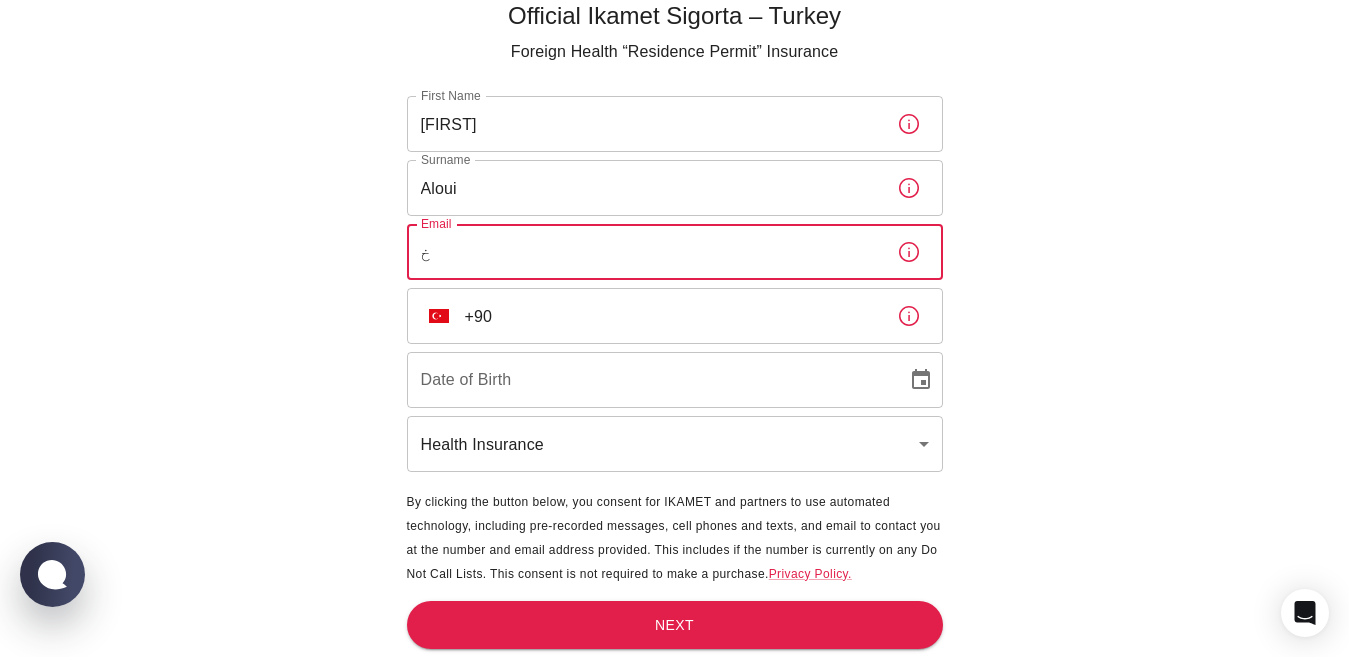 type 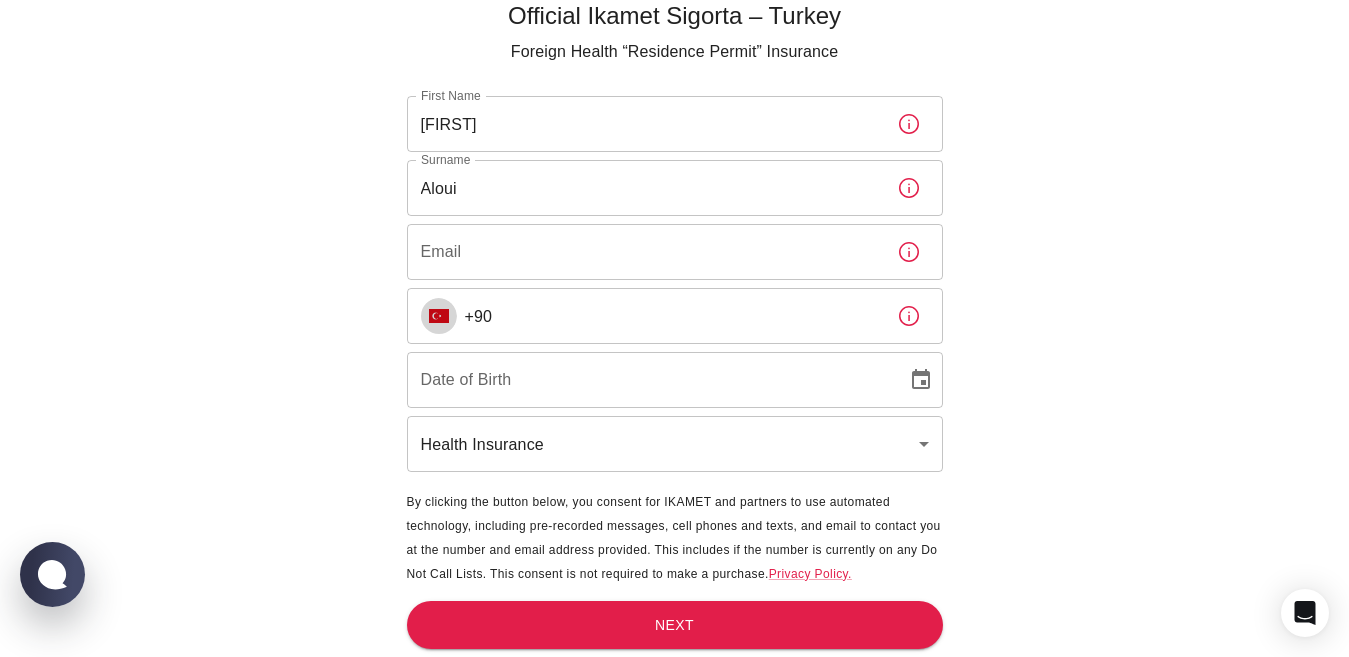 click on "TR" at bounding box center (439, 316) 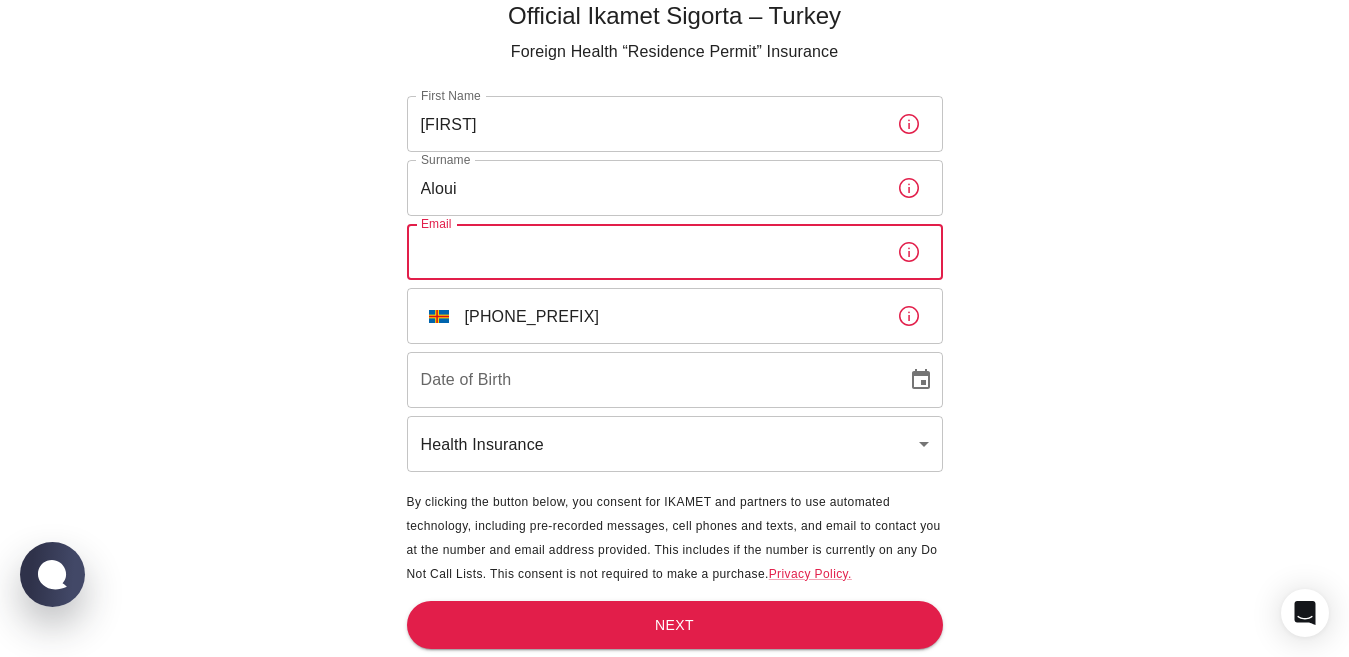 click on "Email" at bounding box center (644, 252) 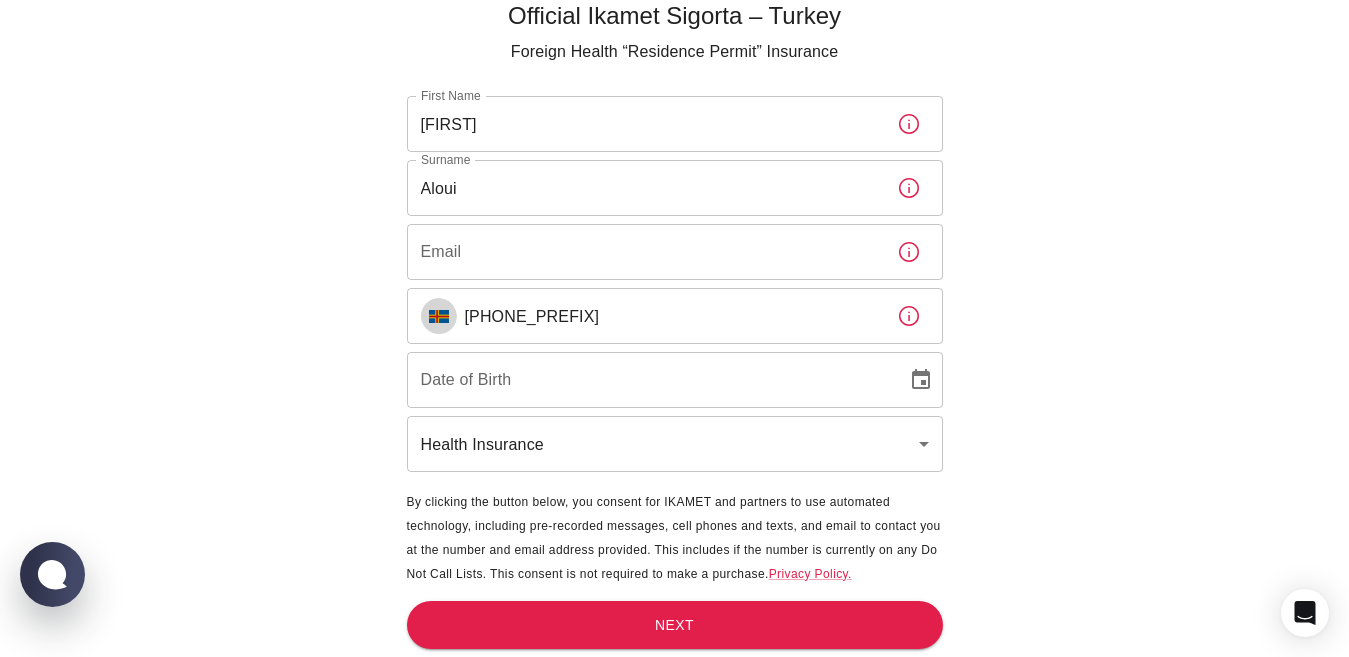 click at bounding box center (439, 316) 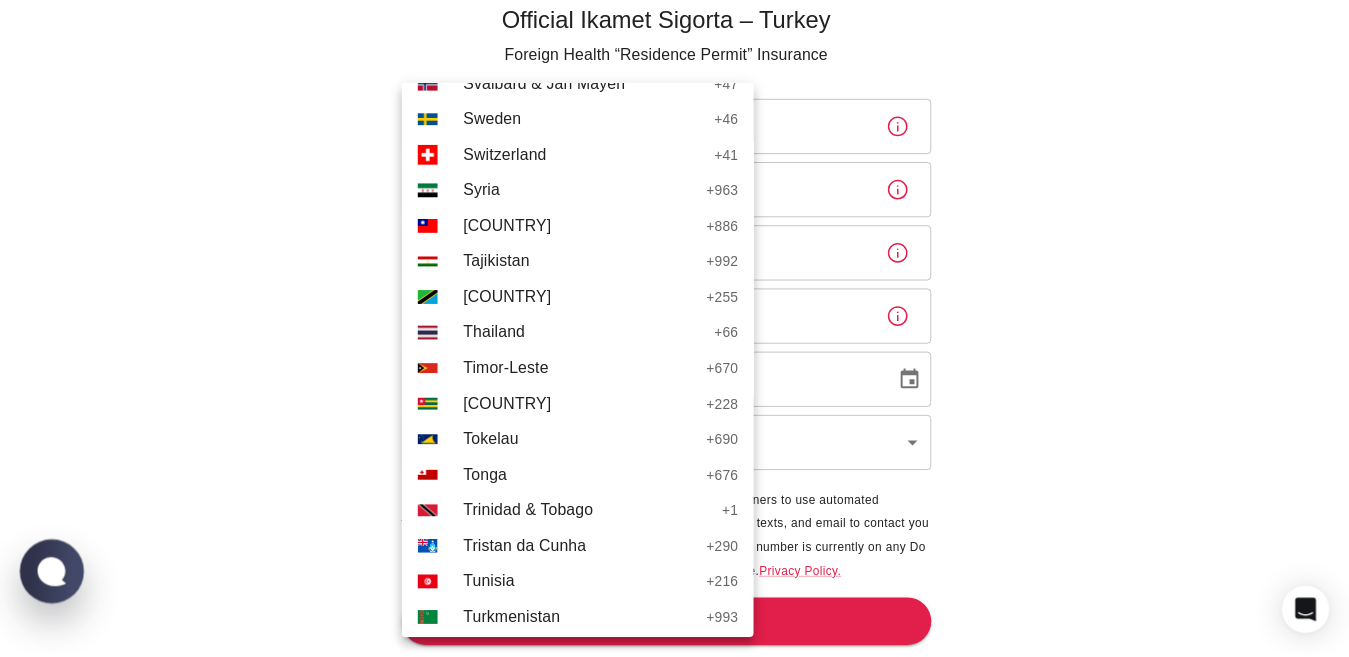 scroll, scrollTop: 7901, scrollLeft: 0, axis: vertical 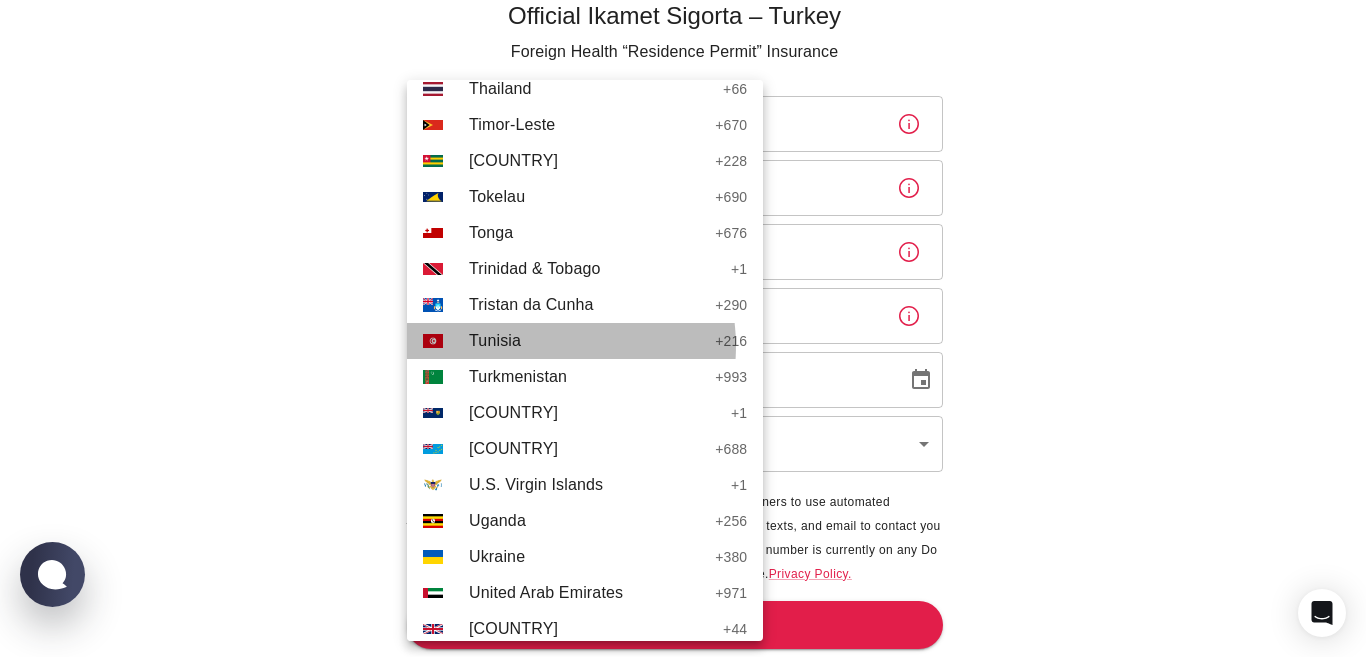 click on "Tunisia" at bounding box center [587, 341] 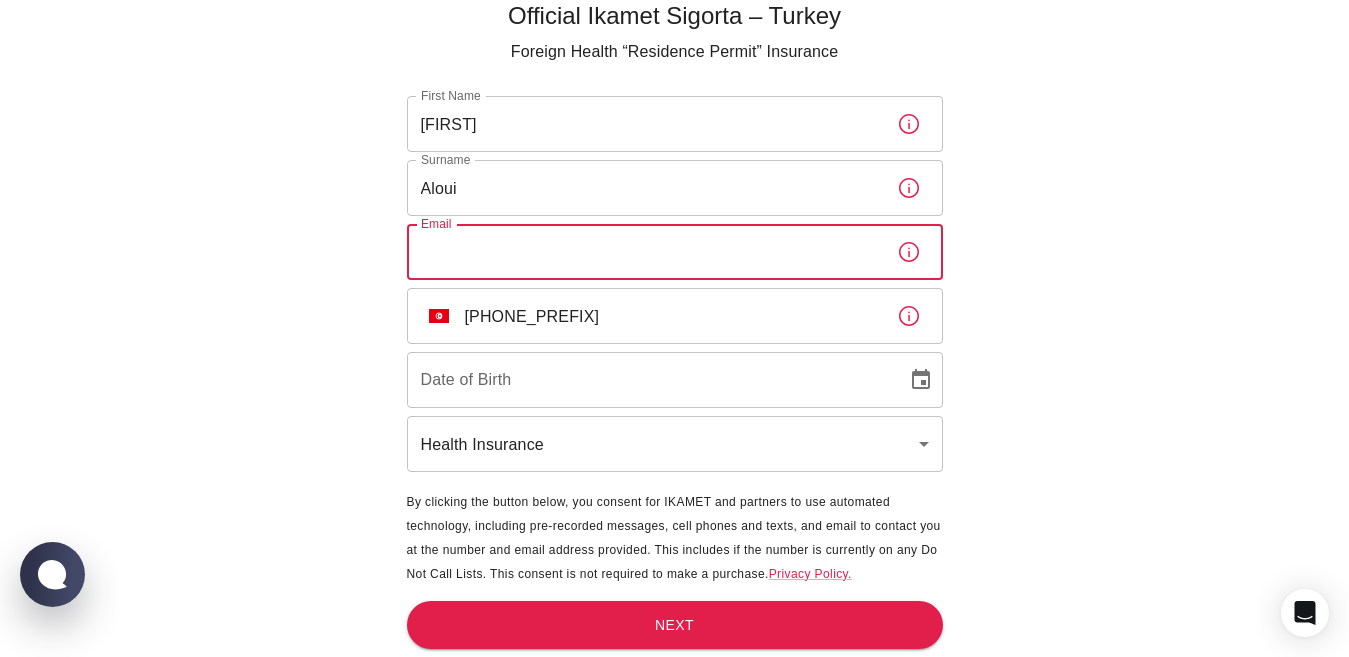 click on "Email" at bounding box center (644, 252) 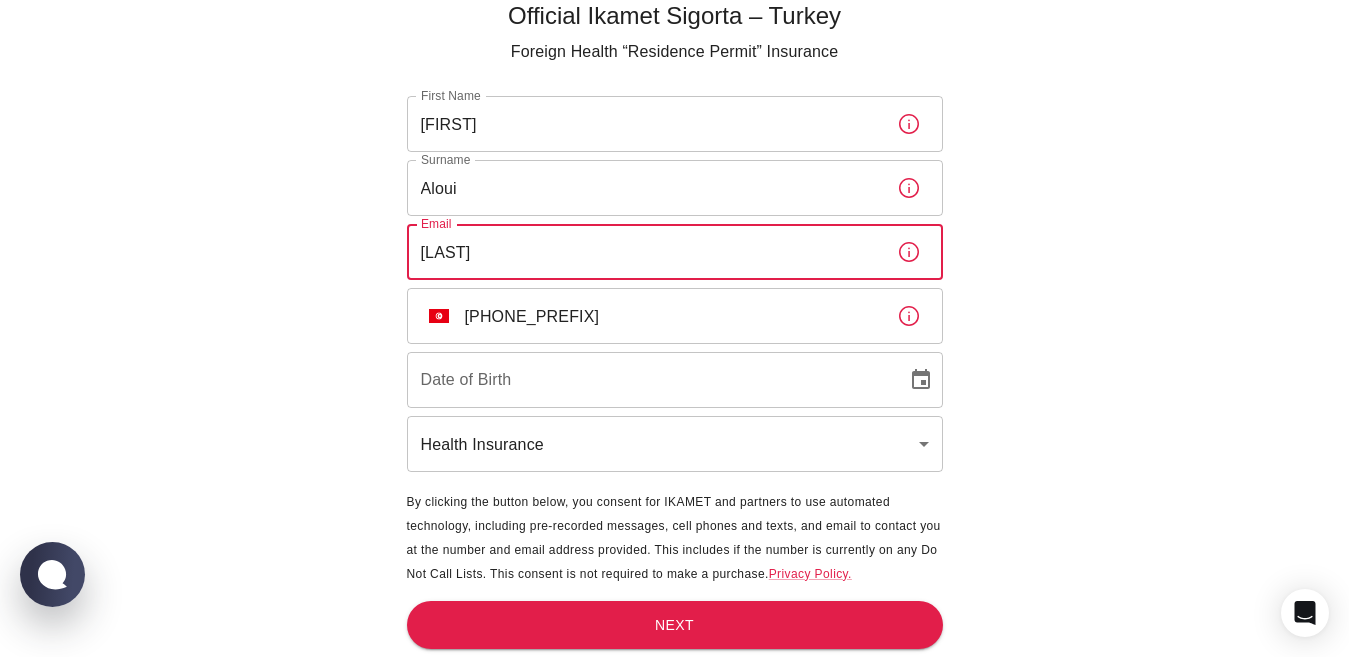 type on "خ" 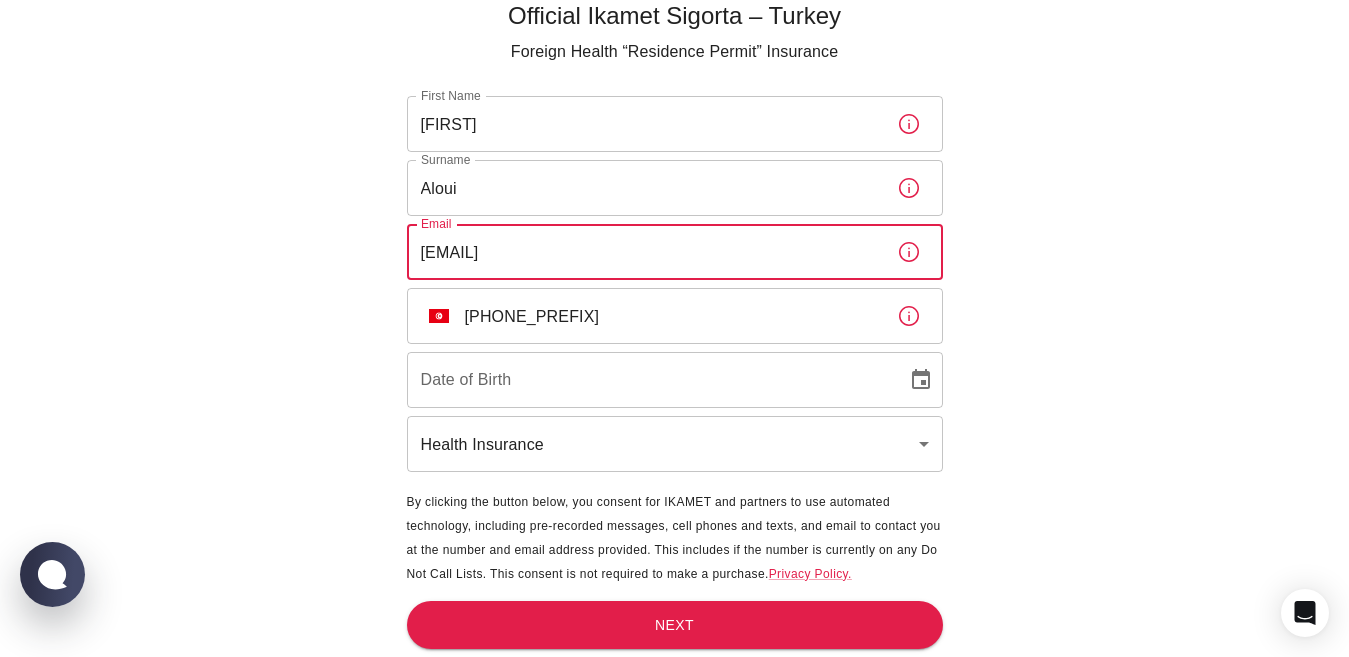 type on "[EMAIL]" 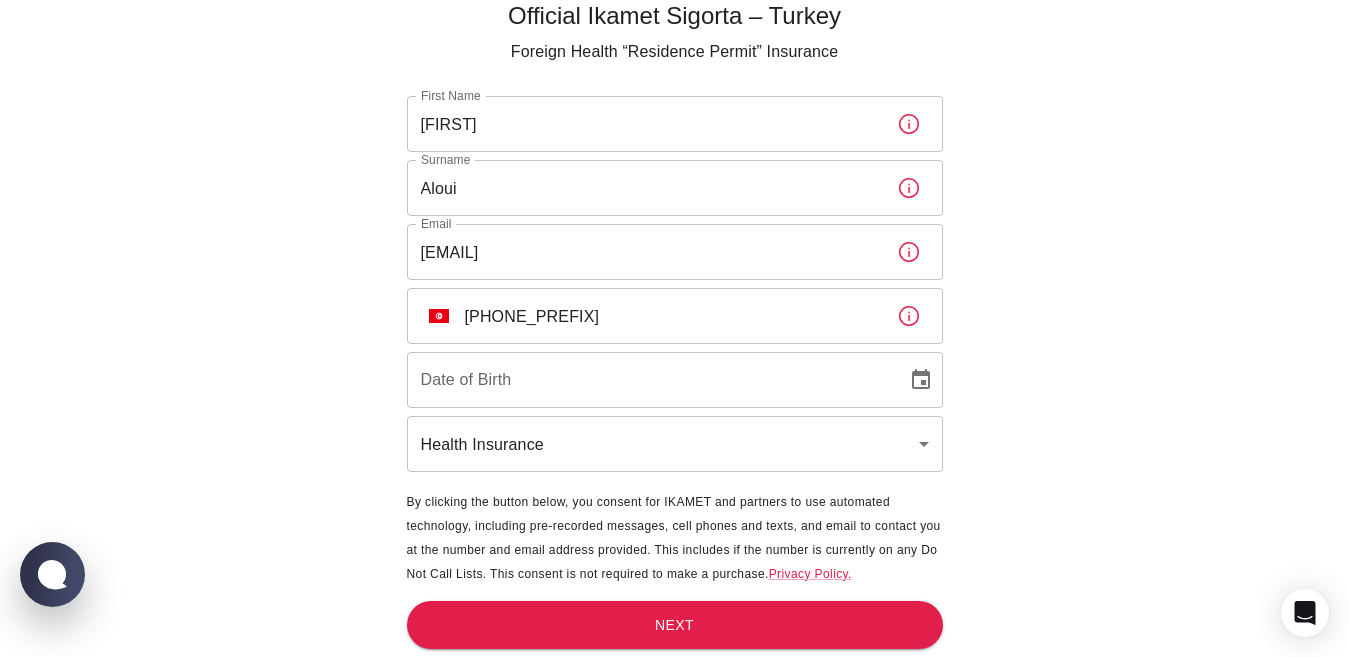 click on "Official Ikamet Sigorta – Turkey Foreign Health “Residence Permit” Insurance First Name Omar First Name Surname Aloui Surname Email omaraloui453@example.com Email ​ TN +216 ​ Date of Birth Date of Birth Health Insurance health ​ By clicking the button below, you consent for IKAMET and partners to use automated technology, including pre-recorded messages, cell phones and texts, and email to contact you at the number and email address provided. This includes if the number is currently on any Do Not Call Lists. This consent is not required to make a purchase.  Privacy Policy. Next" at bounding box center (674, 291) 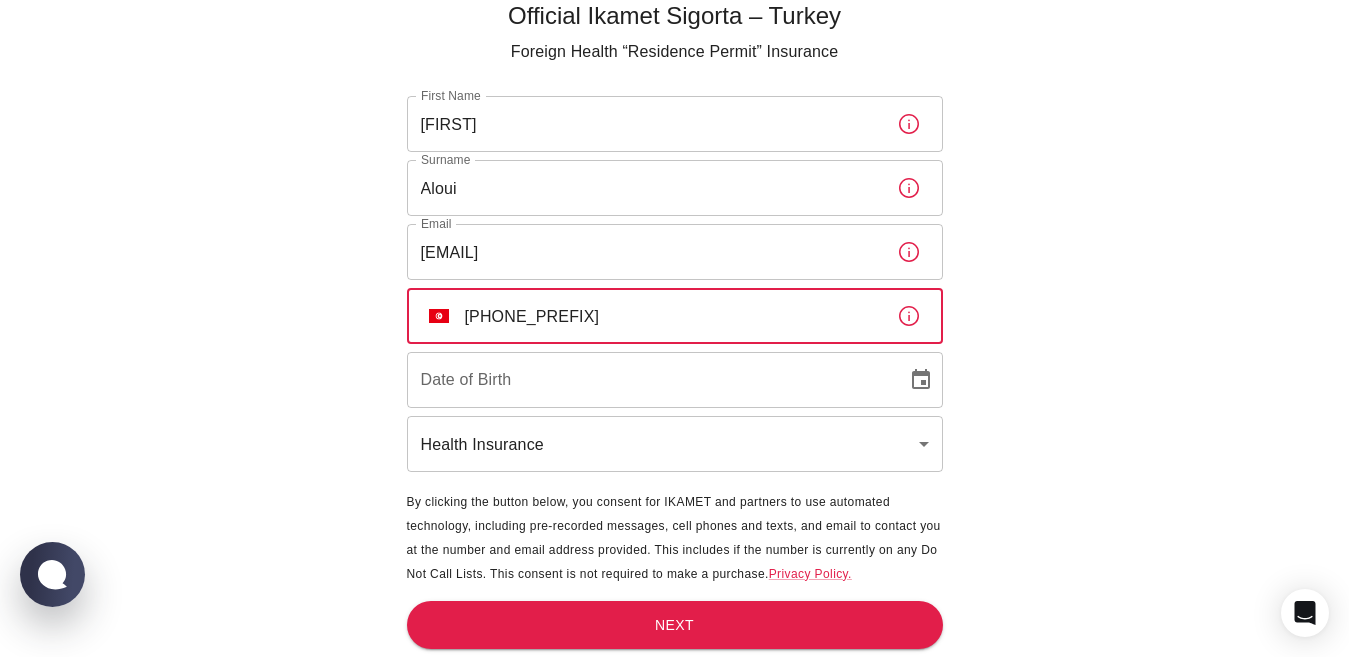 click on "[PHONE_PREFIX]" at bounding box center (673, 316) 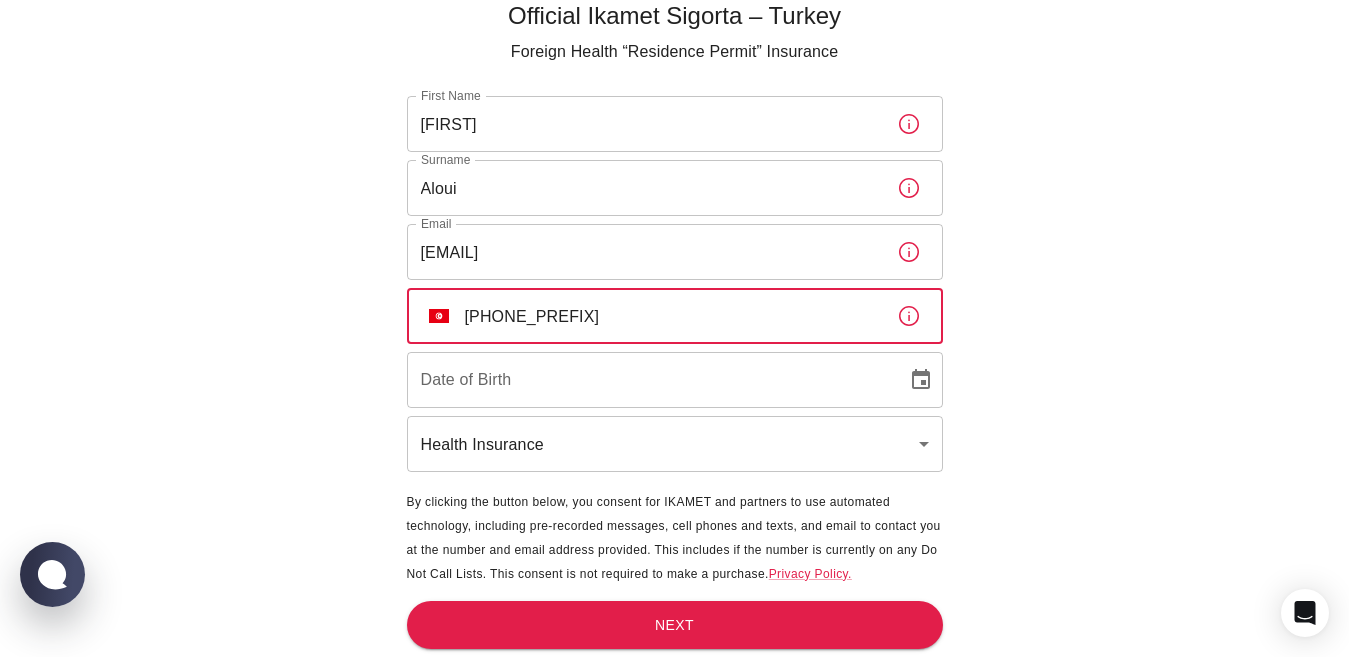 type on "[PHONE]" 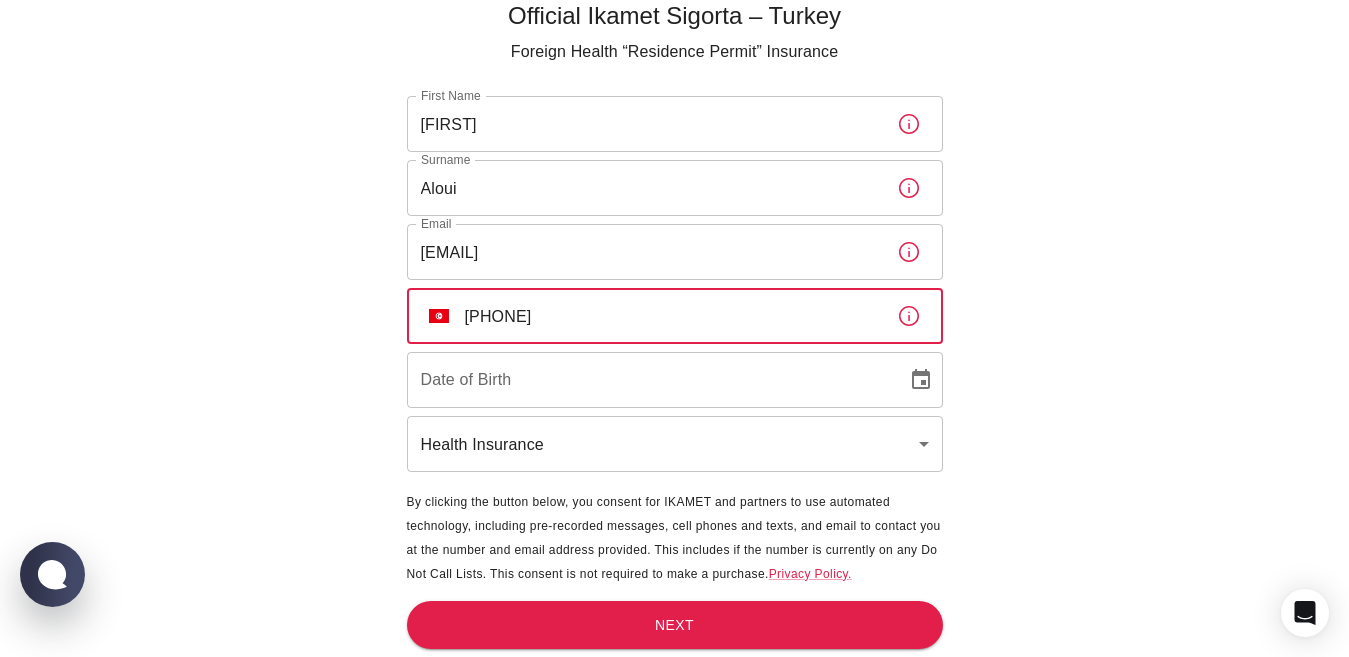 click on "Official Ikamet Sigorta – Turkey Foreign Health “Residence Permit” Insurance First Name Omar First Name Surname Aloui Surname Email omaraloui453@example.com Email ​ TN +216 ​ Date of Birth Date of Birth Health Insurance health ​ By clicking the button below, you consent for IKAMET and partners to use automated technology, including pre-recorded messages, cell phones and texts, and email to contact you at the number and email address provided. This includes if the number is currently on any Do Not Call Lists. This consent is not required to make a purchase.  Privacy Policy. Next" at bounding box center (674, 291) 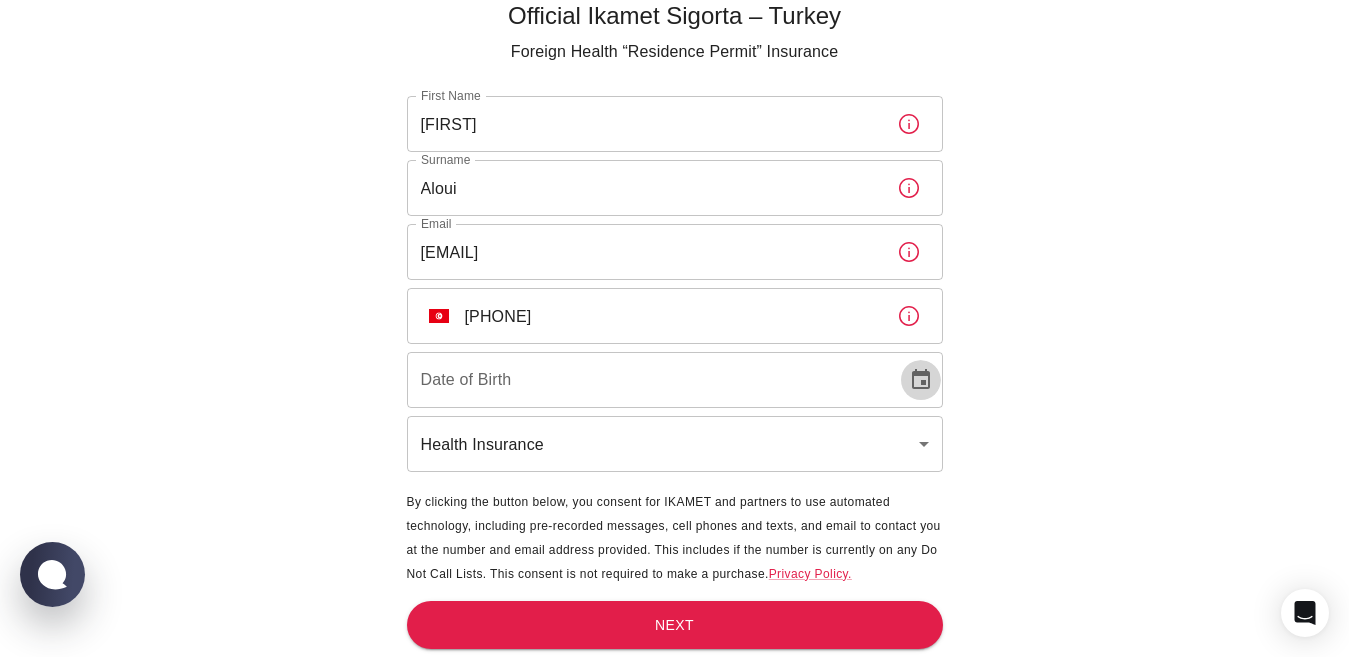 click 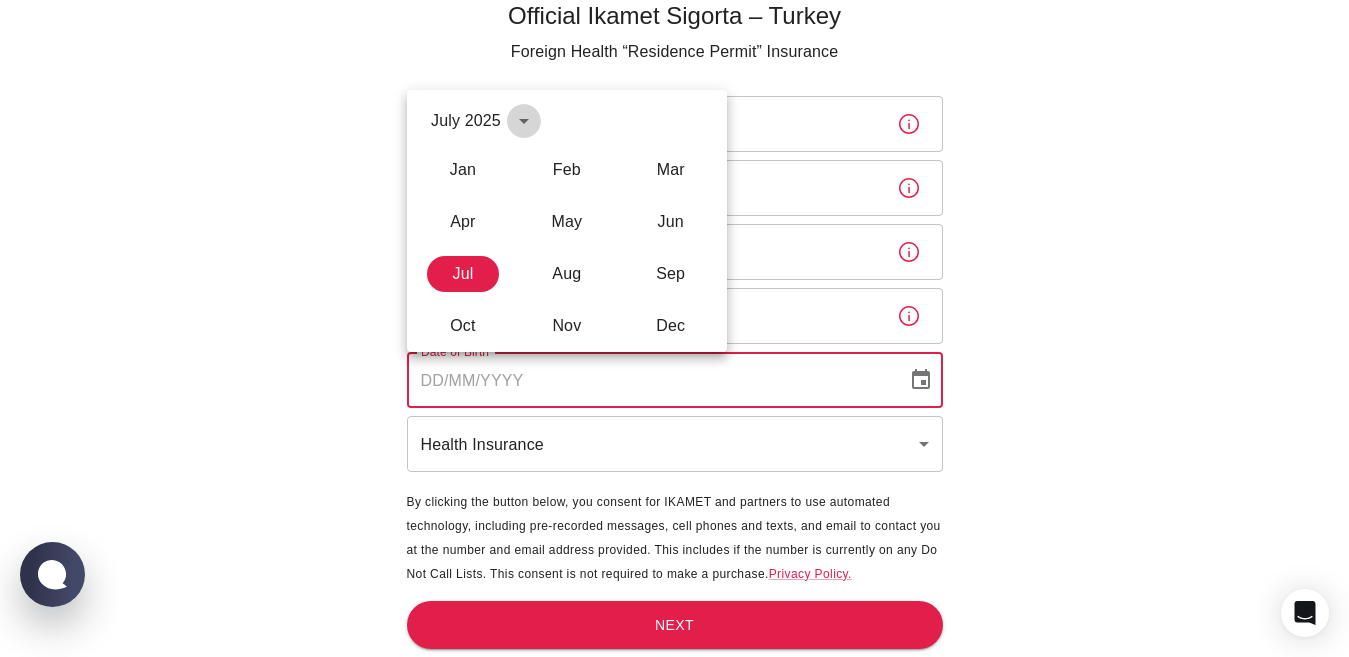 click 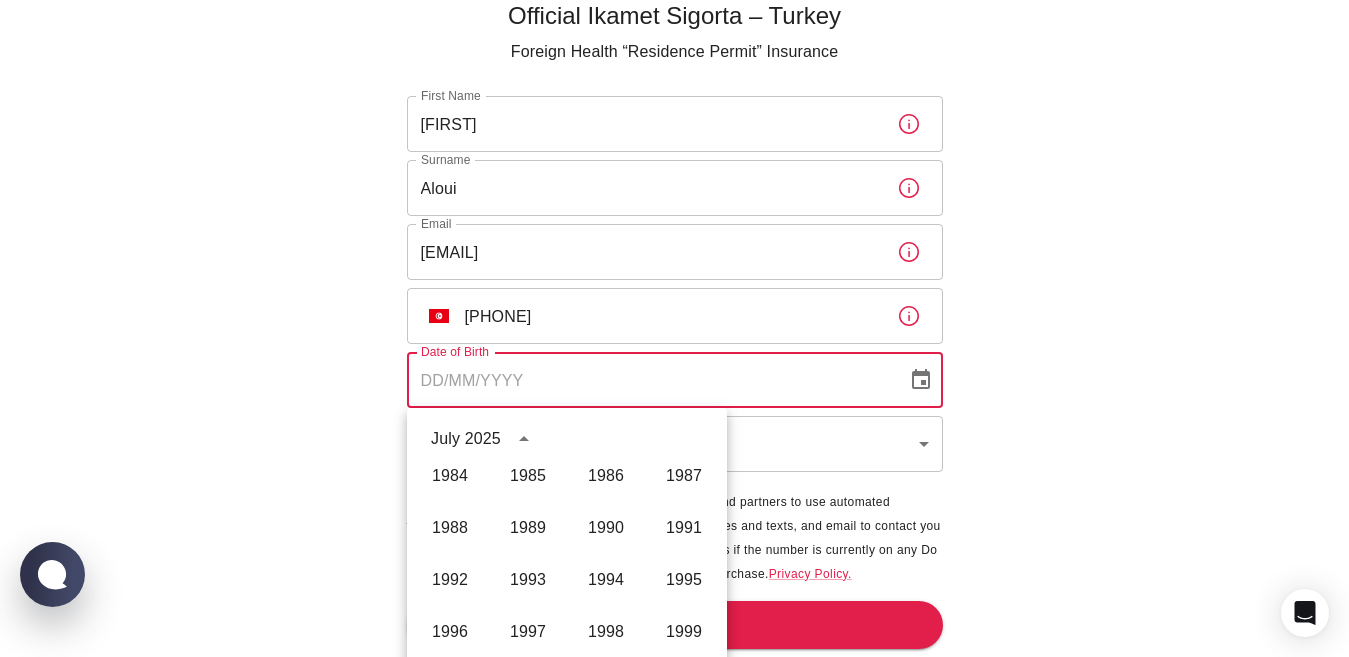 scroll, scrollTop: 1086, scrollLeft: 0, axis: vertical 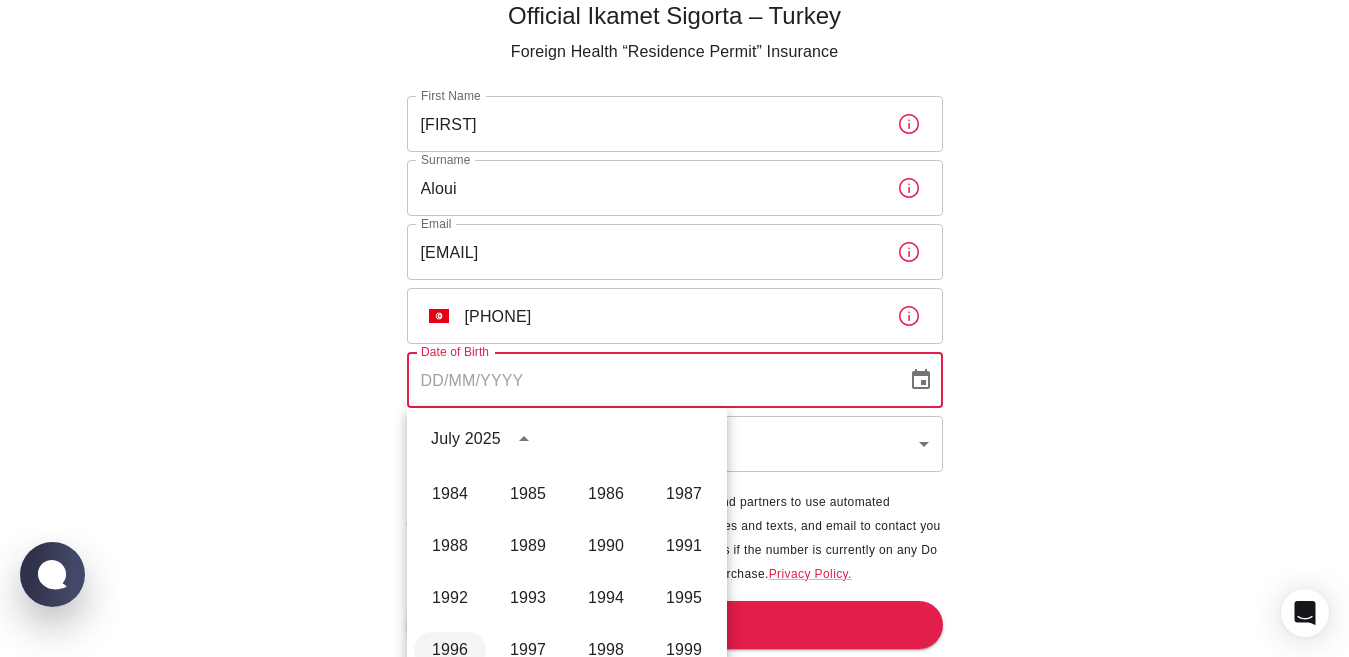 click on "1996" at bounding box center (450, 650) 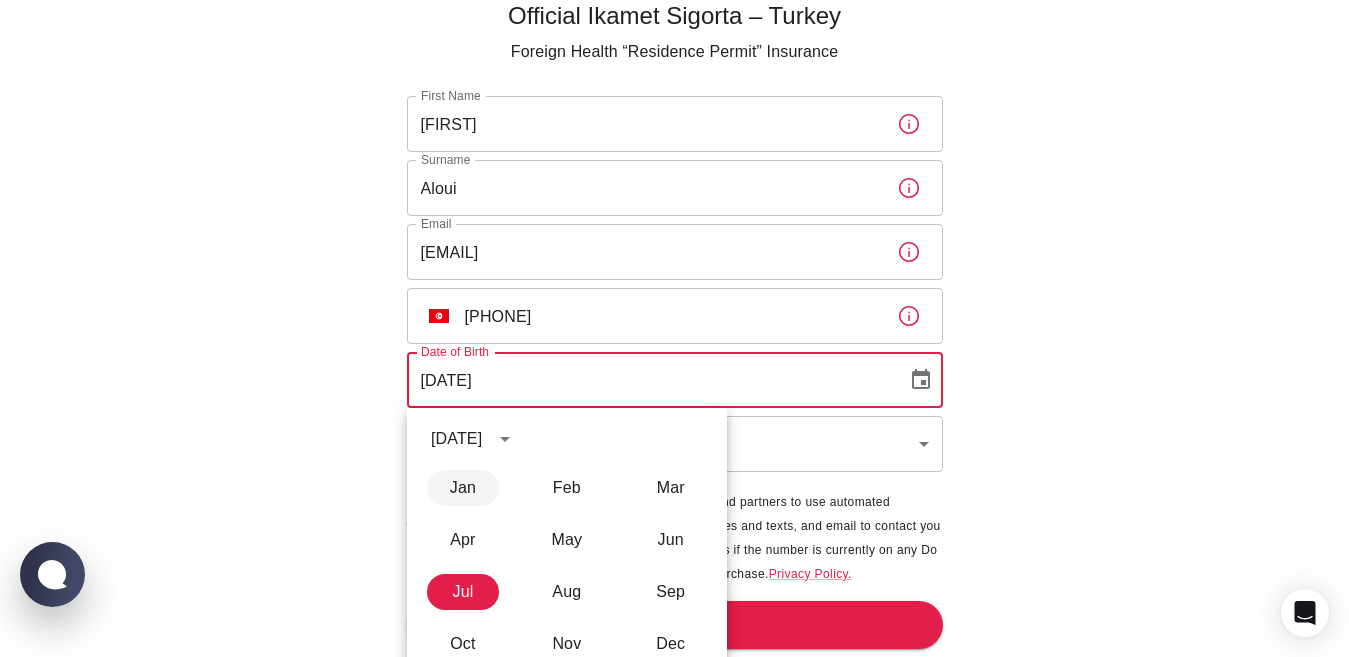 click on "Official Ikamet Sigorta – Turkey Foreign Health “Residence Permit” Insurance First Name [FIRST] First Name Surname [LAST] Surname Email [EMAIL] Email ​ TN +216 [PHONE] ​ Date of Birth [DATE] Date of Birth Health Insurance health ​ By clicking the button below, you consent for IKAMET and partners to use automated technology, including pre-recorded messages, cell phones and texts, and email to contact you at the number and email address provided. This includes if the number is currently on any Do Not Call Lists. This consent is not required to make a purchase.  Privacy Policy. Next
WhatsApp Chat with us July 1996 Jan Feb Mar Apr May Jun Jul Aug Sep Oct Nov Dec" at bounding box center (674, 291) 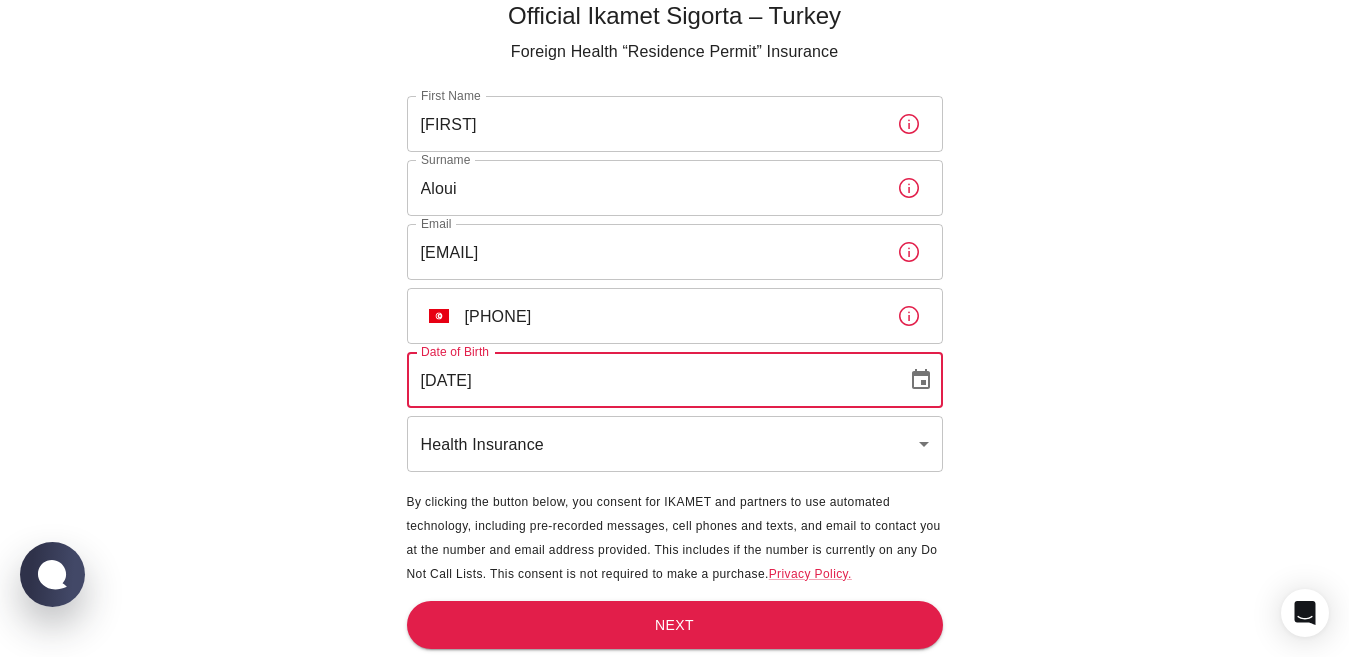 click on "[DATE]" at bounding box center [650, 380] 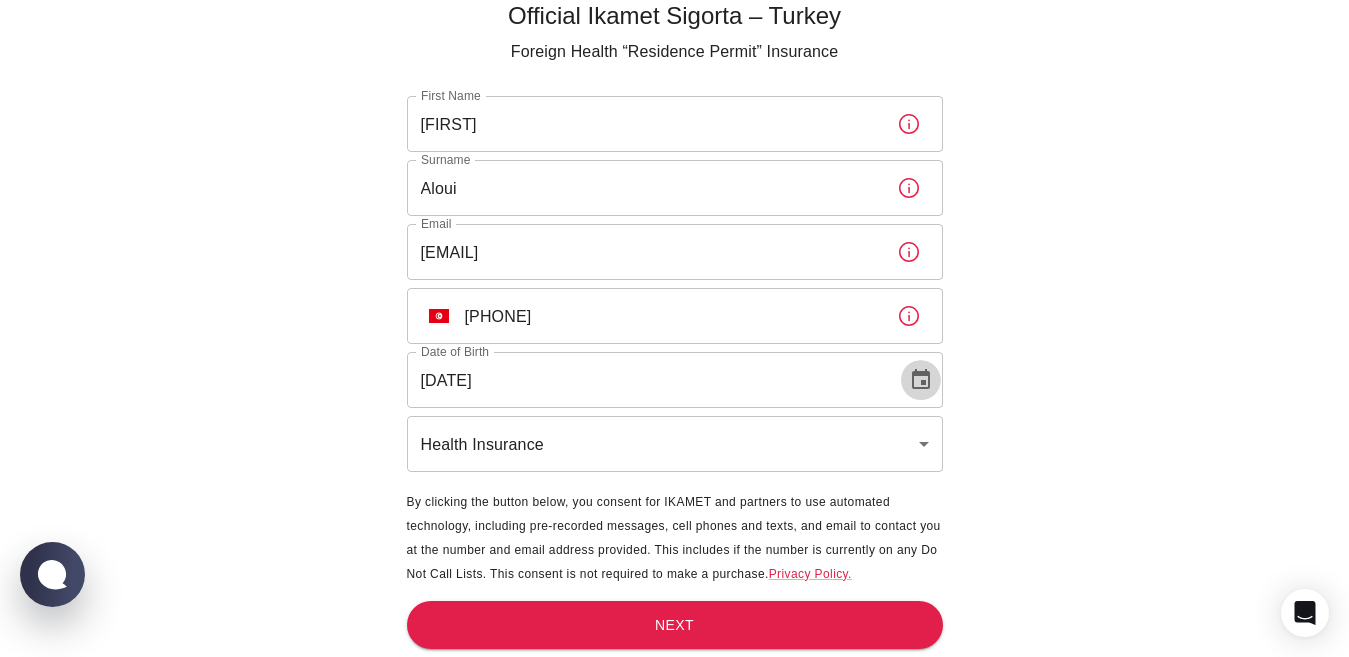 click 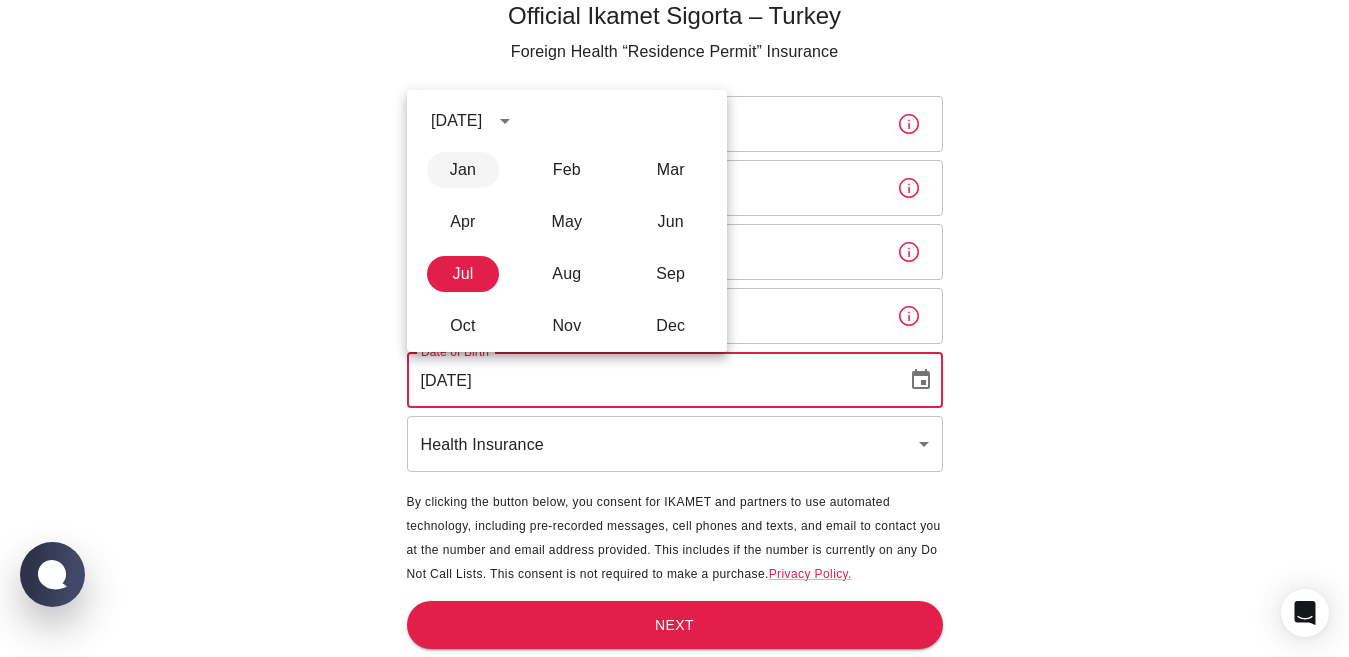 click on "Jan" at bounding box center [463, 170] 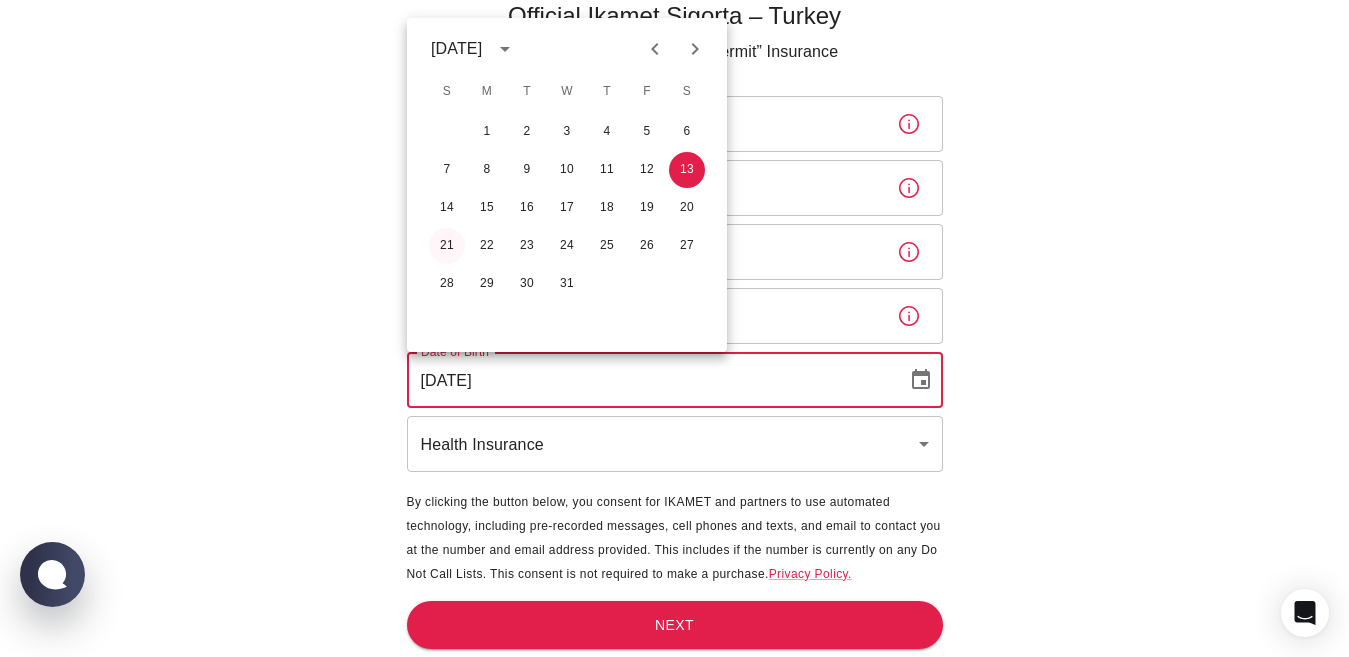 click on "Official Ikamet Sigorta – Turkey Foreign Health “Residence Permit” Insurance First Name [FIRST] First Name Surname [LAST] Surname Email [EMAIL] Email ​ TR +90 ​ Date of Birth [DATE] Date of Birth Health Insurance health ​ By clicking the button below, you consent for IKAMET and partners to use automated technology, including pre-recorded messages, cell phones and texts, and email to contact you at the number and email address provided. This includes if the number is currently on any Do Not Call Lists. This consent is not required to make a purchase.  Privacy Policy. Next
WhatsApp Chat with us January 1996 S M T W T F S 1 2 3 4 5 6 7 8 9 10 11 12 13 14 15 16 17 18 19 20 21 22 23 24 25 26 27 28 29 30 31" at bounding box center [674, 291] 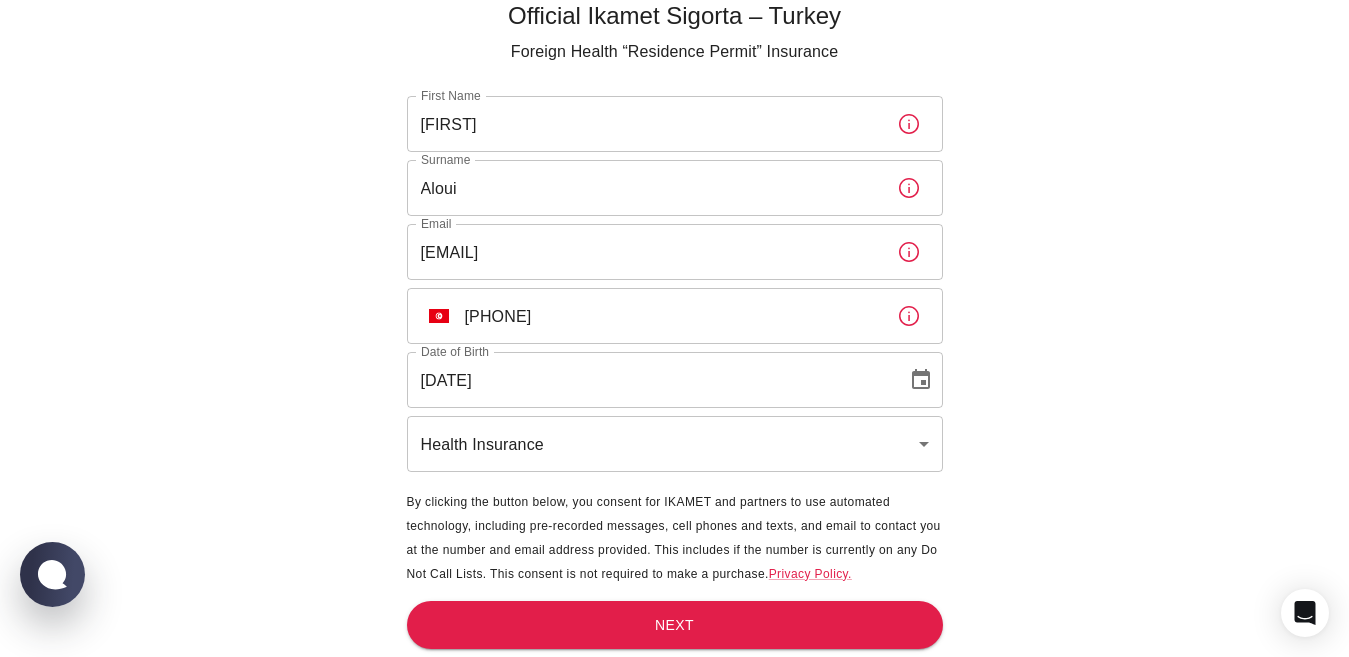 click on "Official Ikamet Sigorta – Turkey Foreign Health “Residence Permit” Insurance First Name [FIRST] First Name Surname [LAST] Surname Email [EMAIL] Email ​ TN +216 [PHONE] ​ Date of Birth [DATE] Date of Birth Health Insurance health ​ By clicking the button below, you consent for IKAMET and partners to use automated technology, including pre-recorded messages, cell phones and texts, and email to contact you at the number and email address provided. This includes if the number is currently on any Do Not Call Lists. This consent is not required to make a purchase.  Privacy Policy. Next" at bounding box center [674, 291] 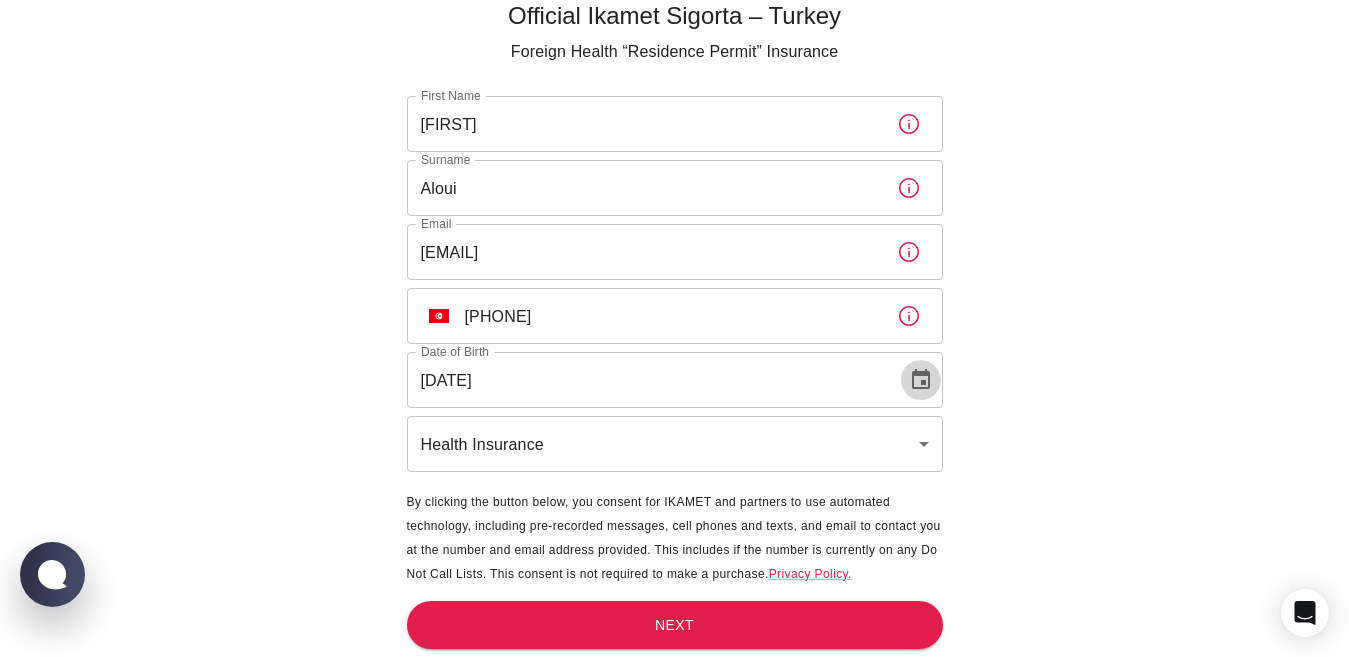 click 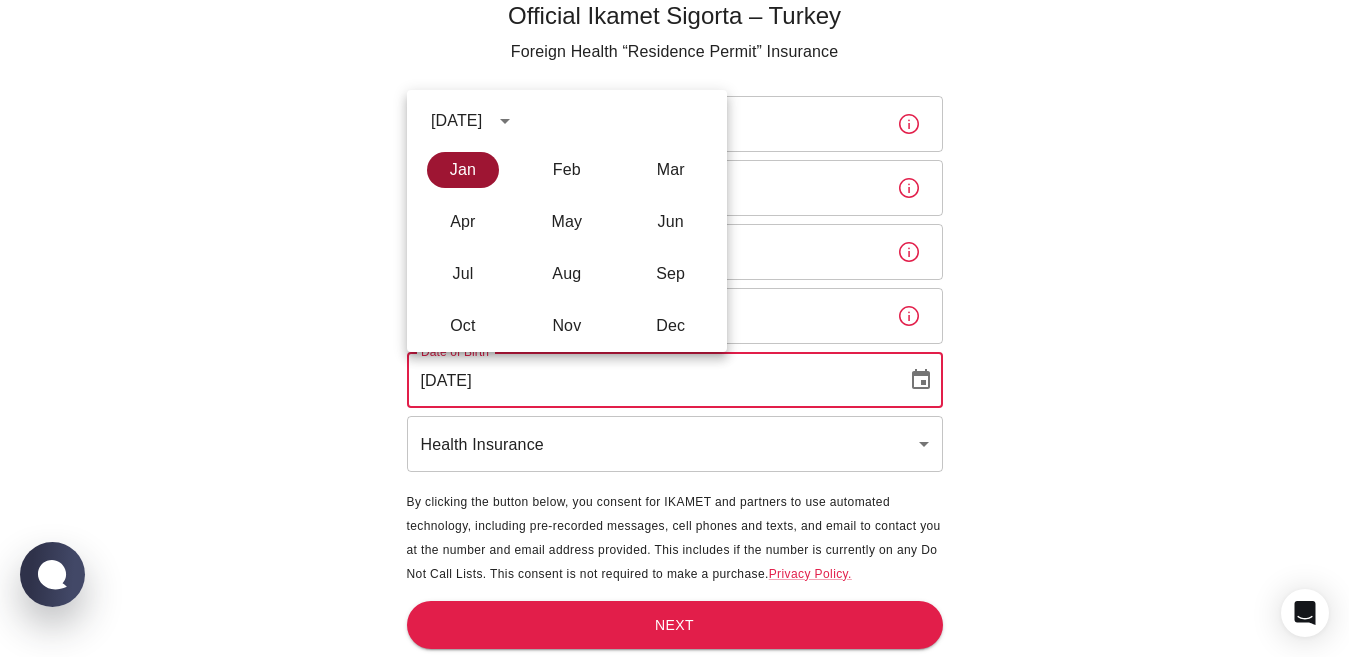click on "Jan" at bounding box center [463, 170] 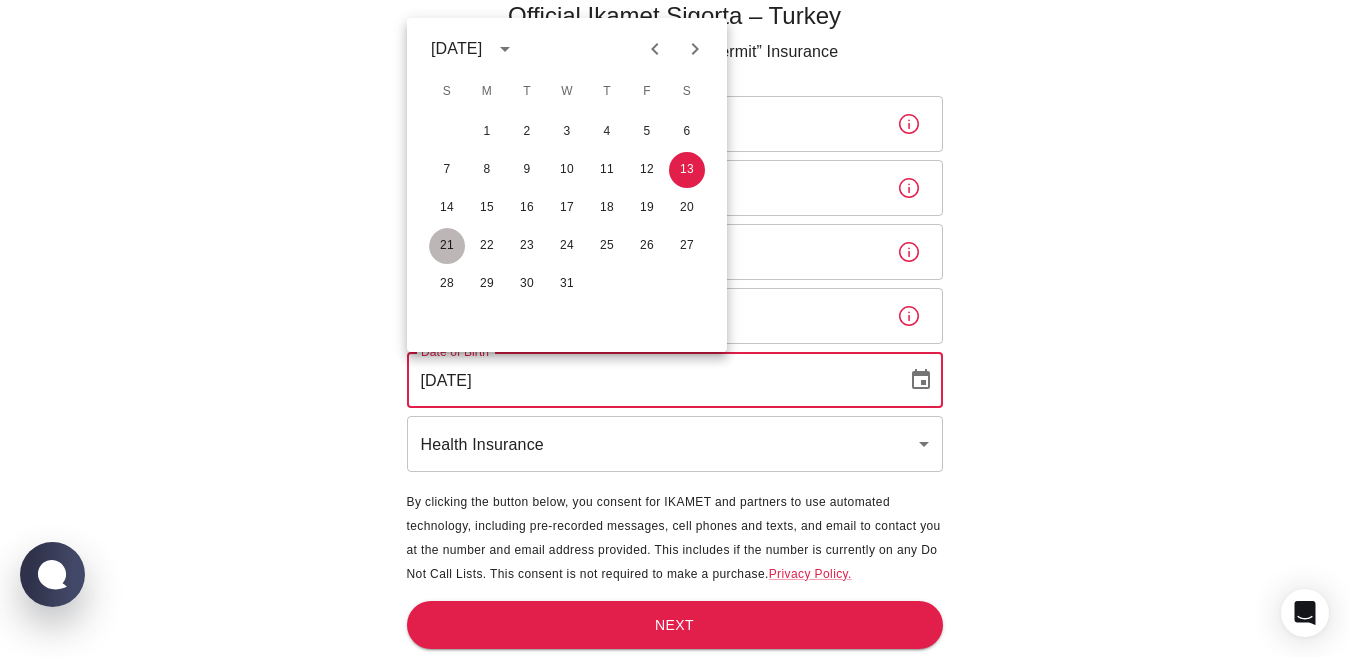 click on "21" at bounding box center [447, 246] 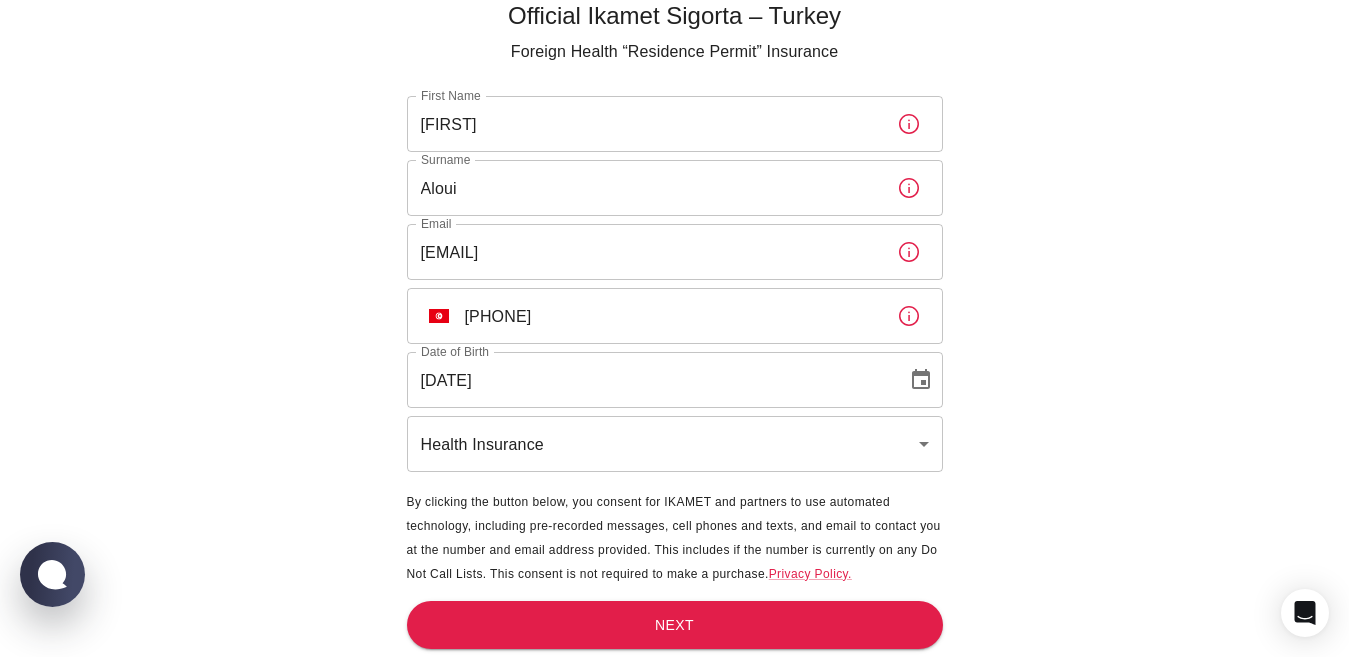 click on "Official Ikamet Sigorta – Turkey Foreign Health “Residence Permit” Insurance First Name Omar First Name Surname Aloui Surname Email omaraloui453@example.com Email ​ TN +216 55 014 476 ​ Date of Birth [DATE] Date of Birth Health Insurance health ​ By clicking the button below, you consent for IKAMET and partners to use automated technology, including pre-recorded messages, cell phones and texts, and email to contact you at the number and email address provided. This includes if the number is currently on any Do Not Call Lists. This consent is not required to make a purchase.  Privacy Policy. Next" at bounding box center [674, 291] 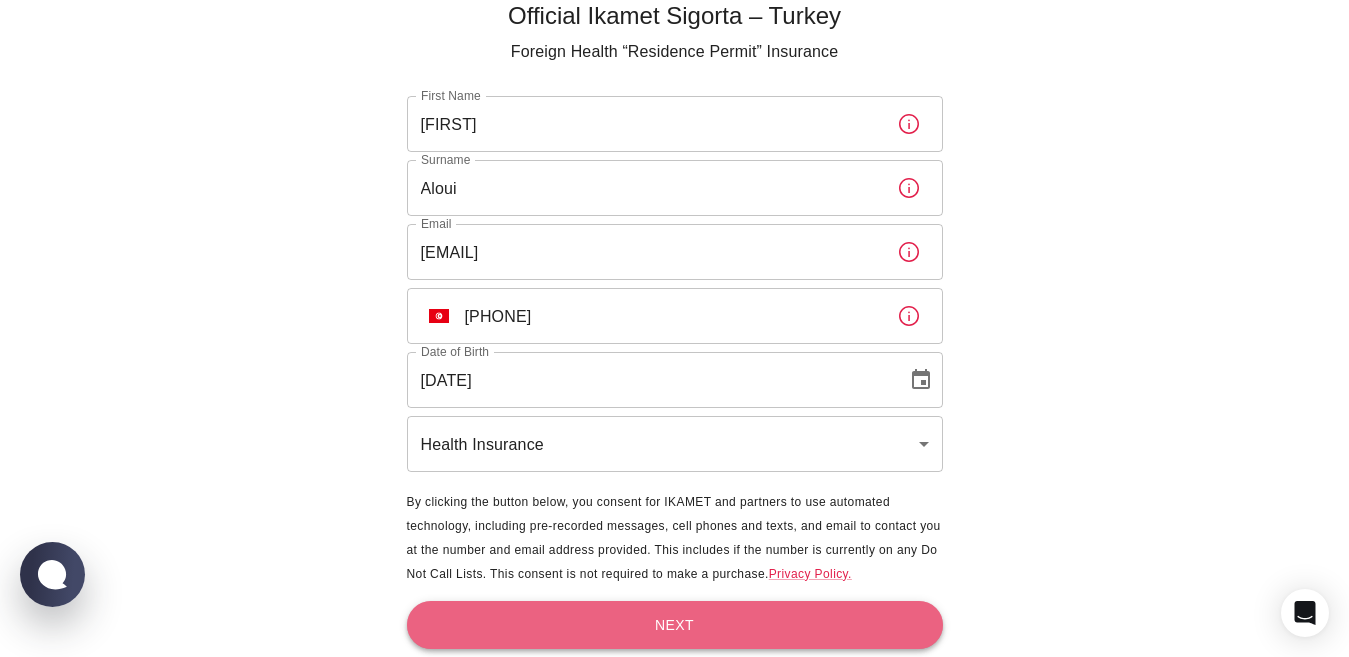 click on "Next" at bounding box center [675, 625] 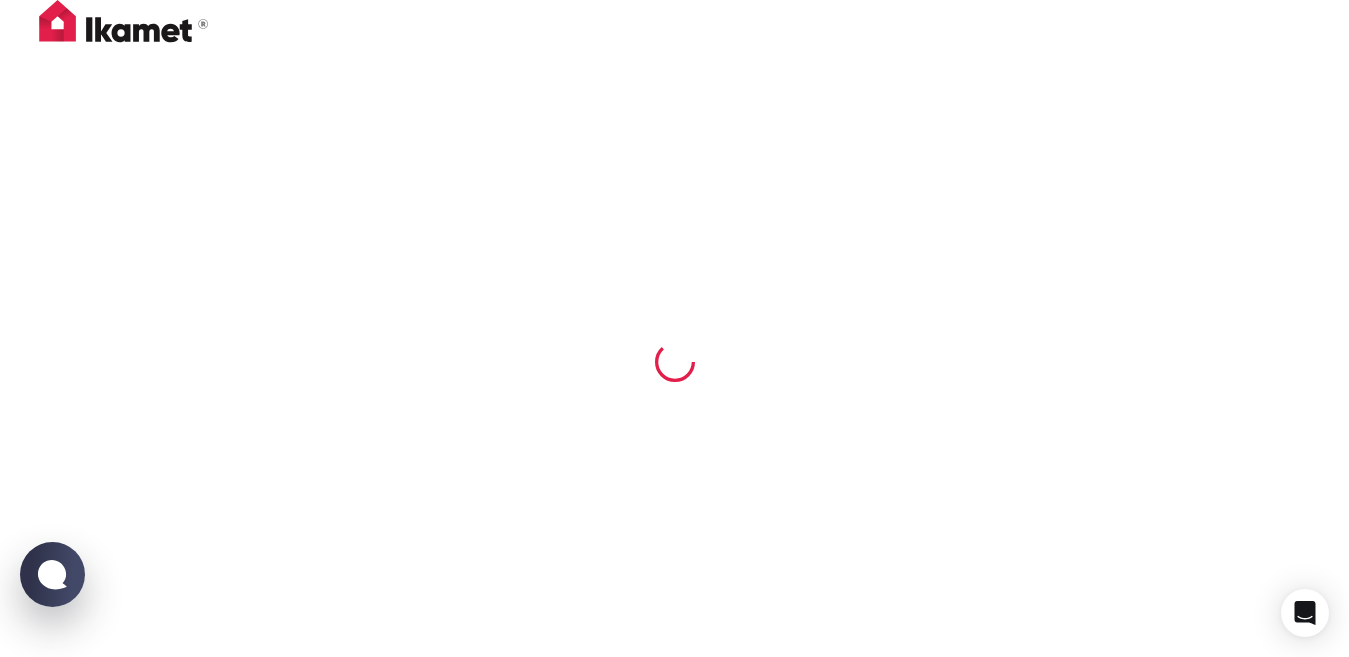 scroll, scrollTop: 0, scrollLeft: 0, axis: both 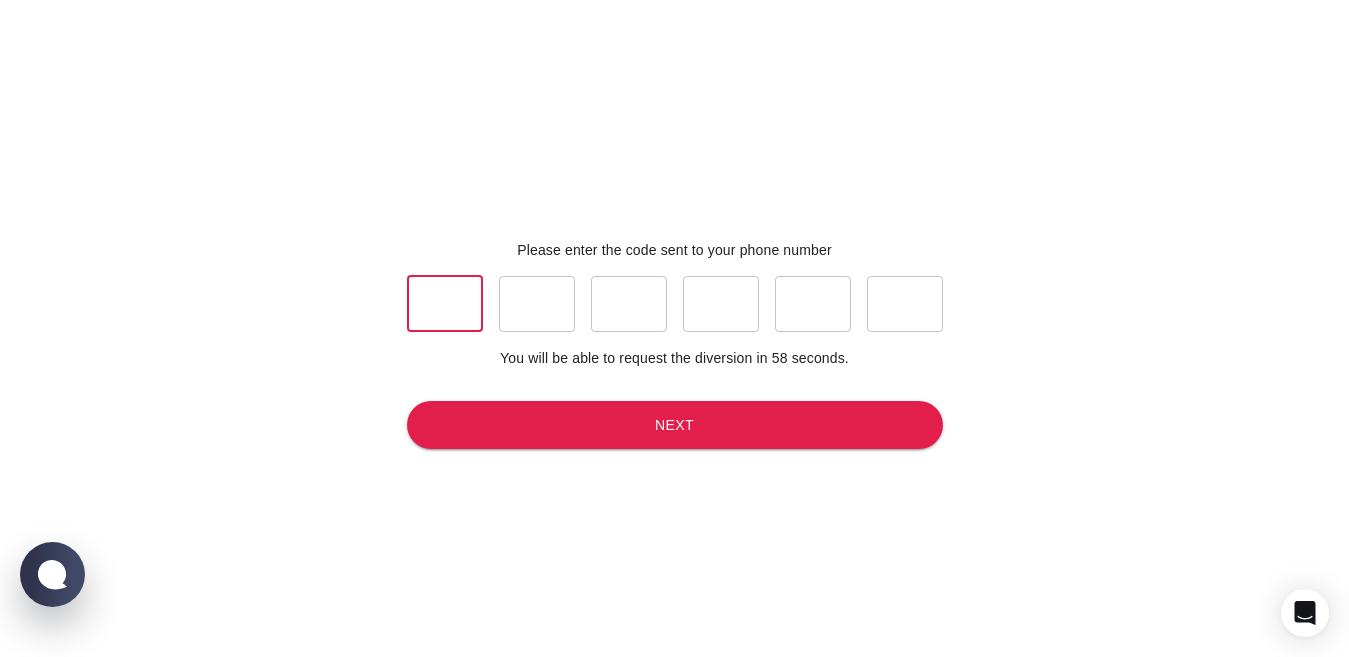 click at bounding box center (445, 304) 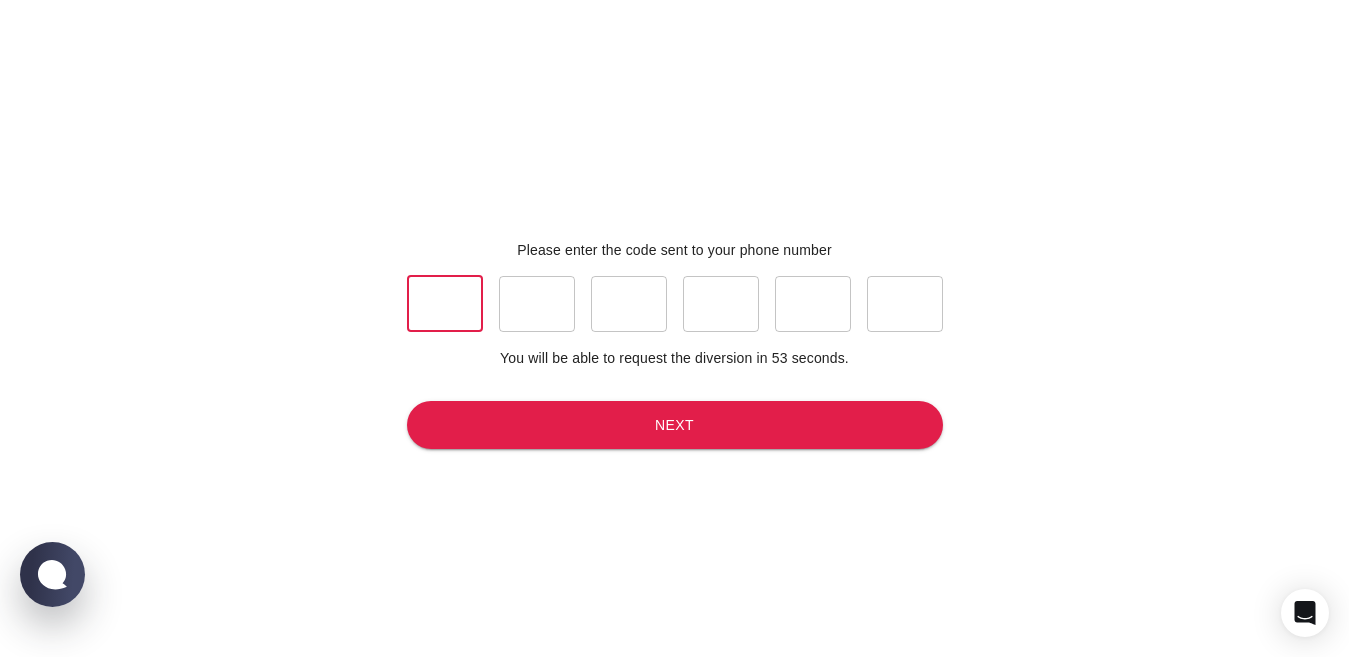 type on "3" 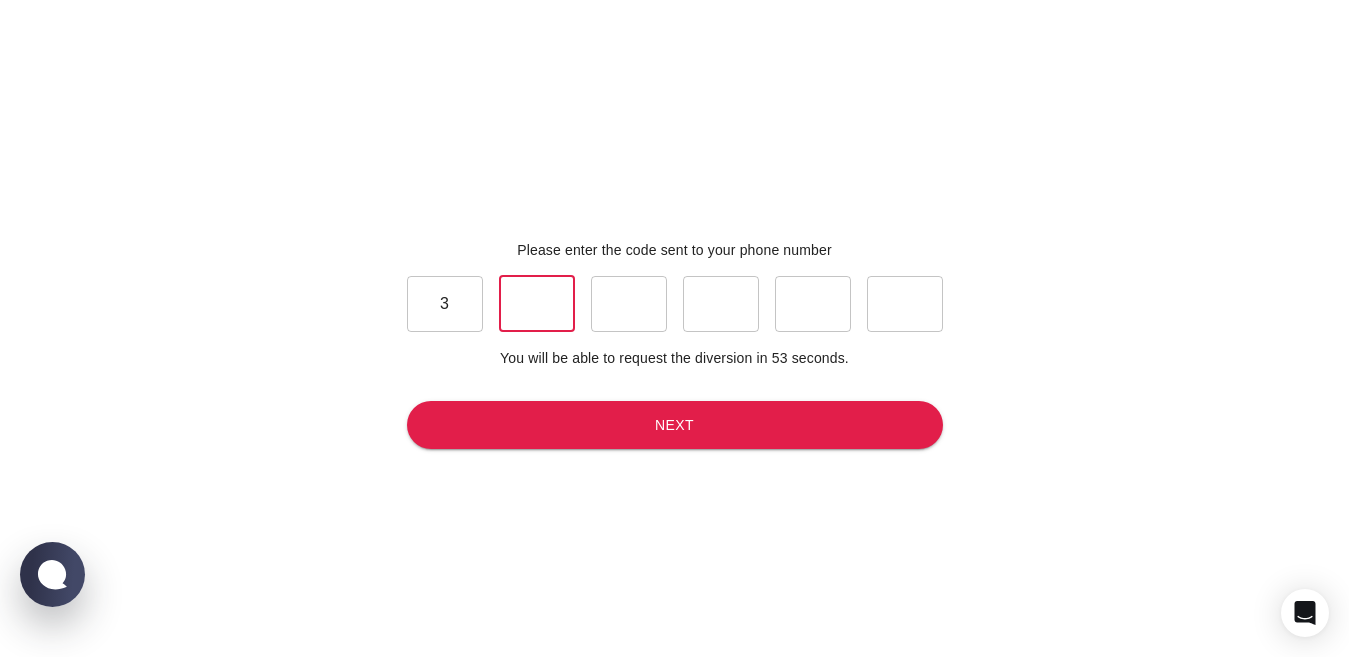 type on "8" 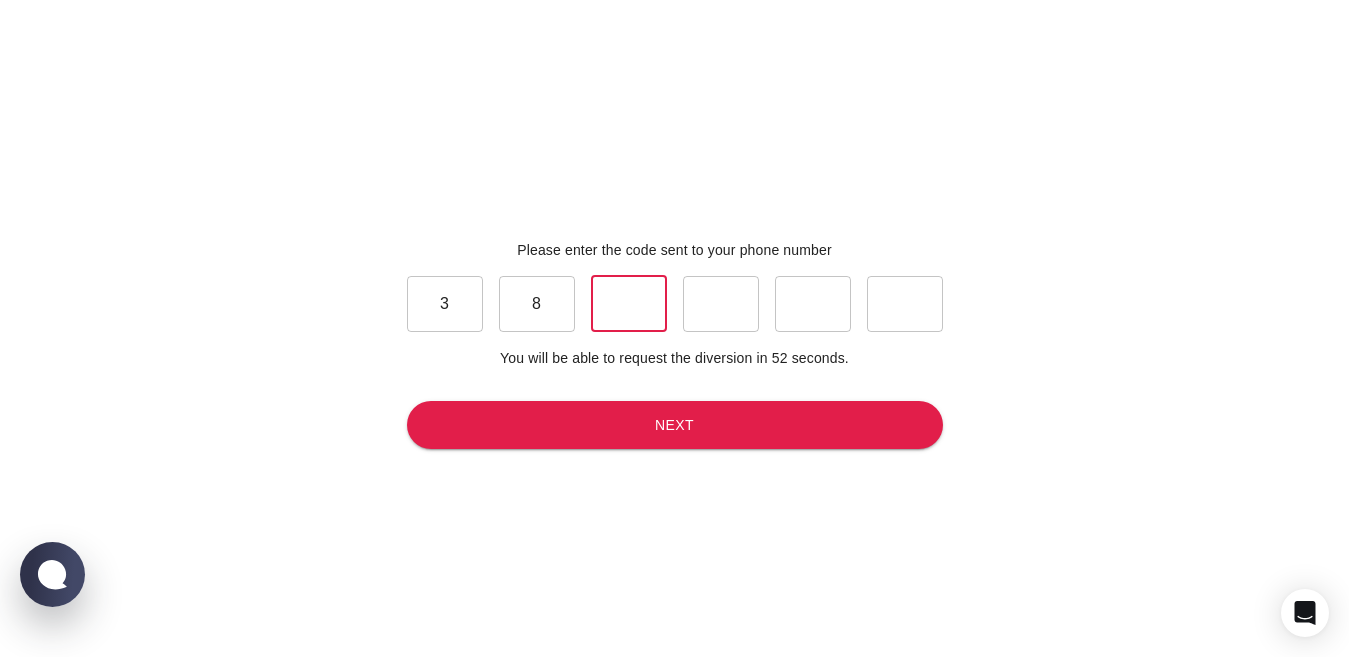 type on "3" 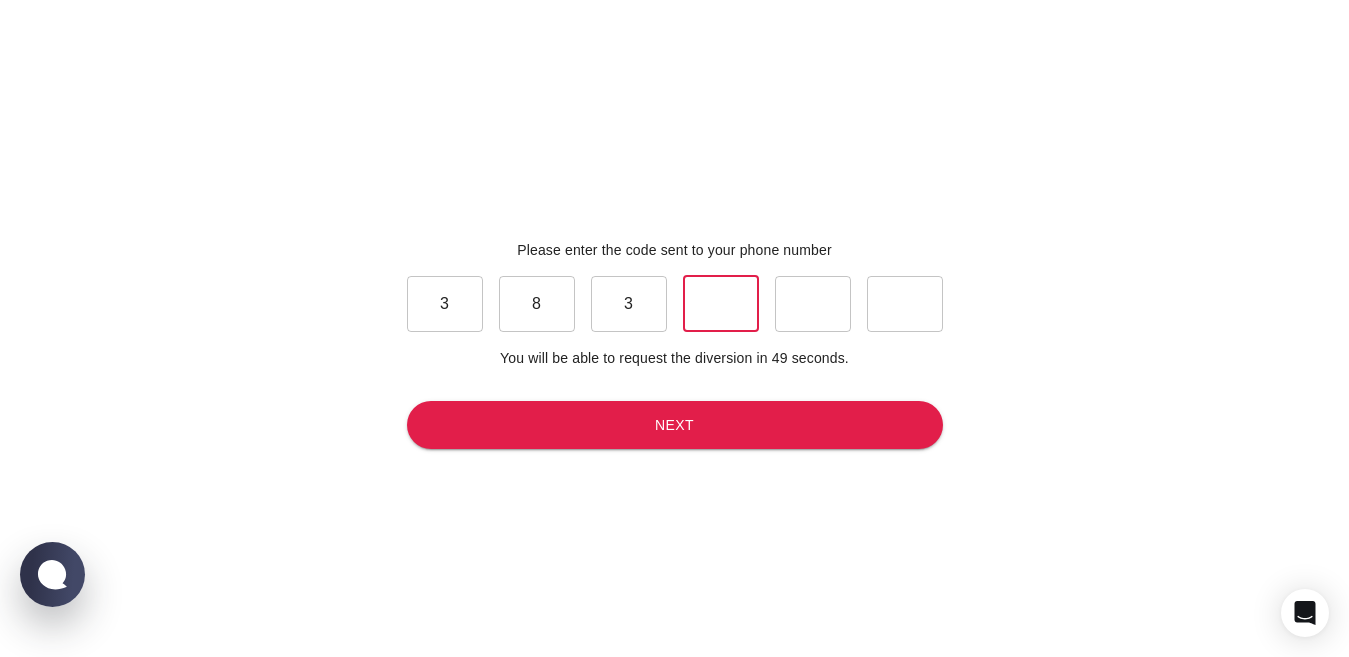 type on "1" 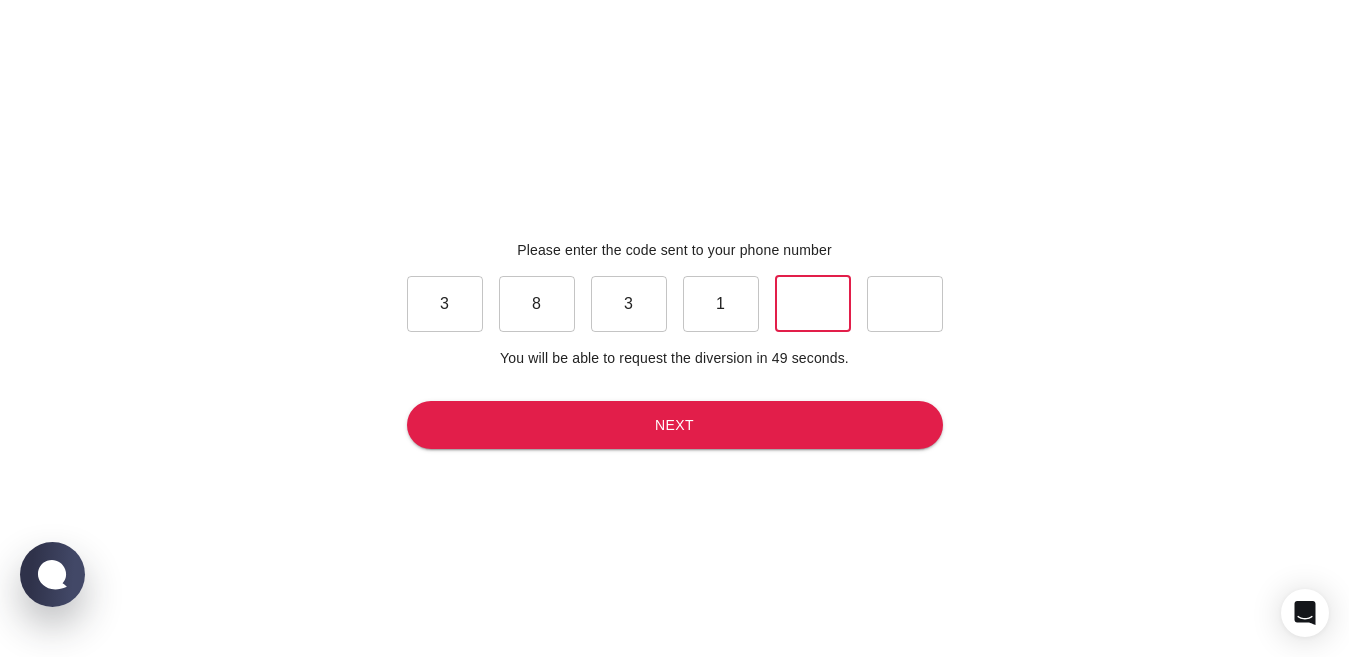 type on "3" 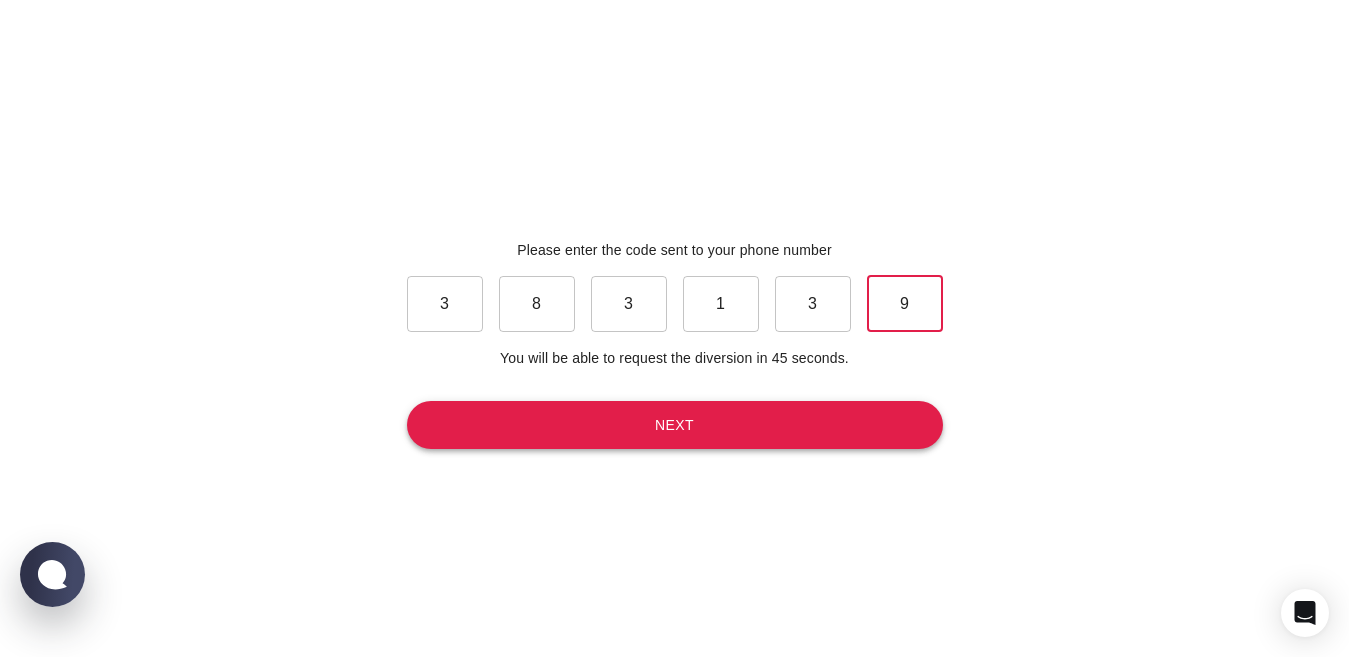 type on "9" 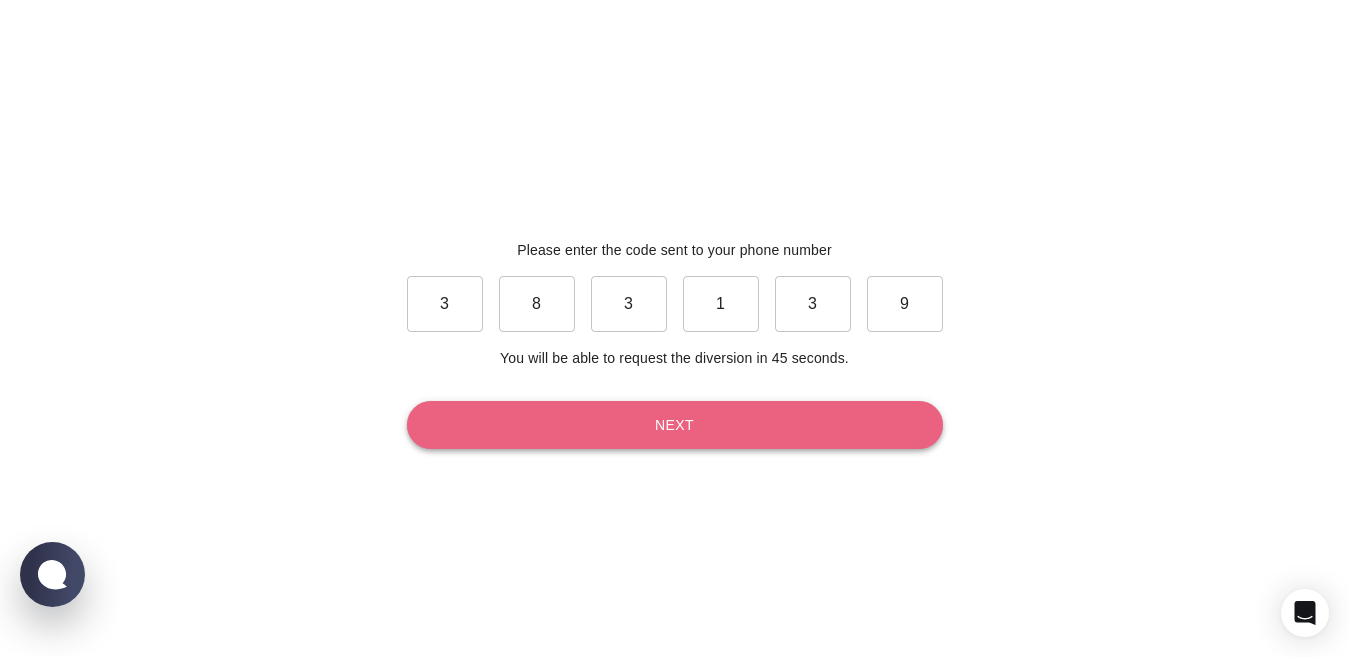 click on "Next" at bounding box center (675, 425) 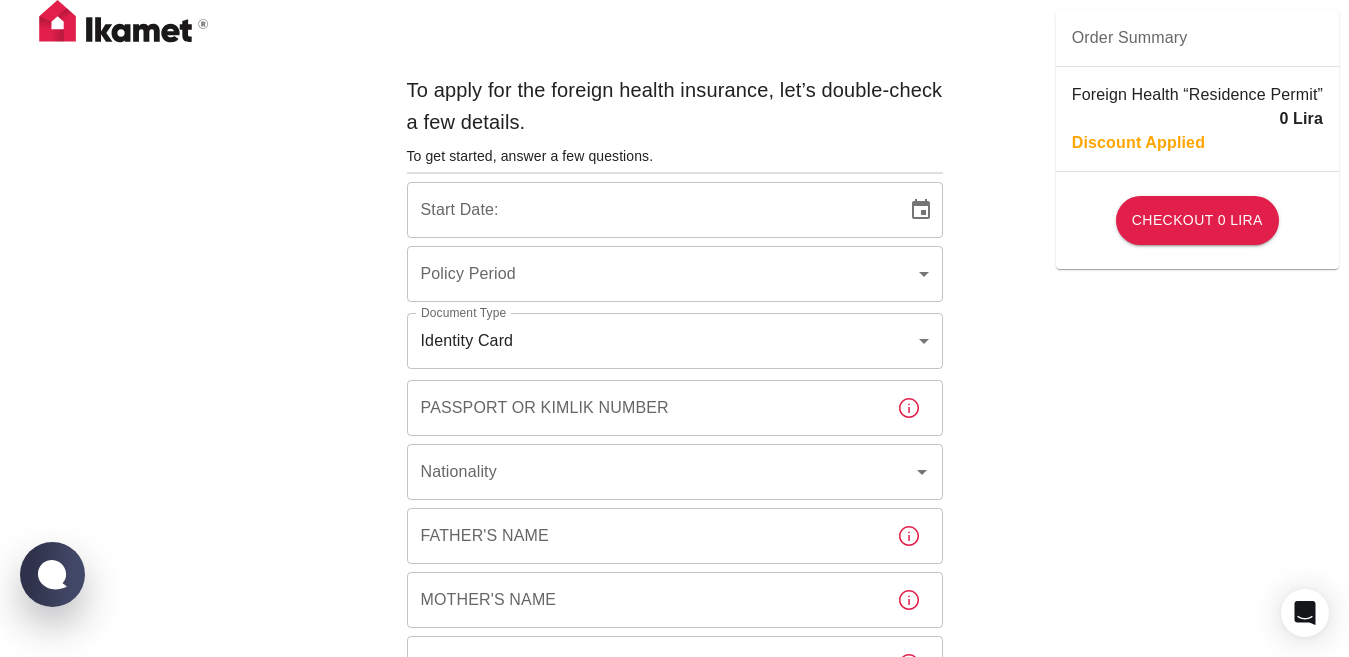 type on "b7343ef8-d55e-4554-96a8-76e30347e985" 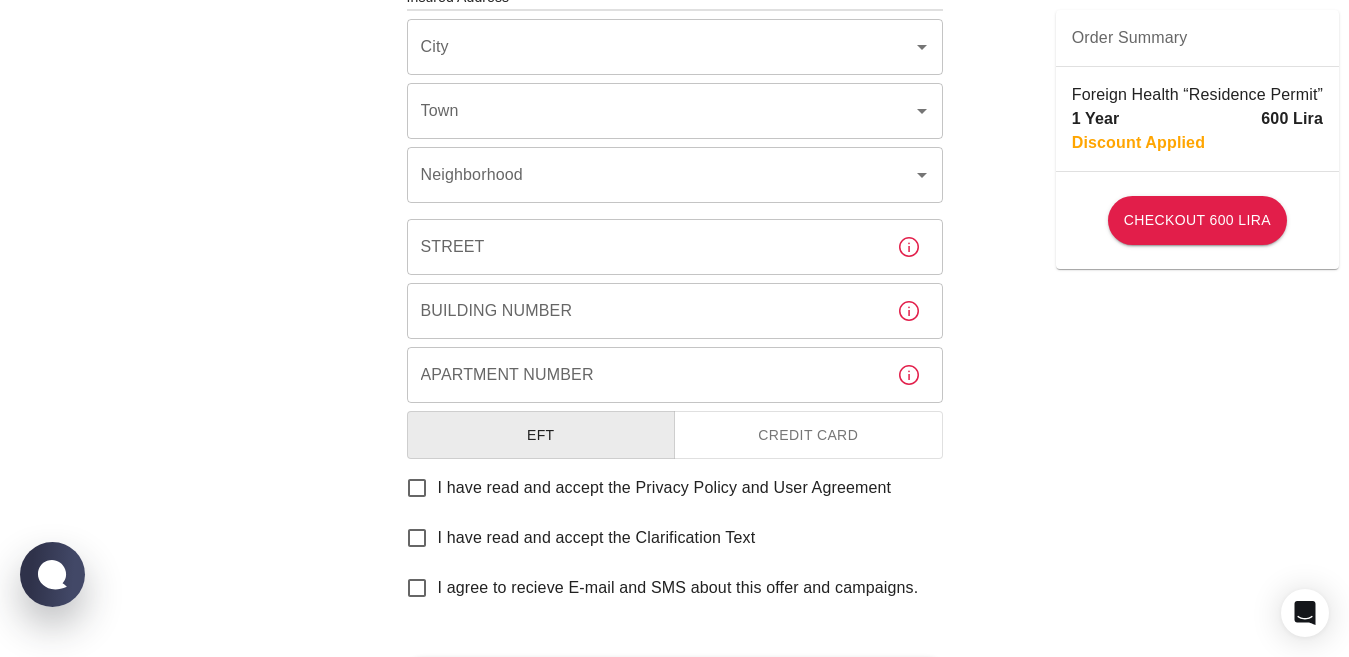 scroll, scrollTop: 893, scrollLeft: 0, axis: vertical 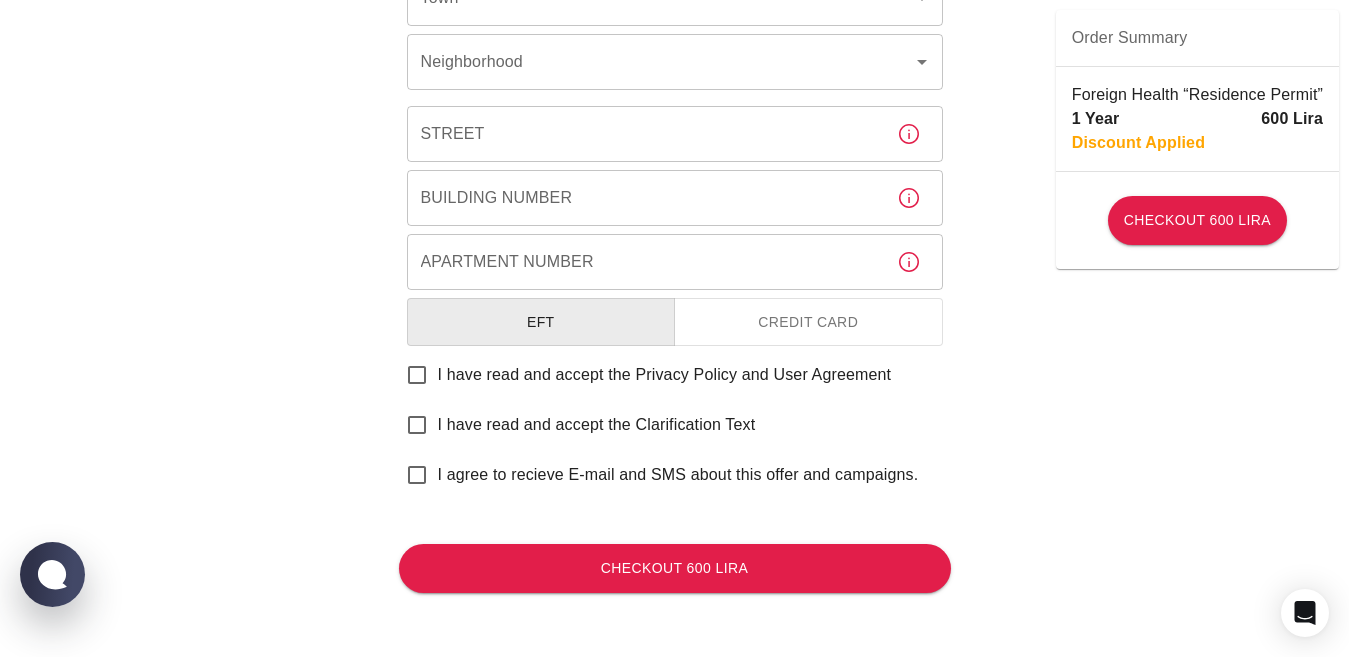 click on "Credit Card" at bounding box center (808, 322) 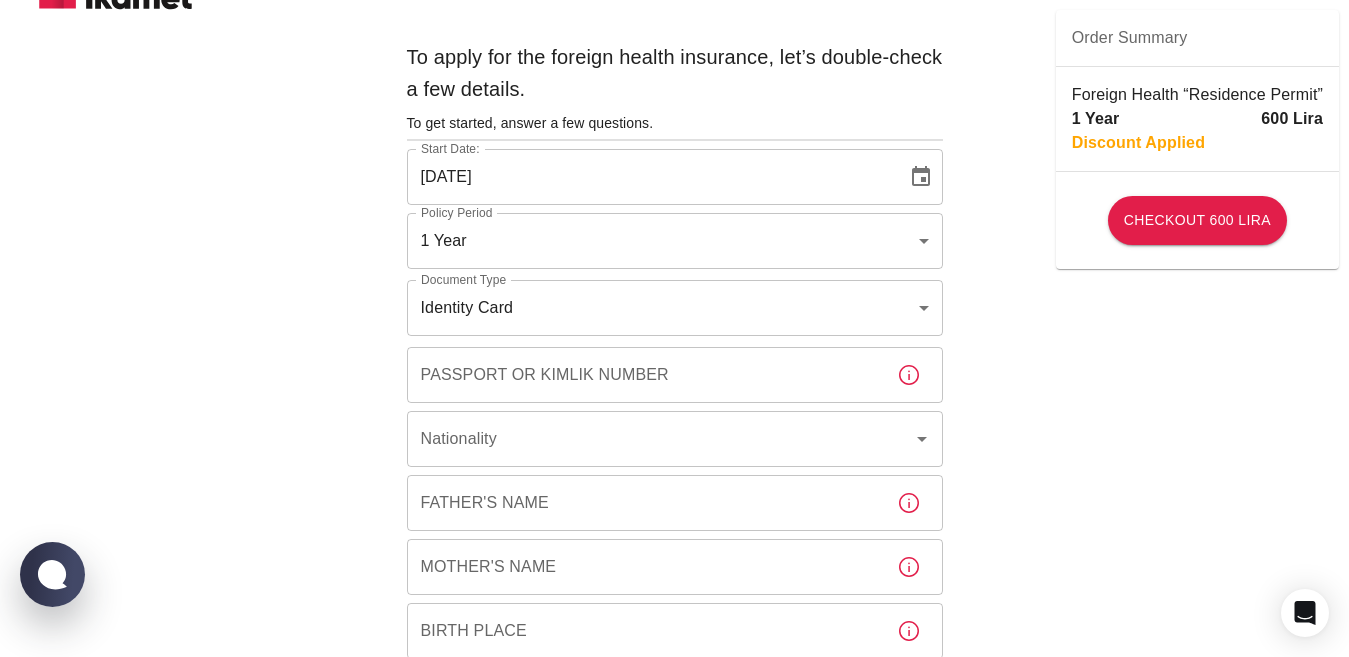scroll, scrollTop: 0, scrollLeft: 0, axis: both 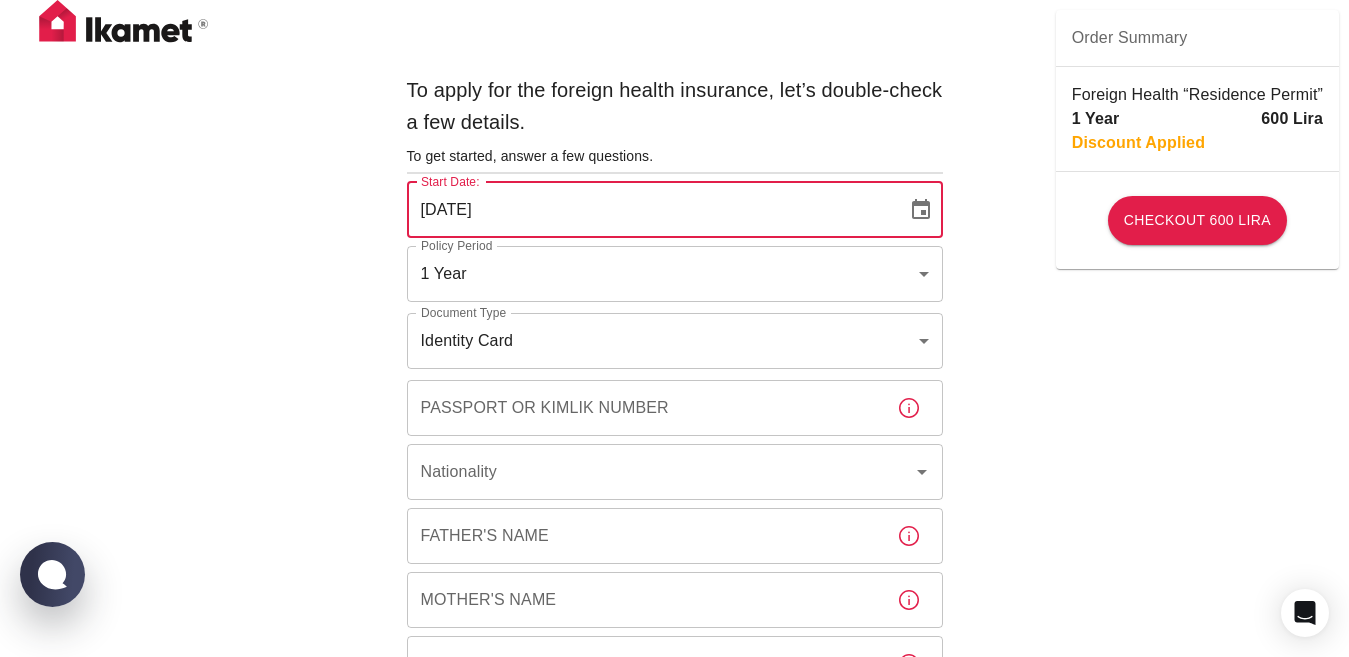click on "[DATE]" at bounding box center [650, 210] 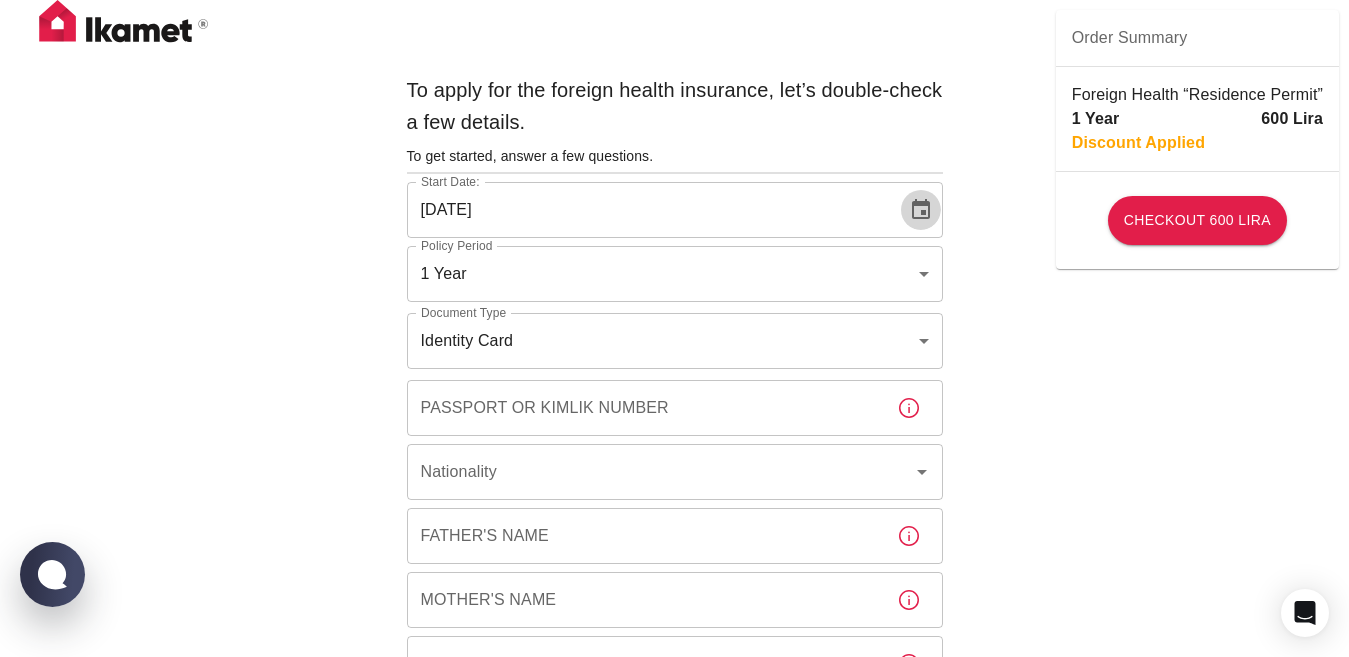 click 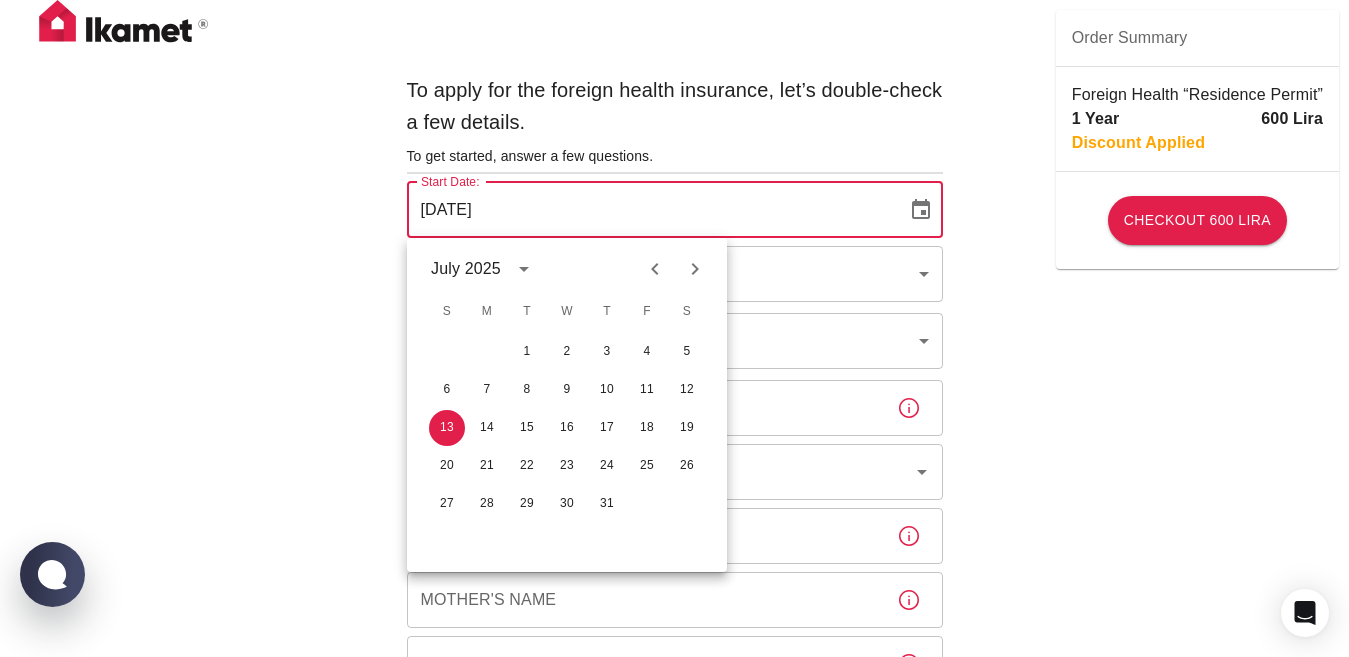 click 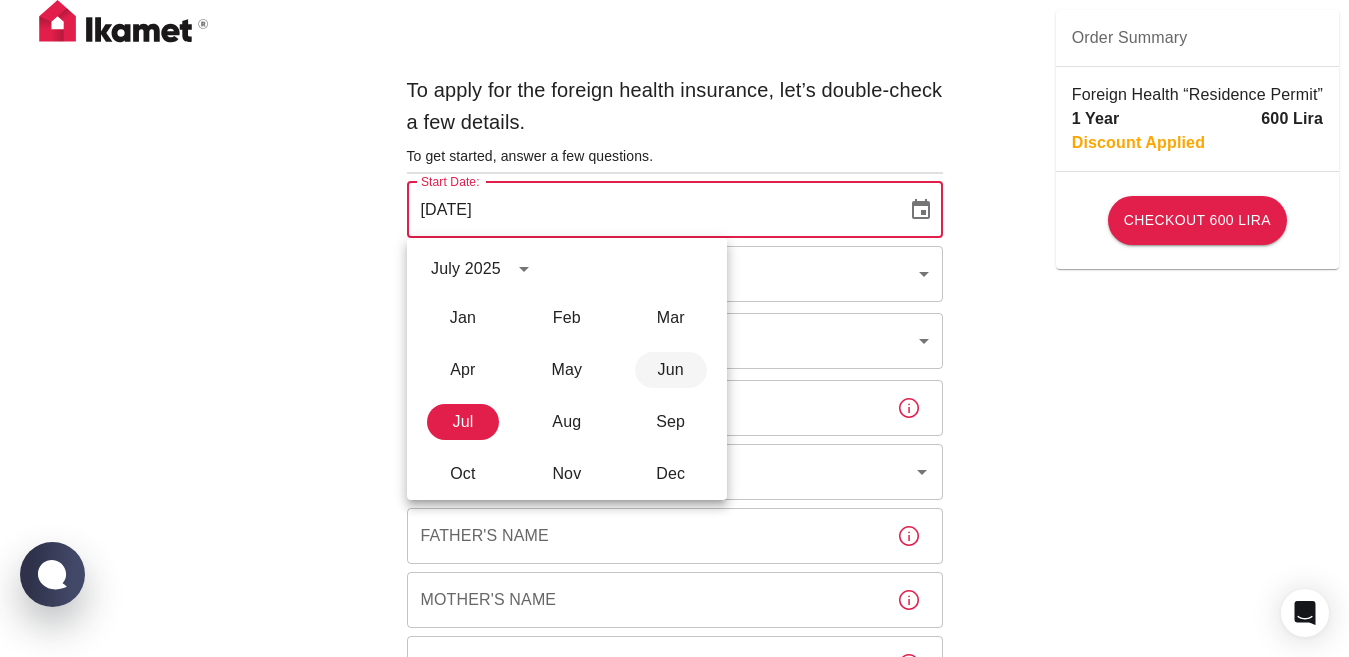 click on "Jun" at bounding box center (671, 370) 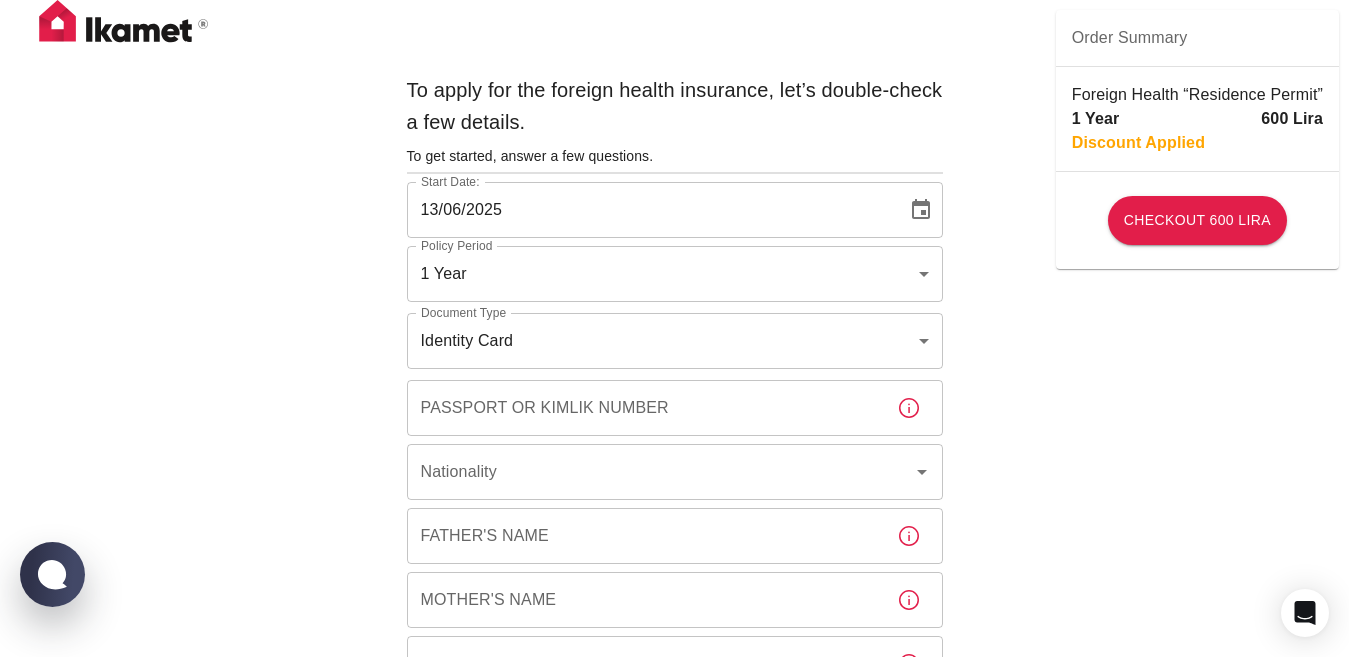 click at bounding box center [921, 210] 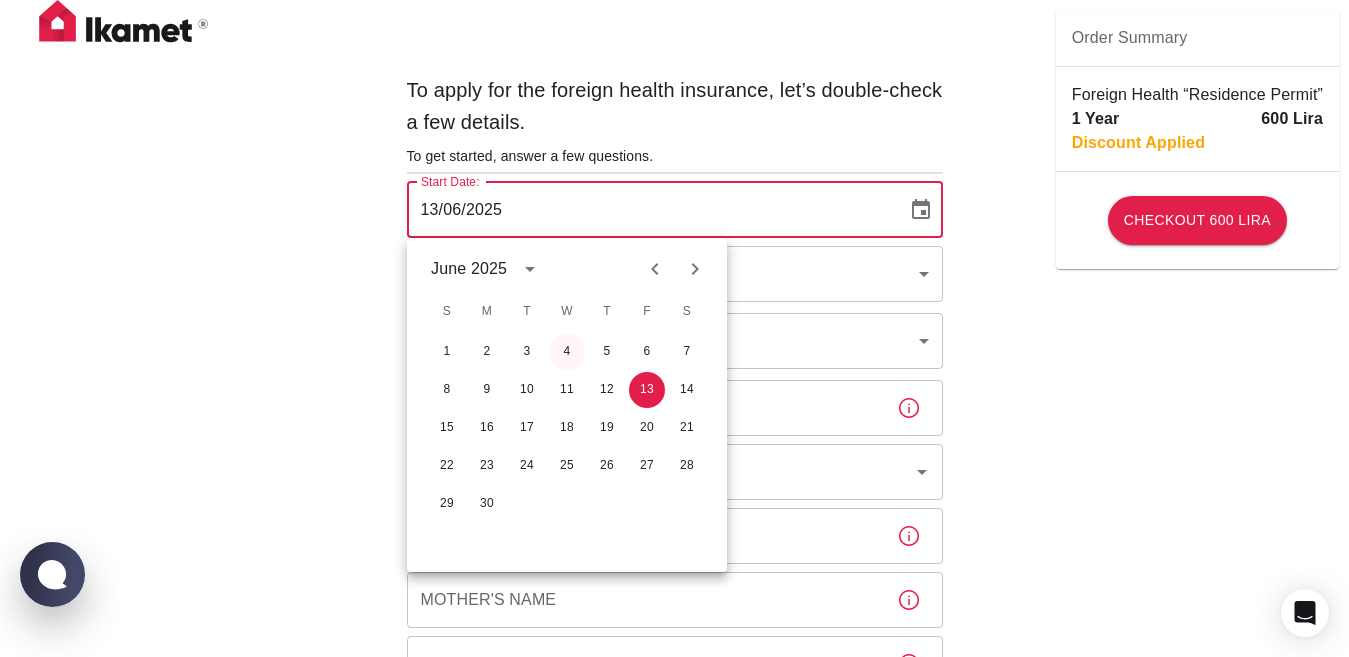 click on "4" at bounding box center (567, 352) 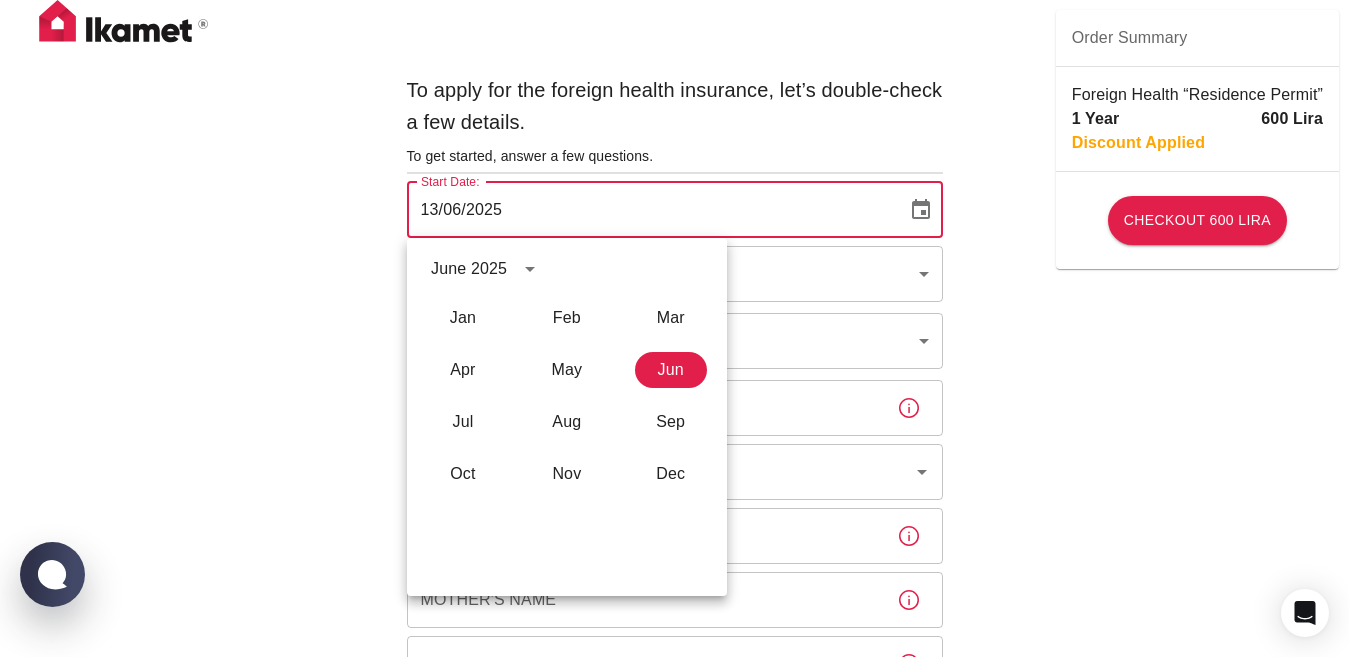 type on "04/06/2025" 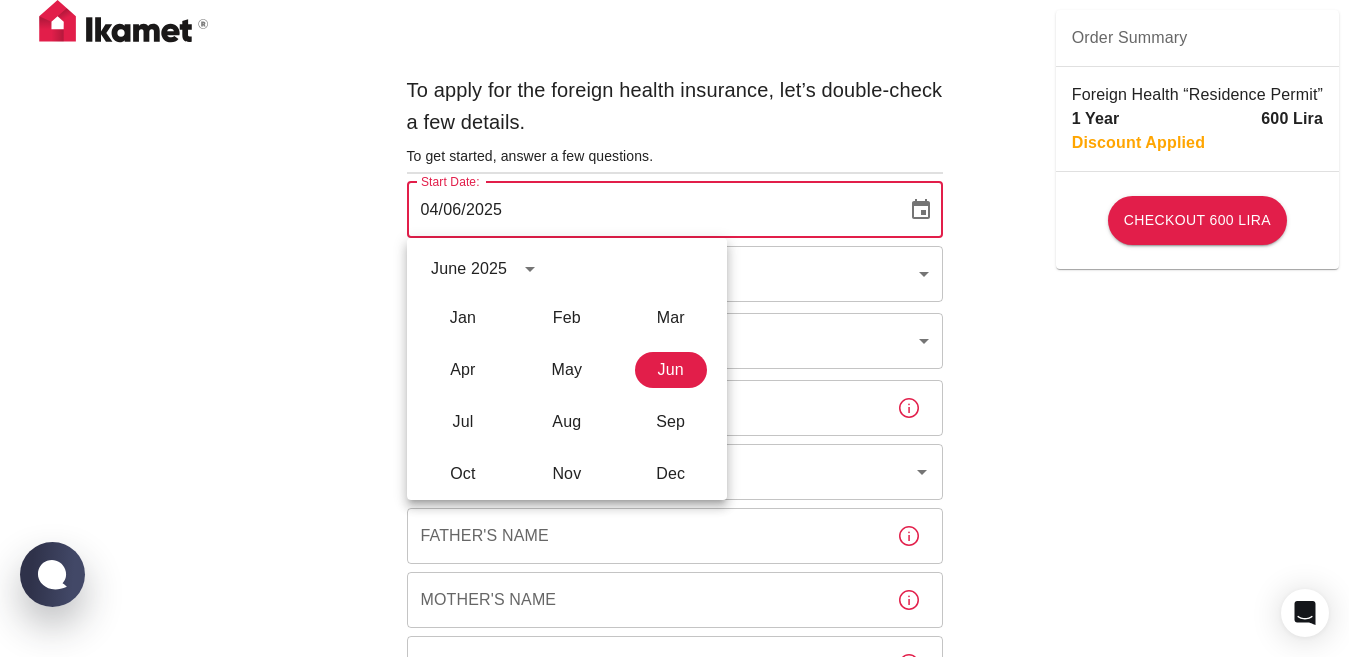 click on "Official Ikamet Sigorta – Turkey Foreign Health “Residence Permit” Insurance First Name [FIRST] [LAST] First Name Last Name Father's Name [FIRST] [LAST] Mother's Name [FIRST] [LAST] Birth Place Birth Place Gender ​ Gender Insured Address City City Town Town Neighborhood Neighborhood Street Street Building Number Building Number Apartment Number Apartment Number EFT Credit Card I have read and accept the  Privacy Policy and User Agreement I have read and accept the  Clarification Text I agree to recieve E-mail and SMS about this offer and campaigns. Order Summary Foreign Health “Residence Permit” 1 Year 600 Lira Discount Applied Checkout 600 Lira Checkout 600 Lira" at bounding box center [674, 775] 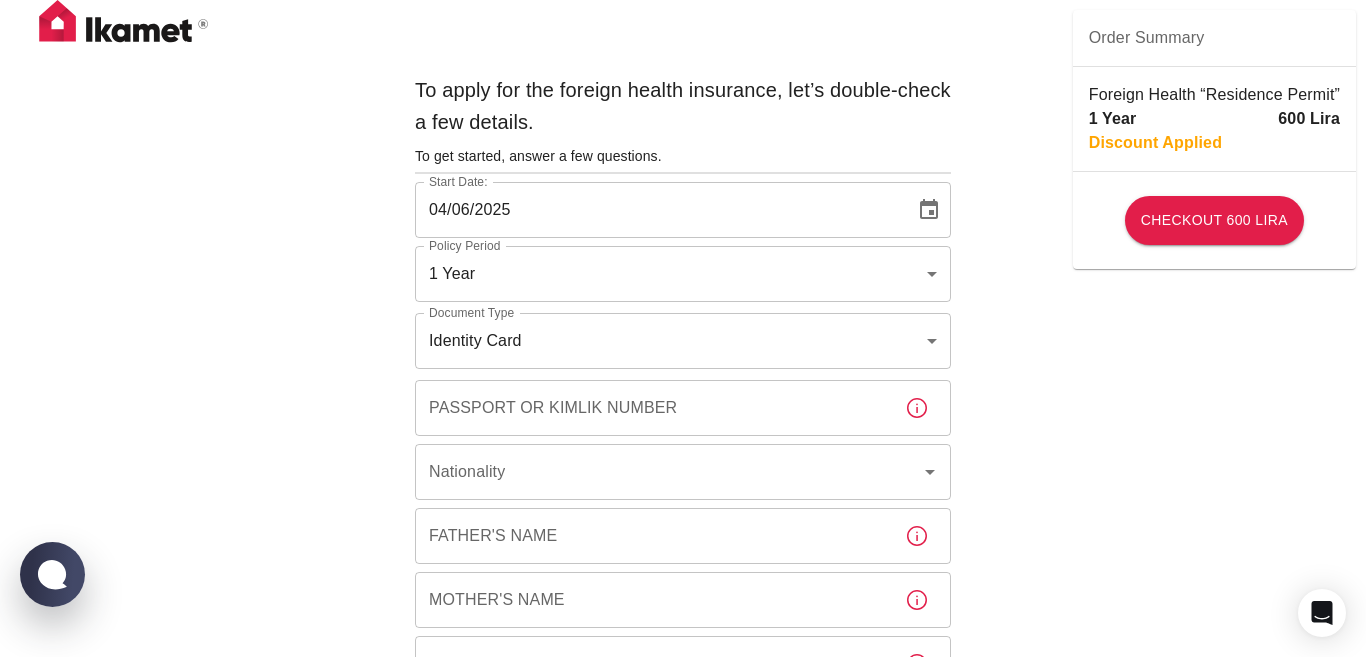 click on "Official Ikamet Sigorta | Personal Information
WhatsApp Chat with us" at bounding box center [683, 775] 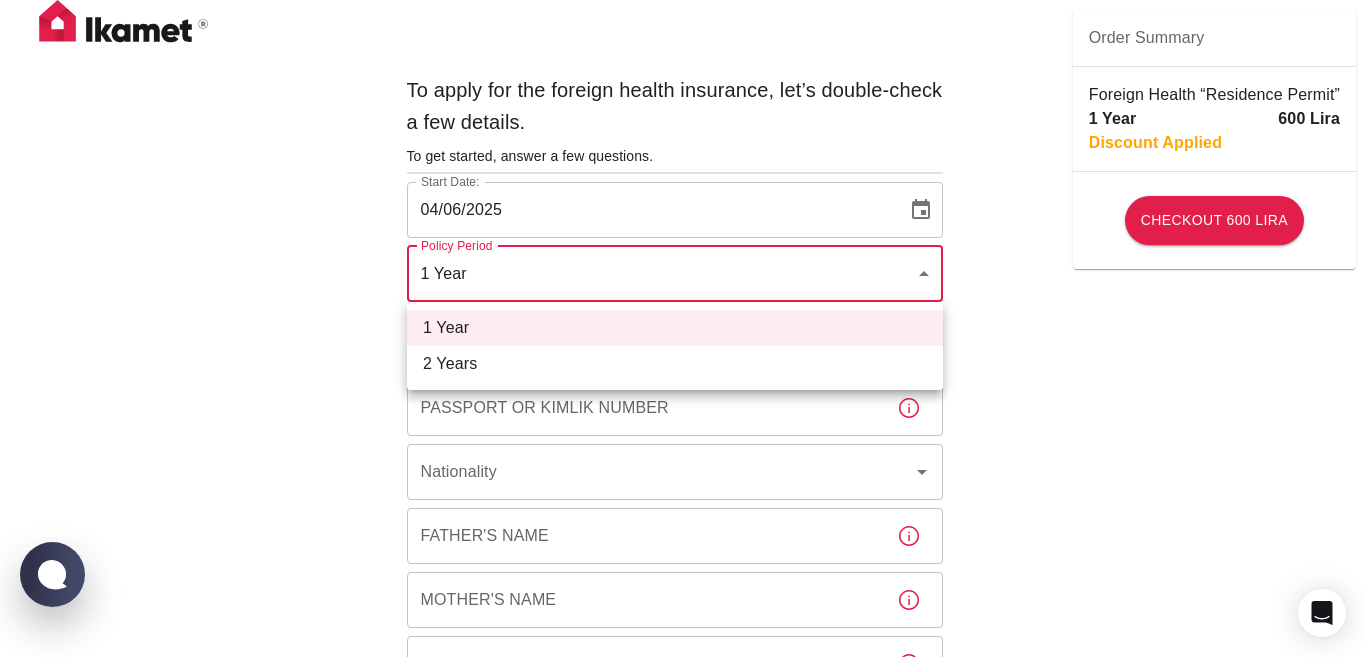 click on "2 Years" at bounding box center [675, 364] 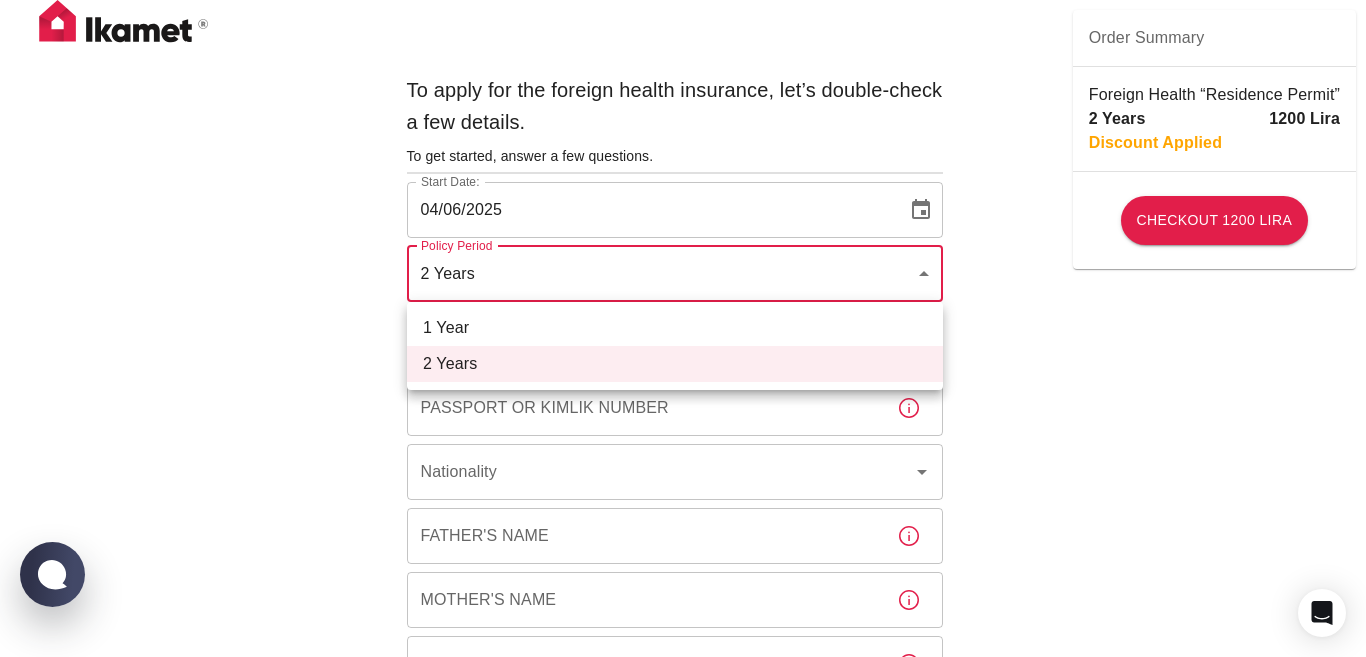 click on "To apply for the foreign health insurance, let’s double-check a few details. To get started, answer a few questions. Start Date: [DATE] Start Date: Policy Period 2 Years 572c7356-bd2e-44a0-a5fb-f98fe7448427 Policy Period Document Type Identity Card id Document Type Passport or Kimlik Number Passport or Kimlik Number Nationality Nationality Father's Name [FIRST] Father's Name Mother's Name [LAST] Mother's Name Birth Place [CITY] Birth Place Gender ​ Gender Insured Address City City Town Town Neighborhood Neighborhood Street Street Building Number Building Number Apartment Number Apartment Number EFT Credit Card I have read and accept the  Privacy Policy and User Agreement I have read and accept the  Clarification Text I agree to recieve E-mail and SMS about this offer and campaigns. Order Summary Foreign Health “Residence Permit” 2 Years 1200 Lira Discount Applied Checkout 1200 Lira Checkout 1200 Lira
Ikamet Sigorta | Personal Information
WhatsApp Chat with us 1 Year 2 Years" at bounding box center [683, 775] 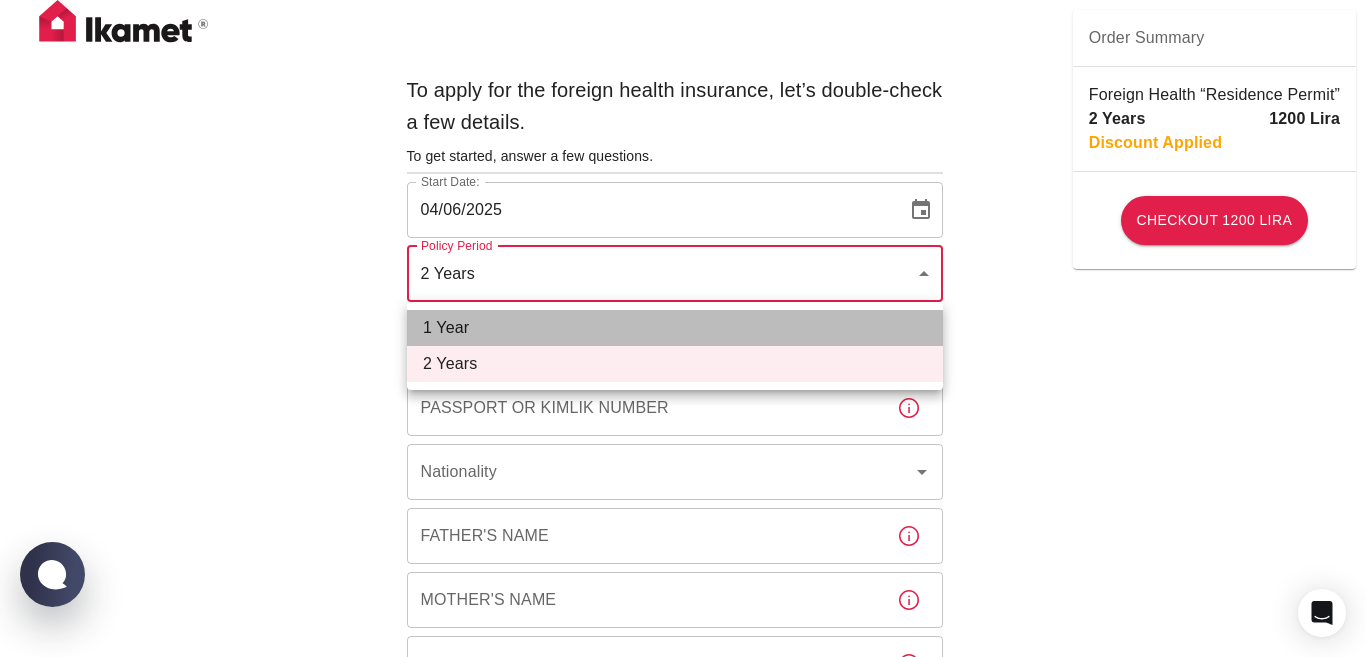 click on "1 Year" at bounding box center (675, 328) 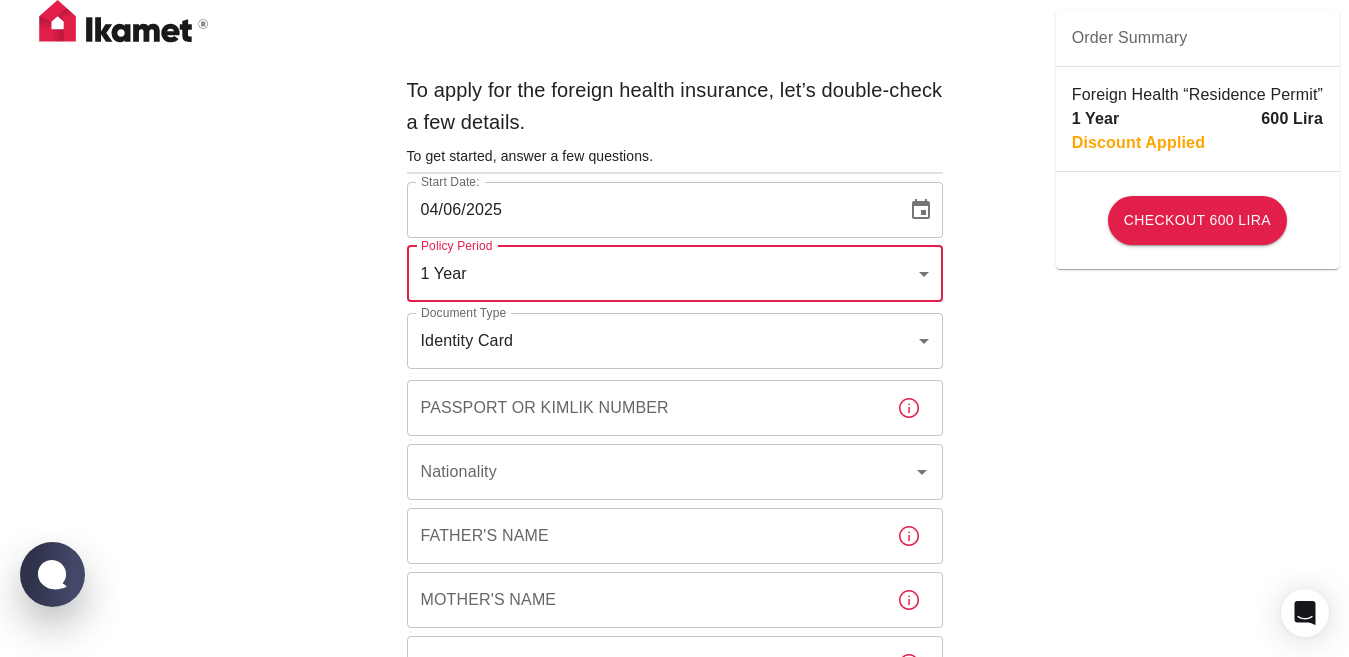 click on "Official Ikamet Sigorta – Turkey Foreign Health “Residence Permit” Insurance First Name [FIRST] [LAST] First Name Last Name Father's Name [FIRST] [LAST] Mother's Name [FIRST] [LAST] Birth Place Birth Place Gender ​ Gender Insured Address City City Town Town Neighborhood Neighborhood Street Street Building Number Building Number Apartment Number Apartment Number EFT Credit Card I have read and accept the  Privacy Policy and User Agreement I have read and accept the  Clarification Text I agree to recieve E-mail and SMS about this offer and campaigns. Order Summary Foreign Health “Residence Permit” 1 Year 600 Lira Discount Applied Checkout 600 Lira Checkout 600 Lira" at bounding box center [674, 775] 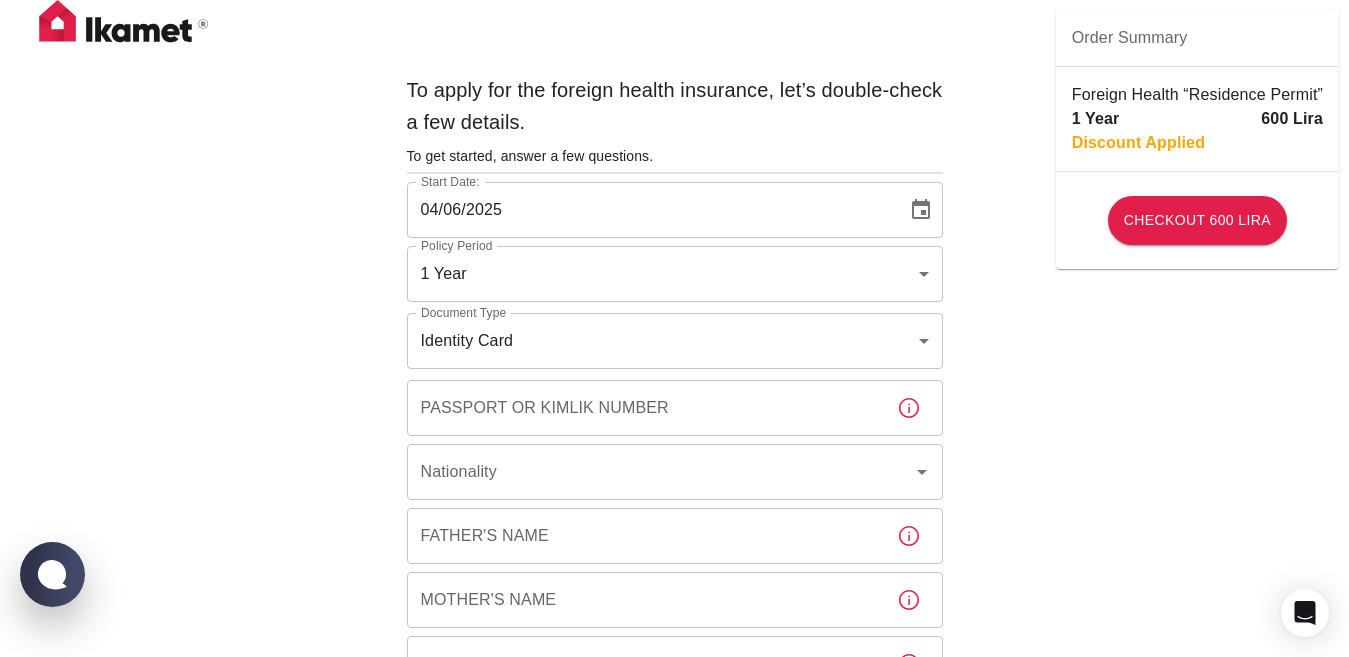 scroll, scrollTop: 100, scrollLeft: 0, axis: vertical 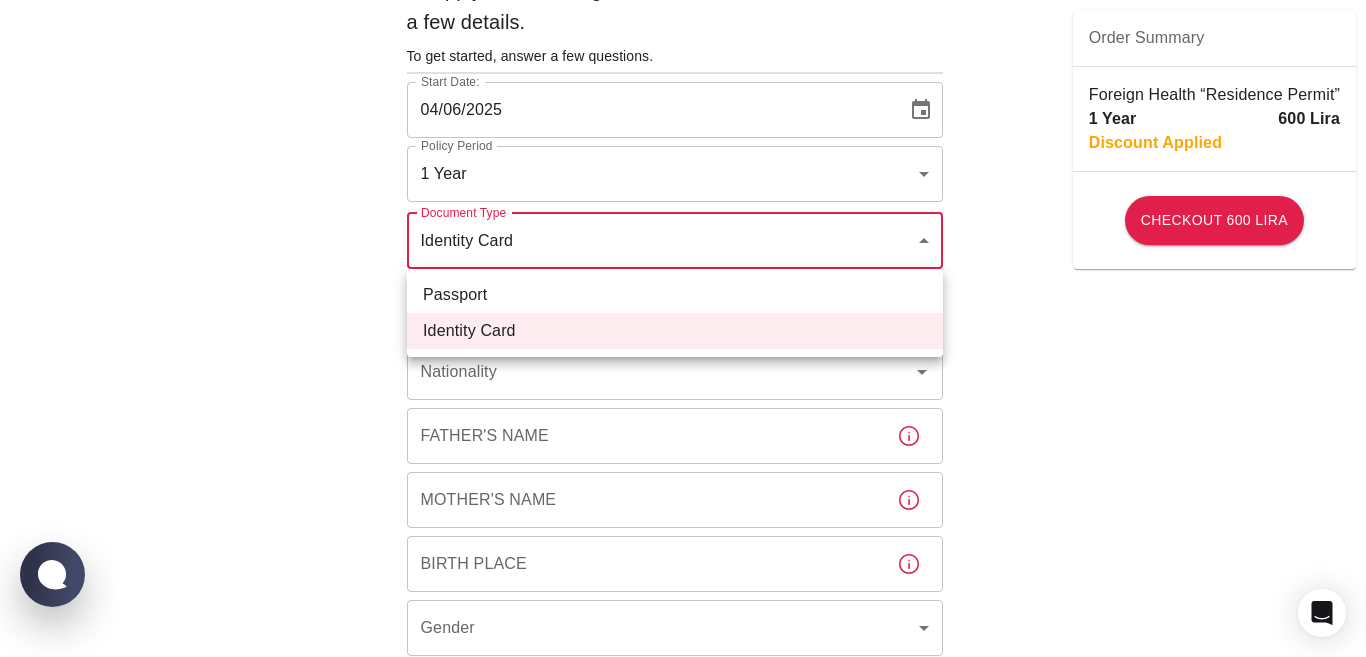 click on "To apply for the foreign health insurance, let’s double-check a few details. To get started, answer a few questions. Start Date: [DATE] Start Date: Policy Period 1 Year b7343ef8-d55e-4554-96a8-76e30347e985 Policy Period Document Type Identity Card id Document Type Passport or Kimlik Number Passport or Kimlik Number Nationality Nationality Father's Name [FIRST] Father's Name Mother's Name [LAST] Mother's Name Birth Place [CITY] Birth Place Gender ​ Gender Insured Address City City Town Town Neighborhood Neighborhood Street Street Building Number Building Number Apartment Number Apartment Number EFT Credit Card I have read and accept the  Privacy Policy and User Agreement I have read and accept the  Clarification Text I agree to recieve E-mail and SMS about this offer and campaigns. Order Summary Foreign Health “Residence Permit” 1 Year 600 Lira Discount Applied Checkout 600 Lira Checkout 600 Lira
Ikamet Sigorta | Personal Information
WhatsApp Chat with us Passport Identity Card" at bounding box center (683, 675) 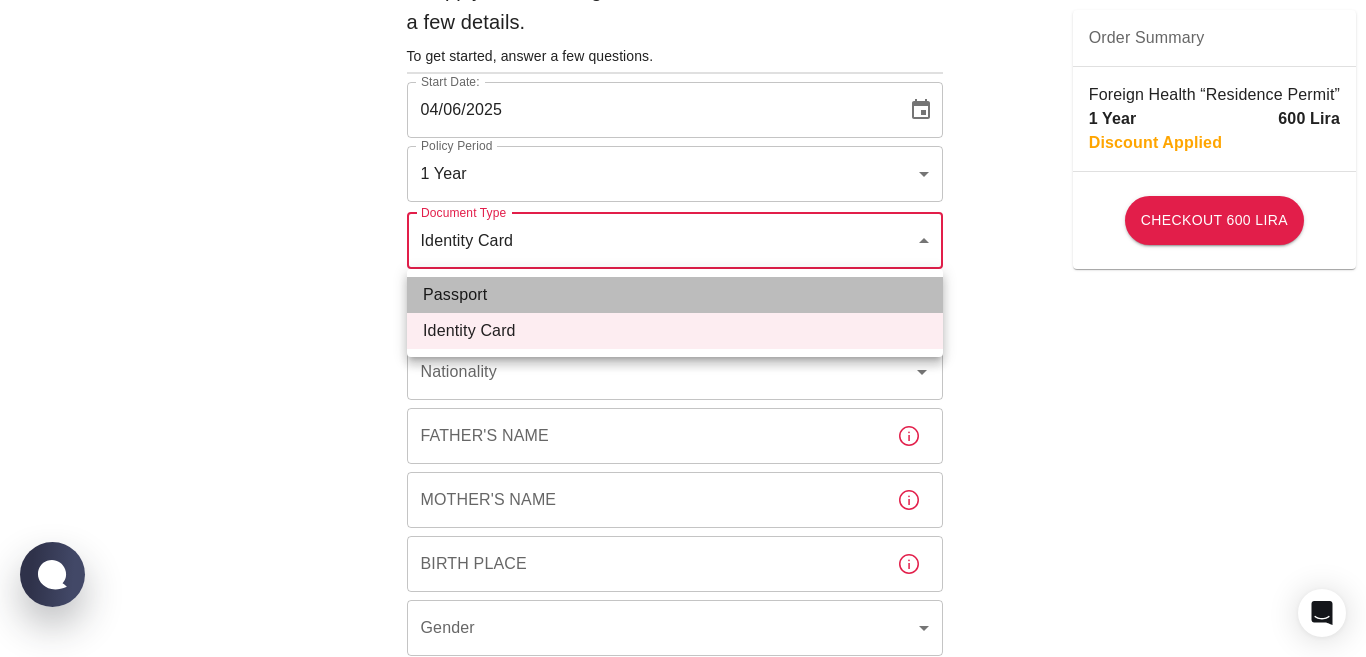 click on "Passport" at bounding box center [675, 295] 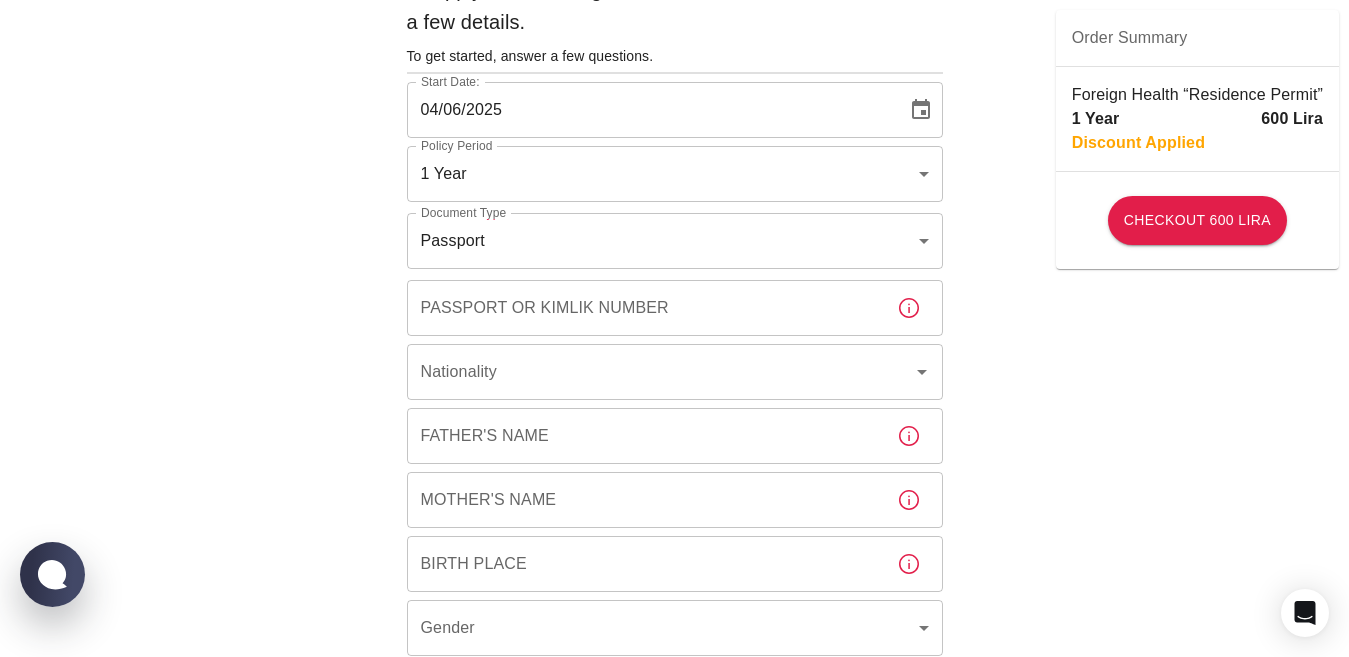 click on "To apply for the foreign health insurance, let’s double-check a few details. To get started, answer a few questions. Start Date: [DATE] Start Date: Policy Period 1 Year b7343ef8-d55e-4554-96a8-76e30347e985 Policy Period Document Type Passport passport Document Type Passport or Kimlik Number Passport or Kimlik Number Nationality Nationality Father's Name [FIRST] [LAST] Mother's Name [FIRST] [LAST] Birth Place Birth Place Gender ​ Gender Insured Address City City Town Town Neighborhood Neighborhood Street Street Building Number Building Number Apartment Number Apartment Number EFT Credit Card I have read and accept the  Privacy Policy and User Agreement I have read and accept the  Clarification Text I agree to recieve E-mail and SMS about this offer and campaigns. Order Summary Foreign Health “Residence Permit” 1 Year 600 Lira Discount Applied Checkout 600 Lira Checkout 600 Lira" at bounding box center (674, 675) 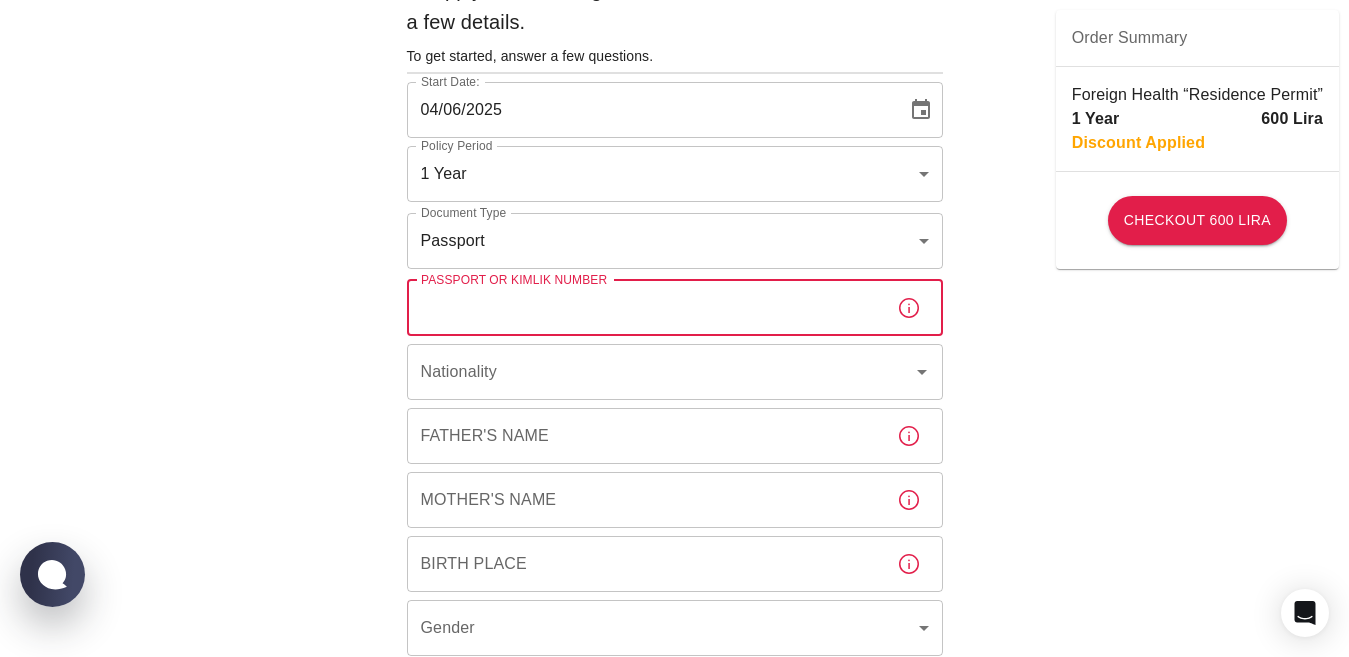 click on "Passport or Kimlik Number" at bounding box center [644, 308] 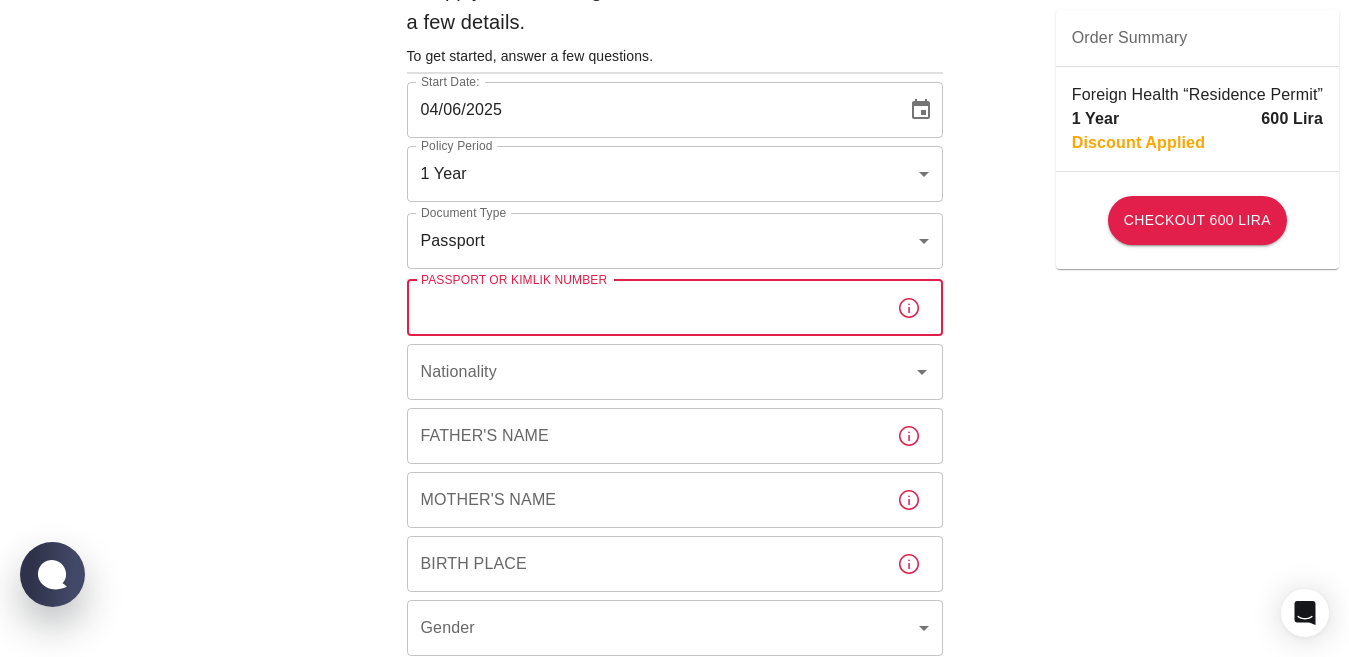 type on "[DOCUMENT_NUMBER]" 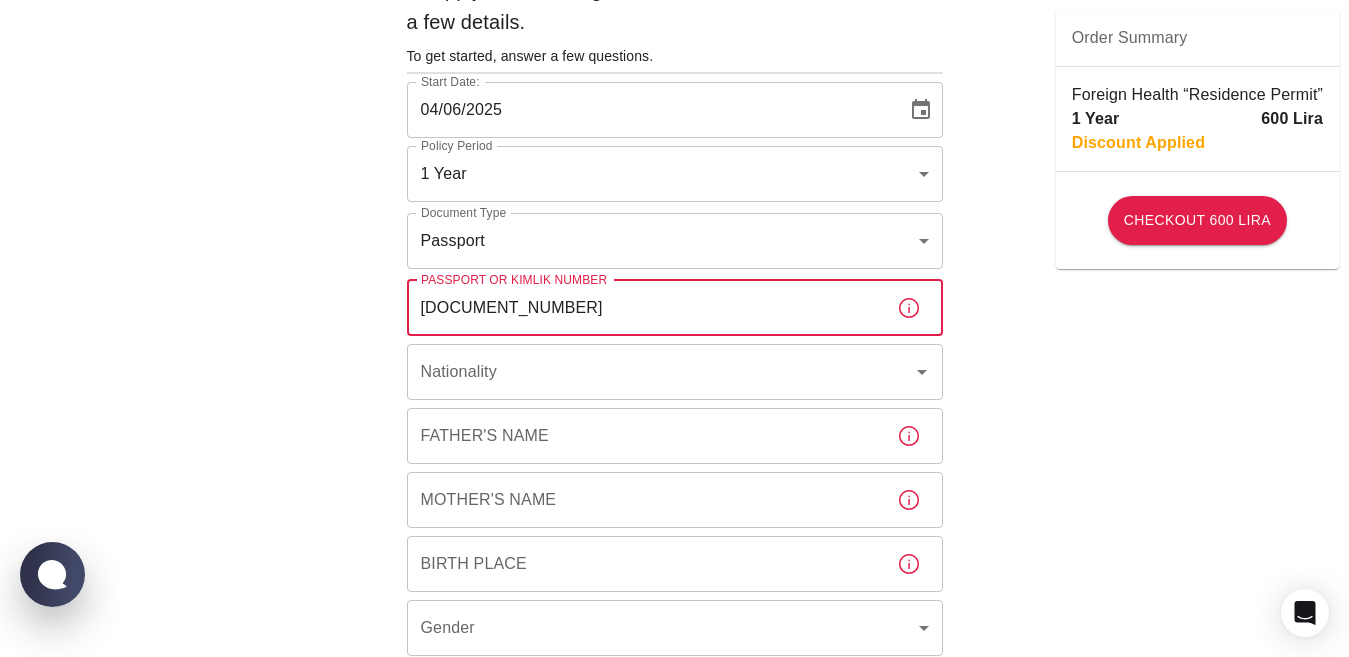 click on "To apply for the foreign health insurance, let’s double-check a few details. To get started, answer a few questions. Start Date: [DATE] Start Date: Policy Period 1 Year b7343ef8-d55e-4554-96a8-76e30347e985 Policy Period Document Type Passport passport Document Type Passport or Kimlik Number H 421771 Passport or Kimlik Number Nationality Nationality Father's Name [FIRST] Father's Name Mother's Name [LAST] Mother's Name Birth Place [CITY] Birth Place Gender ​ Gender Insured Address City City Town Town Neighborhood Neighborhood Street Street Building Number Building Number Apartment Number Apartment Number EFT Credit Card I have read and accept the  Privacy Policy and User Agreement I have read and accept the  Clarification Text I agree to recieve E-mail and SMS about this offer and campaigns. Order Summary Foreign Health “Residence Permit” 1 Year 600 Lira Discount Applied Checkout 600 Lira Checkout 600 Lira" at bounding box center (674, 675) 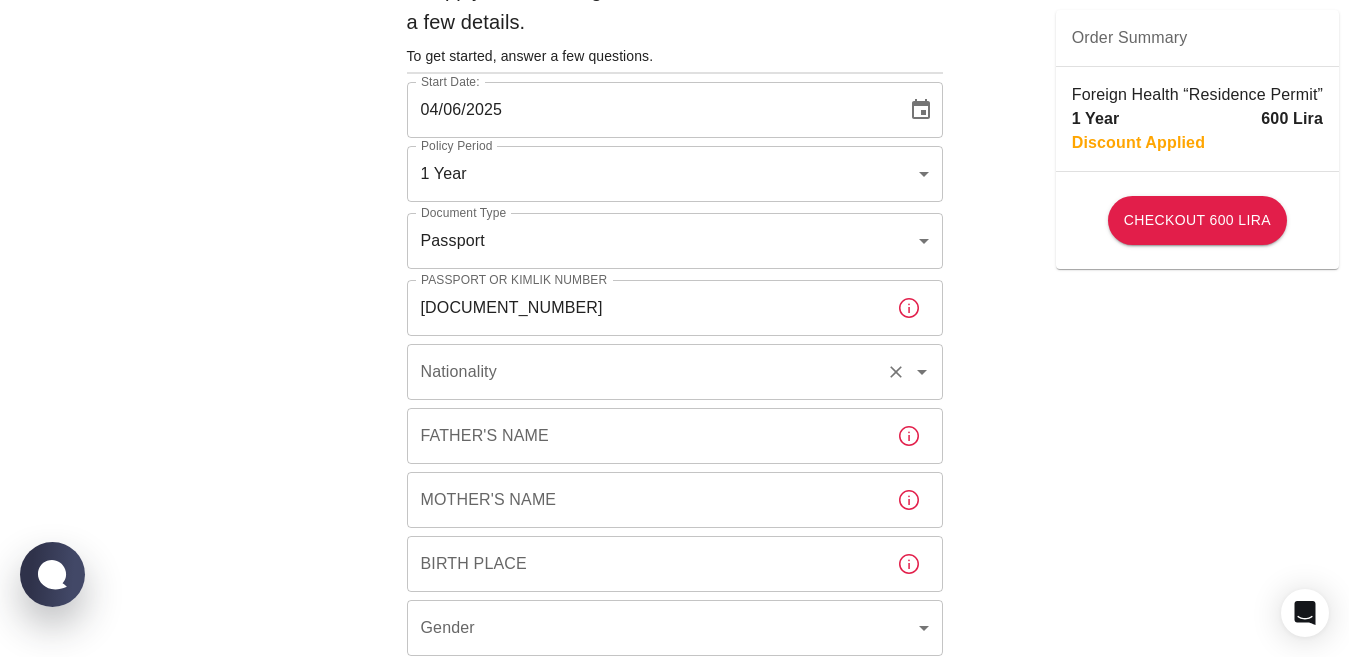 click on "Nationality" at bounding box center [647, 372] 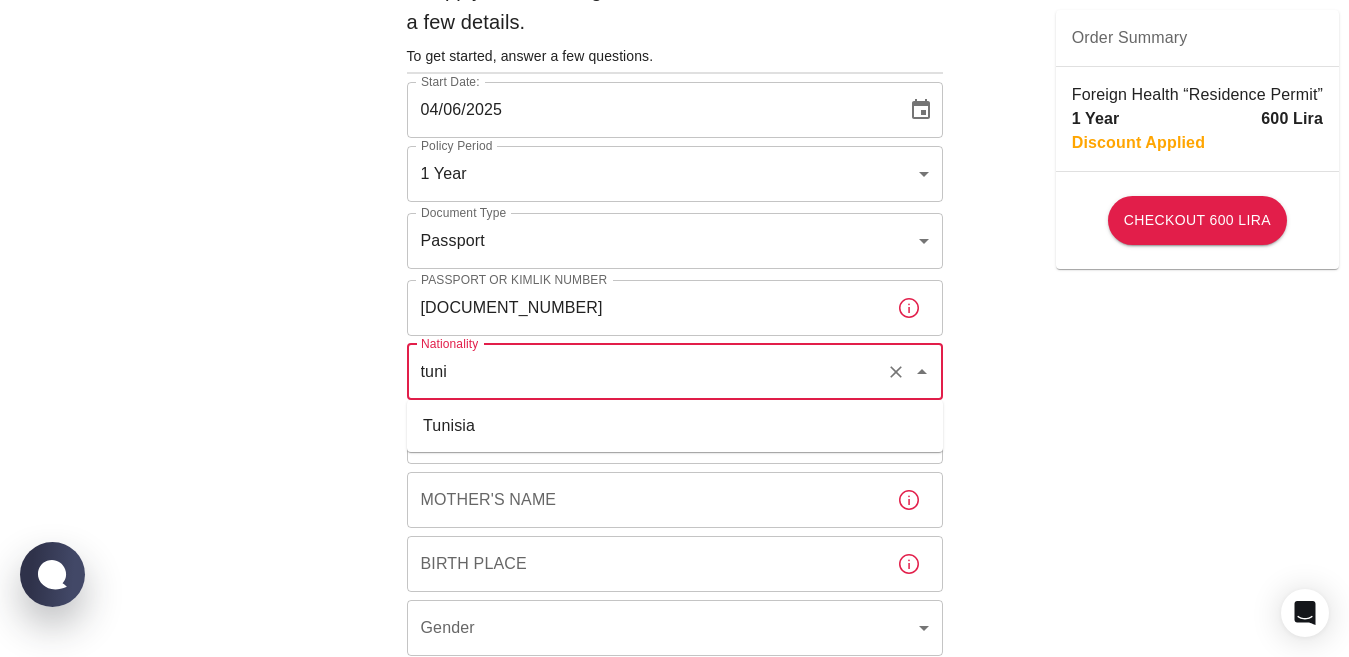 click on "Tunisia" at bounding box center [675, 426] 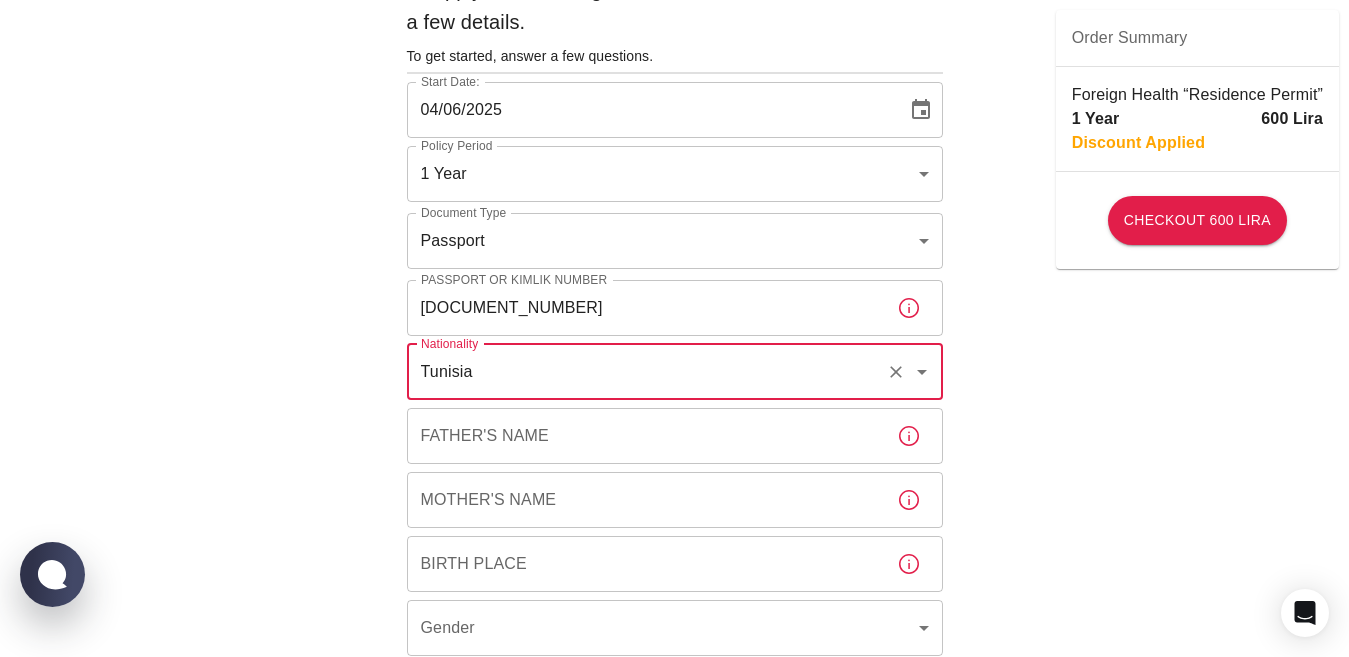 type on "Tunisia" 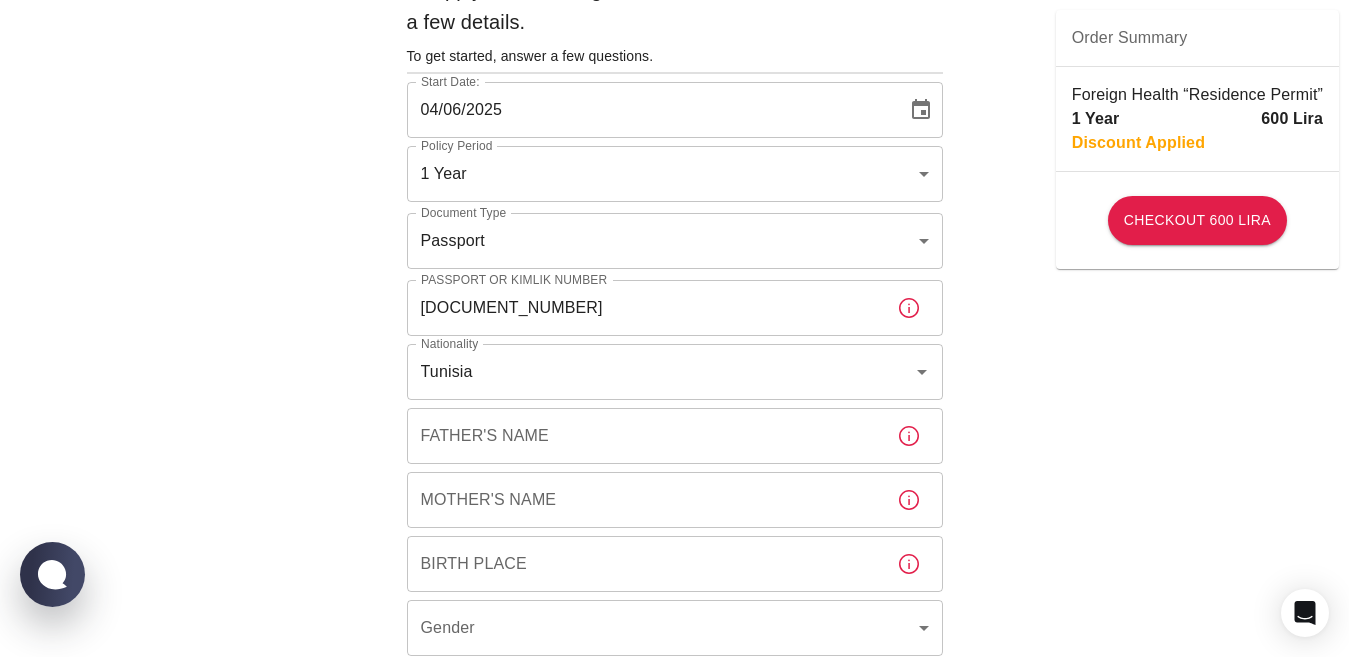 click on "To apply for the foreign health insurance, let’s double-check a few details. To get started, answer a few questions. Start Date: [DATE] Start Date: Policy Period 1 Year b7343ef8-d55e-4554-96a8-76e30347e985 Policy Period Document Type Passport passport Document Type Passport or Kimlik Number Passport or Kimlik Number Nationality Tunisia Nationality Father's Name Father's Name Mother's Name Mother's Name Birth Place Birth Place Gender ​ Gender Insured Address City City Town Town Neighborhood Neighborhood Street Street Building Number Building Number Apartment Number Apartment Number EFT Credit Card I have read and accept the  Privacy Policy and User Agreement I have read and accept the  Clarification Text I agree to recieve E-mail and SMS about this offer and campaigns. Order Summary Foreign Health “Residence Permit” 1 Year 600 Lira Discount Applied Checkout 600 Lira Checkout 600 Lira" at bounding box center [674, 675] 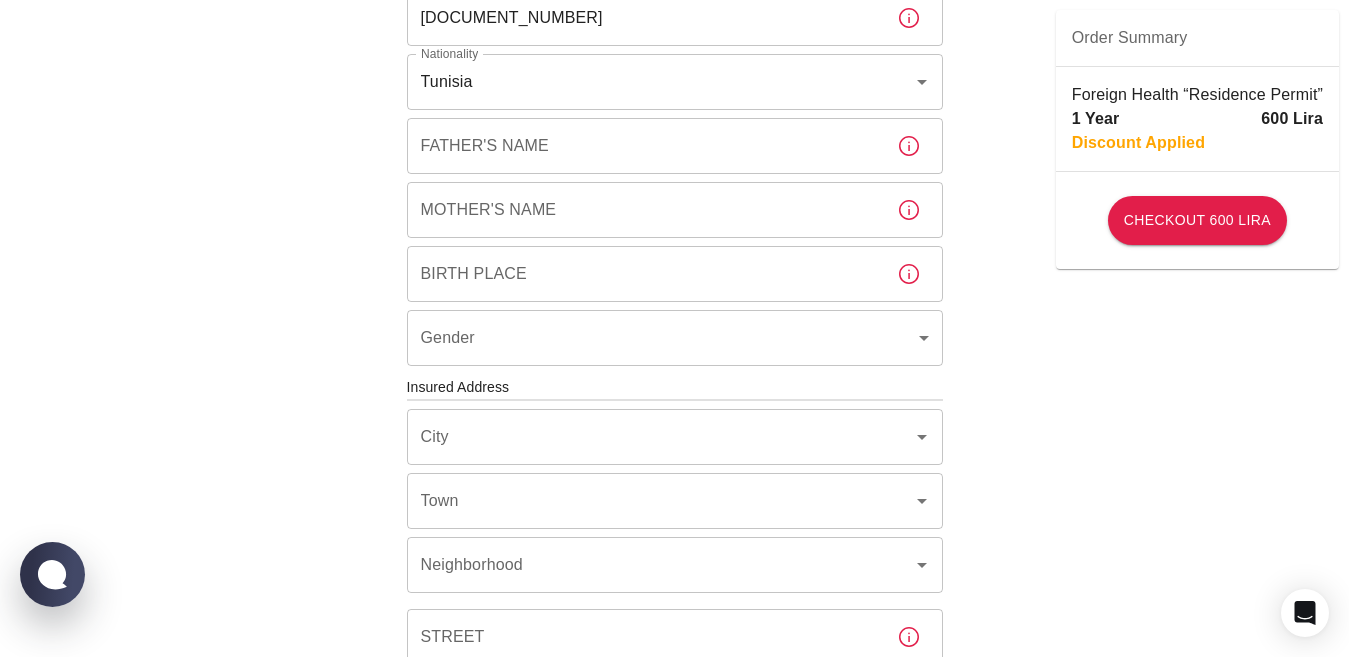 scroll, scrollTop: 400, scrollLeft: 0, axis: vertical 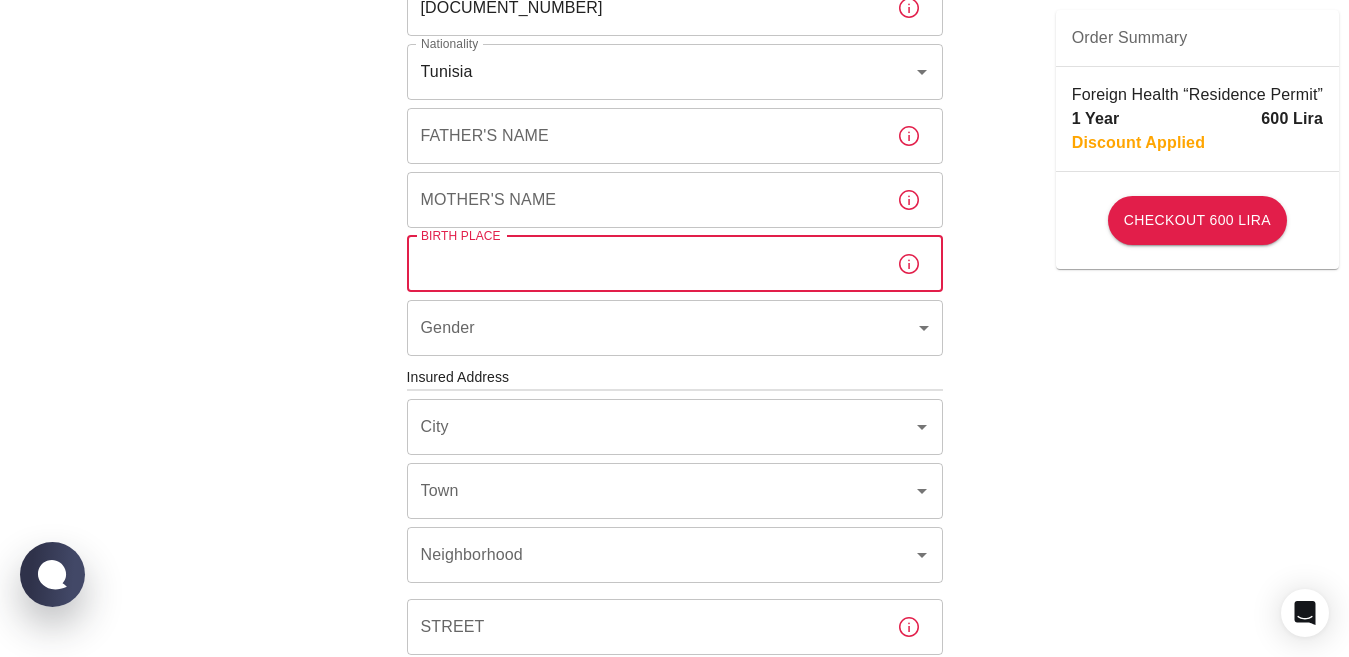 click on "Birth Place" at bounding box center (644, 264) 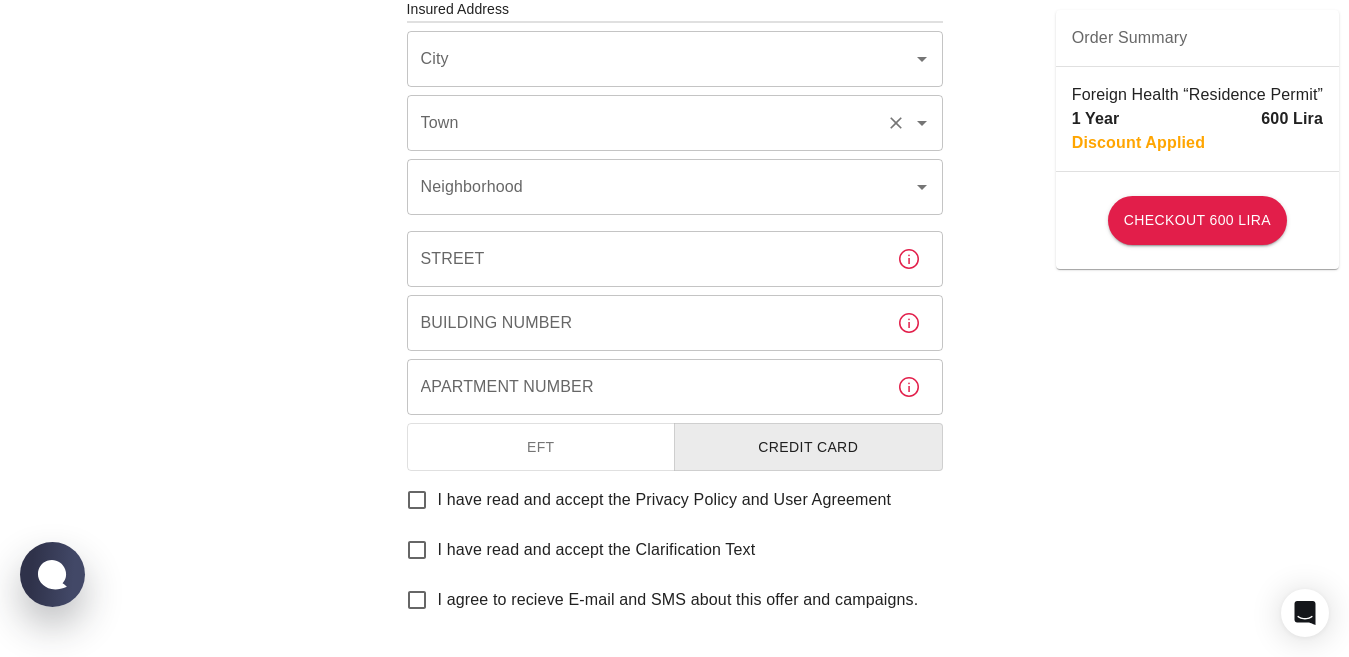 scroll, scrollTop: 800, scrollLeft: 0, axis: vertical 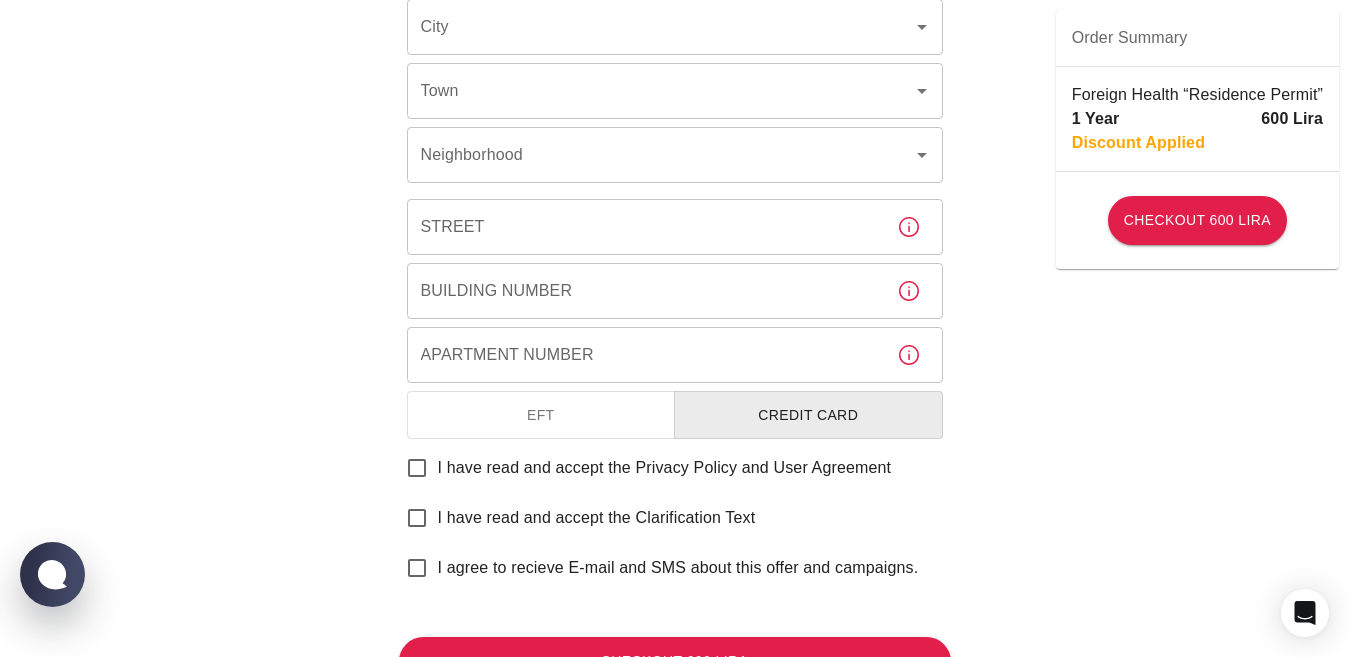 click on "To apply for the foreign health insurance, let’s double-check a few details. To get started, answer a few questions. Start Date: [DATE] Start Date: Policy Period 1 Year b7343ef8-d55e-4554-96a8-76e30347e985 Policy Period Document Type Passport passport Document Type Passport or Kimlik Number Passport or Kimlik Number Nationality Tunisia Nationality Father's Name Father's Name Mother's Name Mother's Name Birth Place Birth Place Gender ​ Gender Insured Address City City Town Town Neighborhood Neighborhood Street Street Building Number Building Number Apartment Number Apartment Number EFT Credit Card I have read and accept the  Privacy Policy and User Agreement I have read and accept the  Clarification Text I agree to recieve E-mail and SMS about this offer and campaigns. Order Summary Foreign Health “Residence Permit” 1 Year 600 Lira Discount Applied Checkout 600 Lira Checkout 600 Lira" at bounding box center [674, -25] 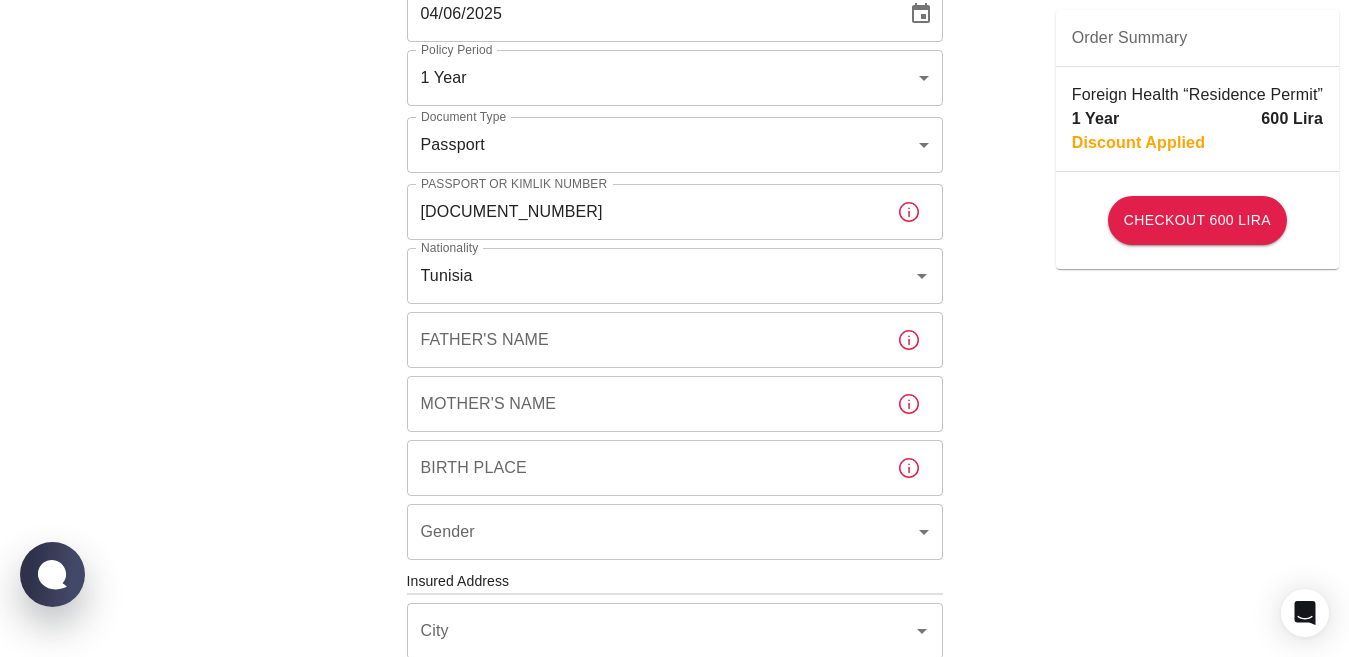 scroll, scrollTop: 200, scrollLeft: 0, axis: vertical 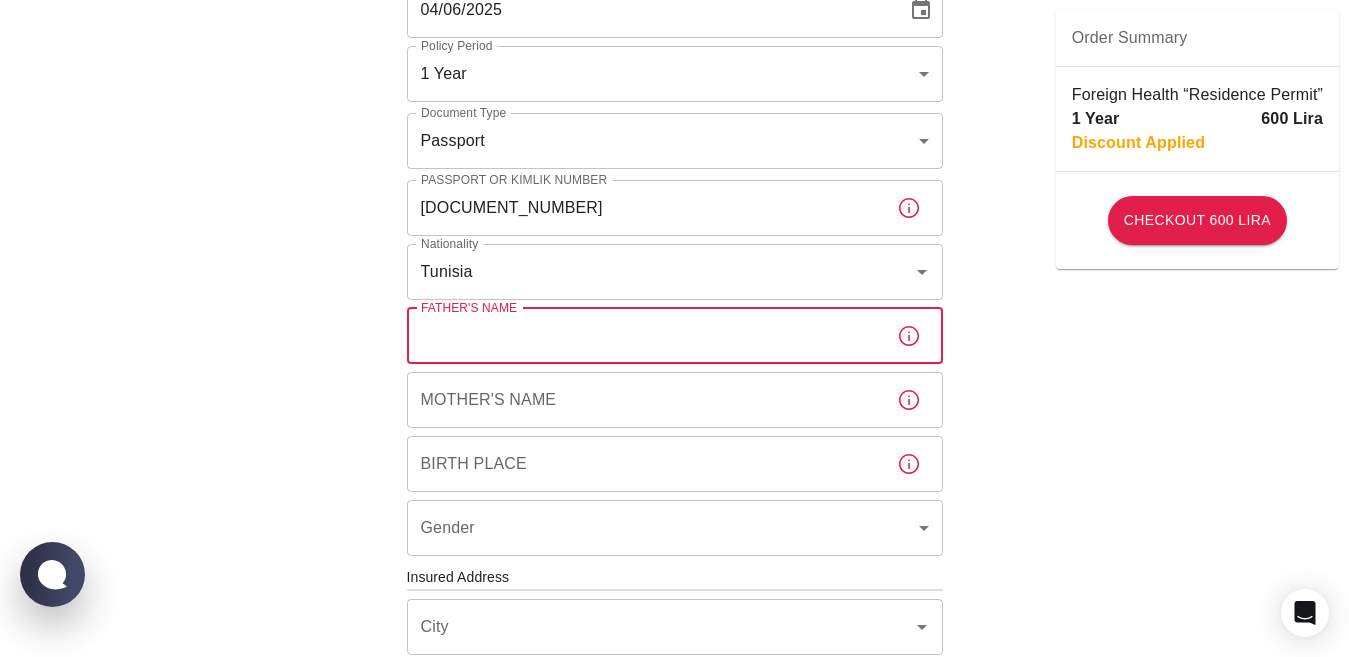 click on "Father's Name" at bounding box center (644, 336) 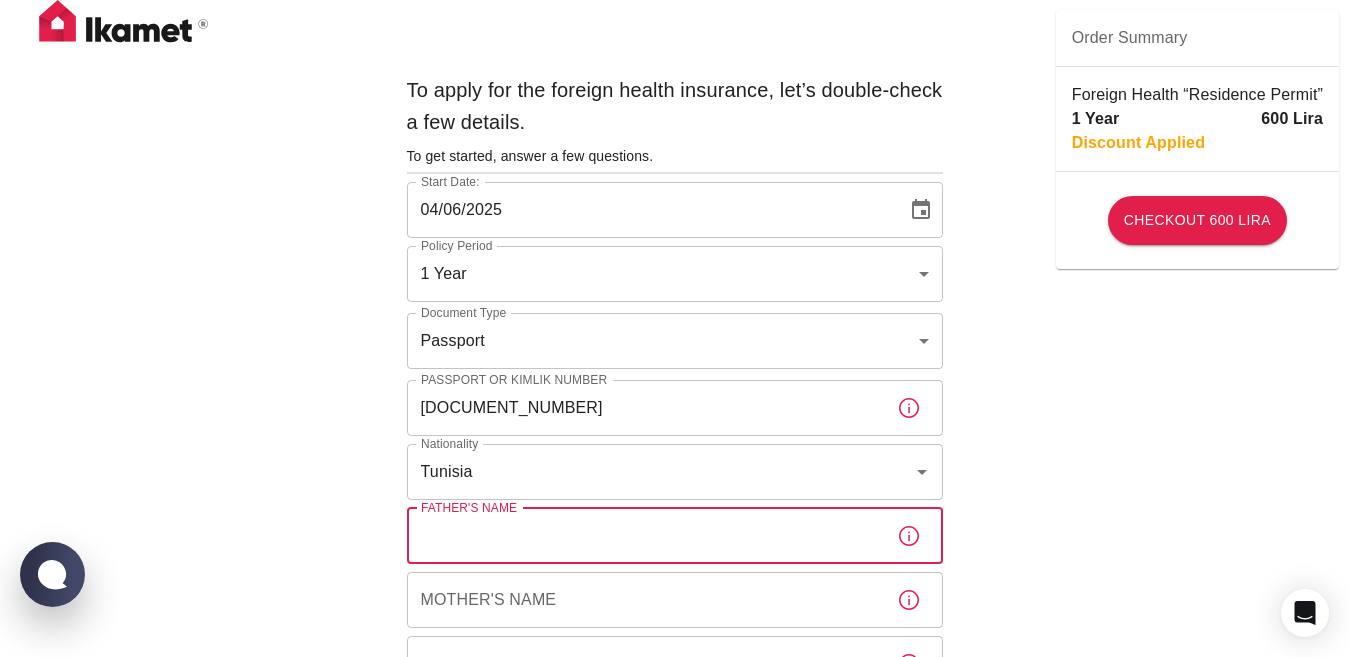 scroll, scrollTop: 100, scrollLeft: 0, axis: vertical 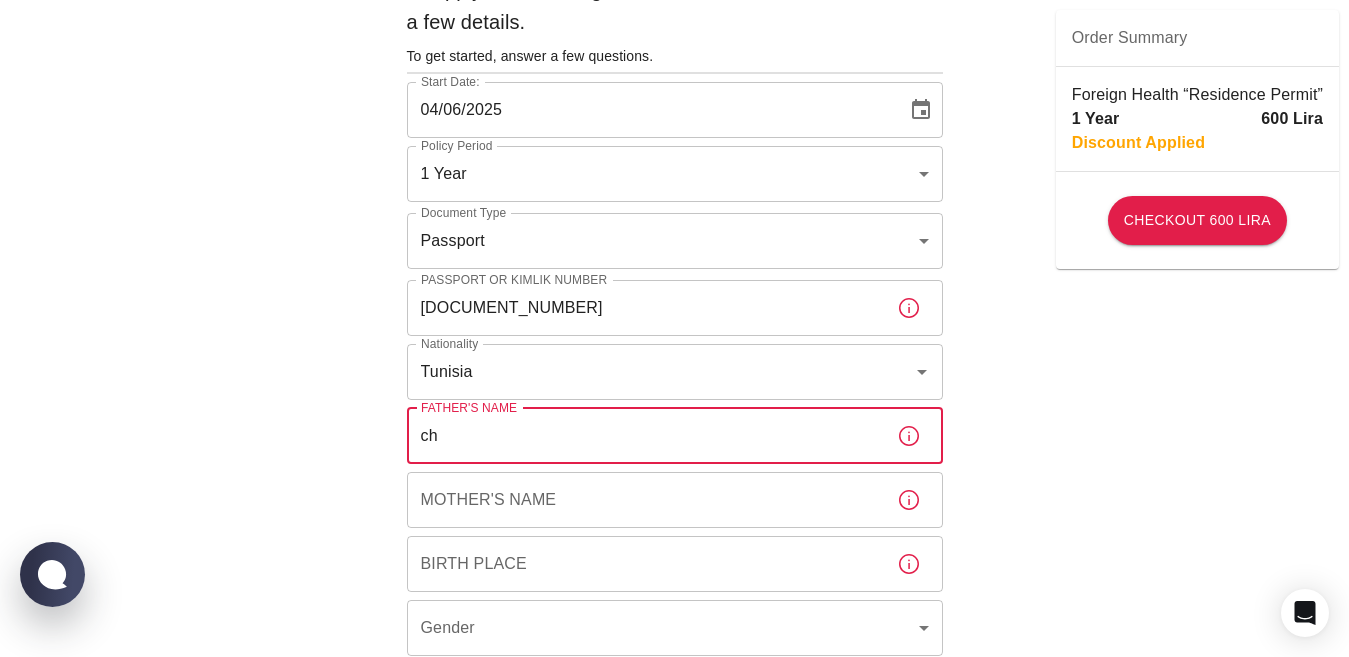 type on "c" 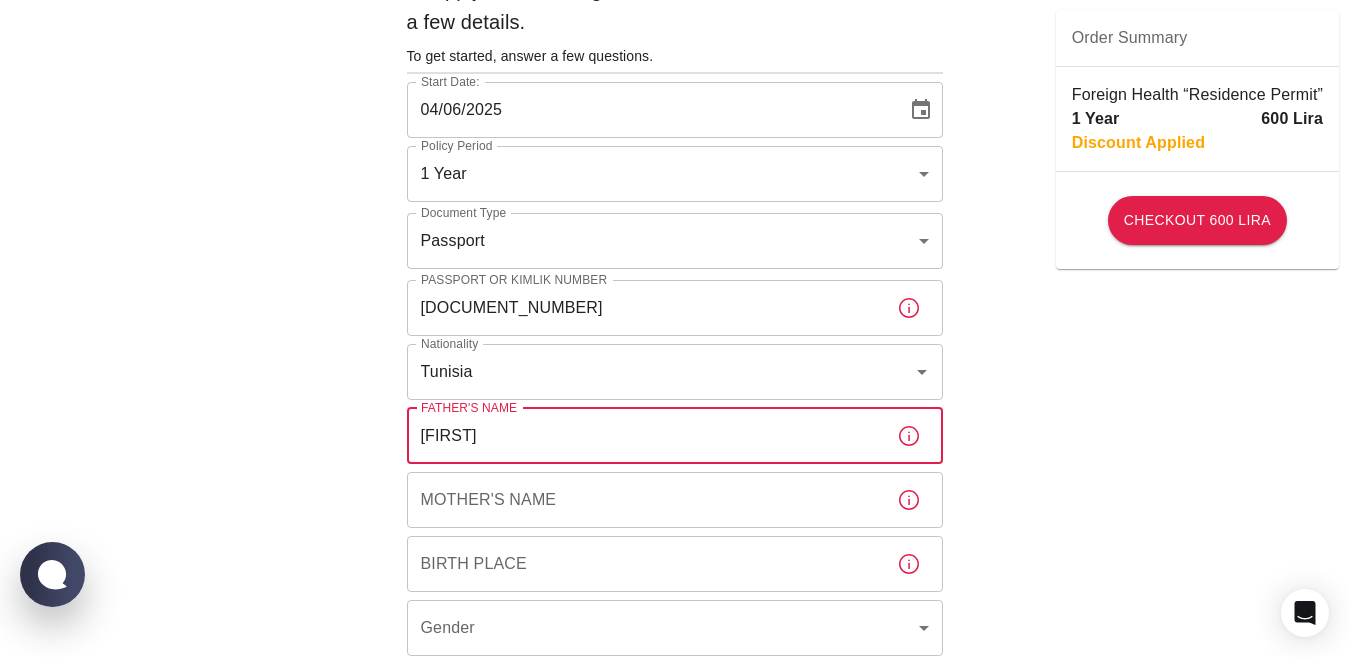 type on "[FIRST]" 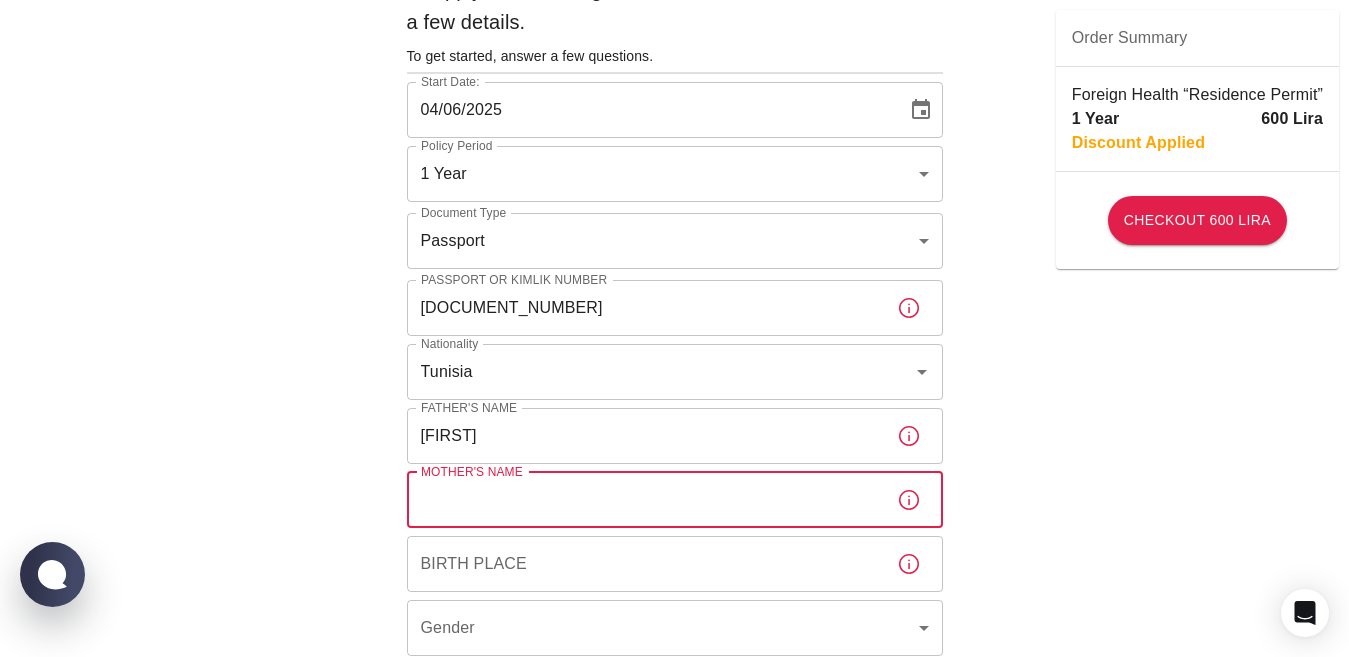 click on "Mother's Name" at bounding box center (644, 500) 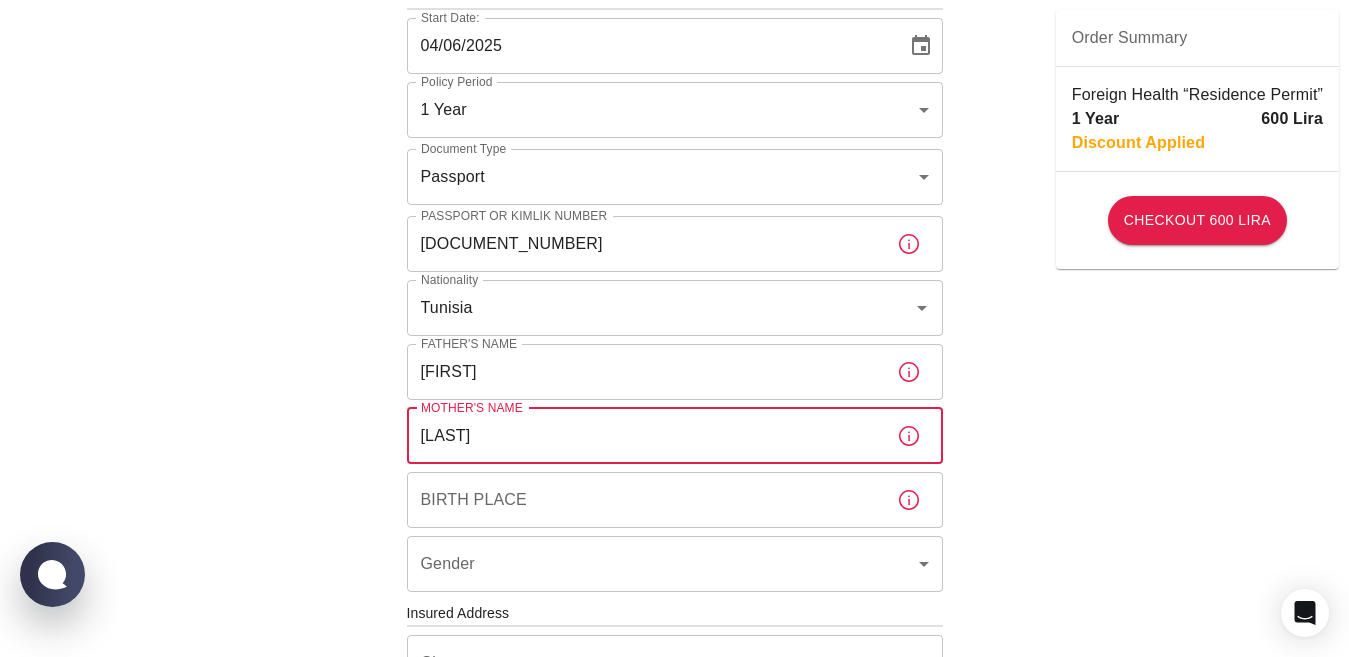 scroll, scrollTop: 200, scrollLeft: 0, axis: vertical 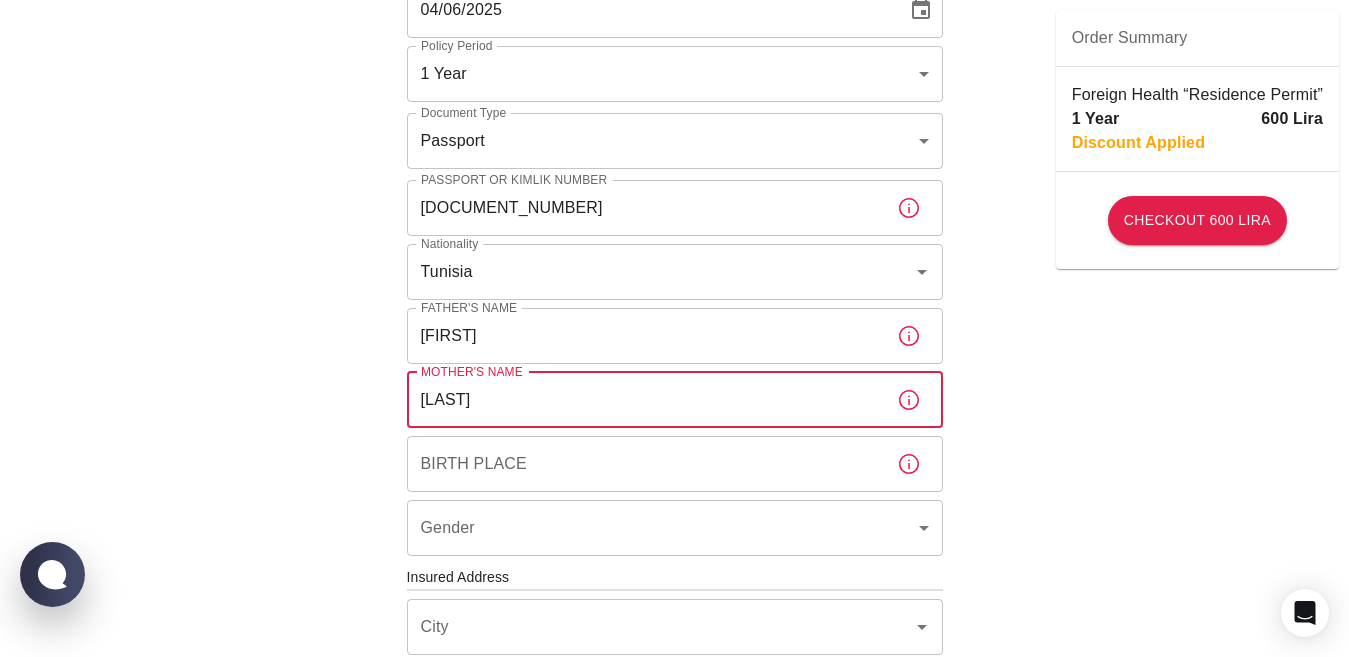 type on "[LAST]" 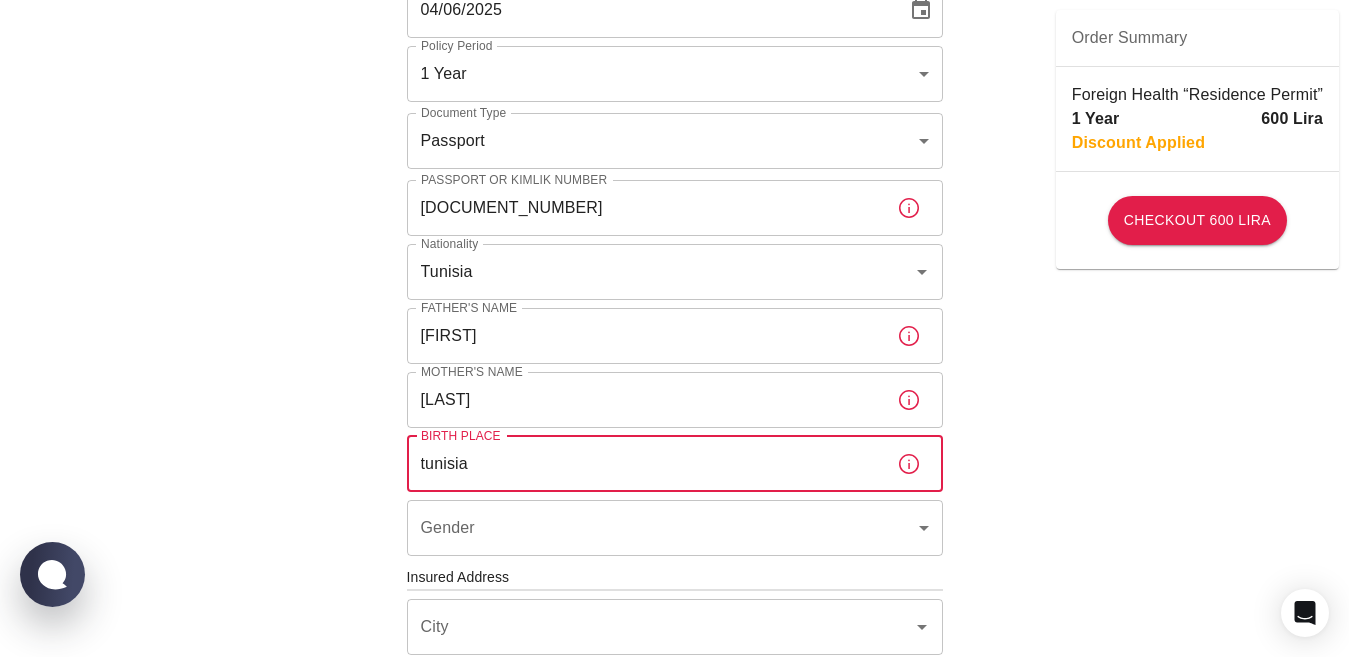 type on "tunisia" 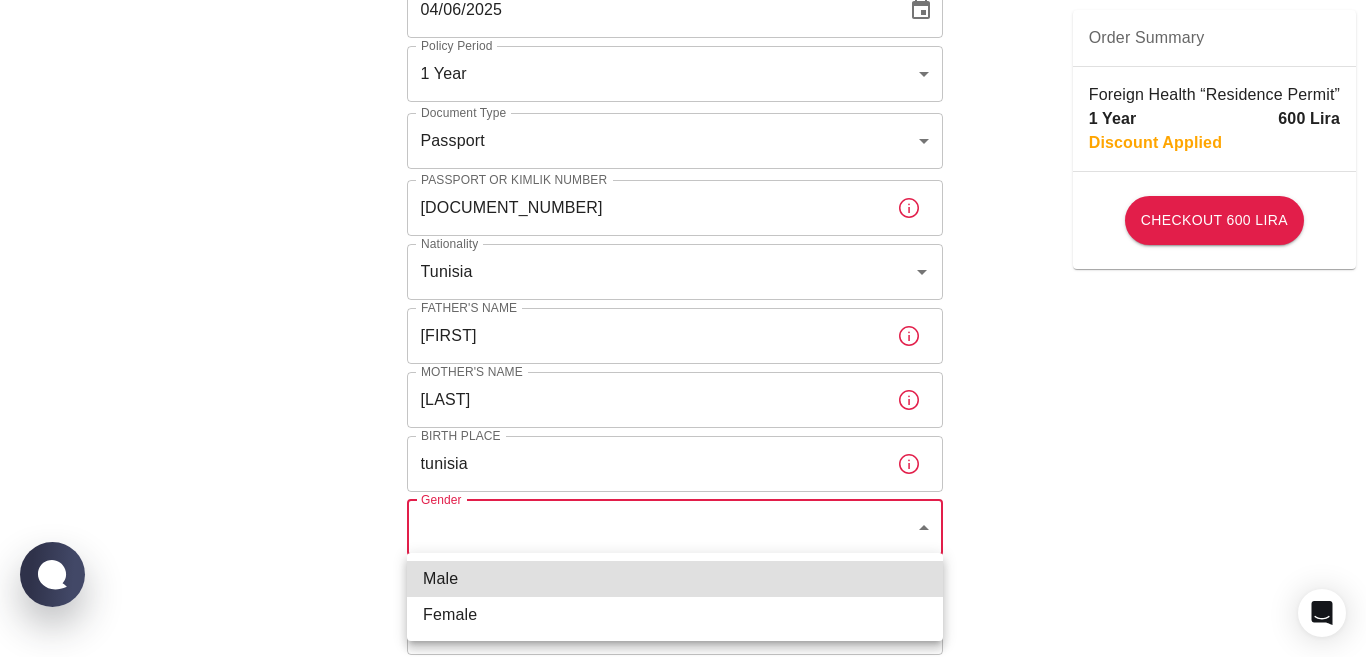 click on "To apply for the foreign health insurance, let’s double-check a few details. To get started, answer a few questions. Start Date: [DATE] Start Date: Policy Period 1 Year b7343ef8-d55e-4554-96a8-76e30347e985 Policy Period Document Type Passport passport Document Type Passport or Kimlik Number H 421771 Passport or Kimlik Number Nationality Tunisia Nationality Father's Name [FIRST] Father's Name Mother's Name [LAST] Mother's Name Birth Place [CITY] Birth Place Gender ​ Gender Insured Address City City Town Town Neighborhood Neighborhood Street Street Building Number Building Number Apartment Number Apartment Number EFT Credit Card I have read and accept the  Privacy Policy and User Agreement I have read and accept the  Clarification Text I agree to recieve E-mail and SMS about this offer and campaigns. Order Summary Foreign Health “Residence Permit” 1 Year 600 Lira Discount Applied Checkout 600 Lira Checkout 600 Lira
Ikamet Sigorta | Personal Information
WhatsApp Male" at bounding box center [683, 575] 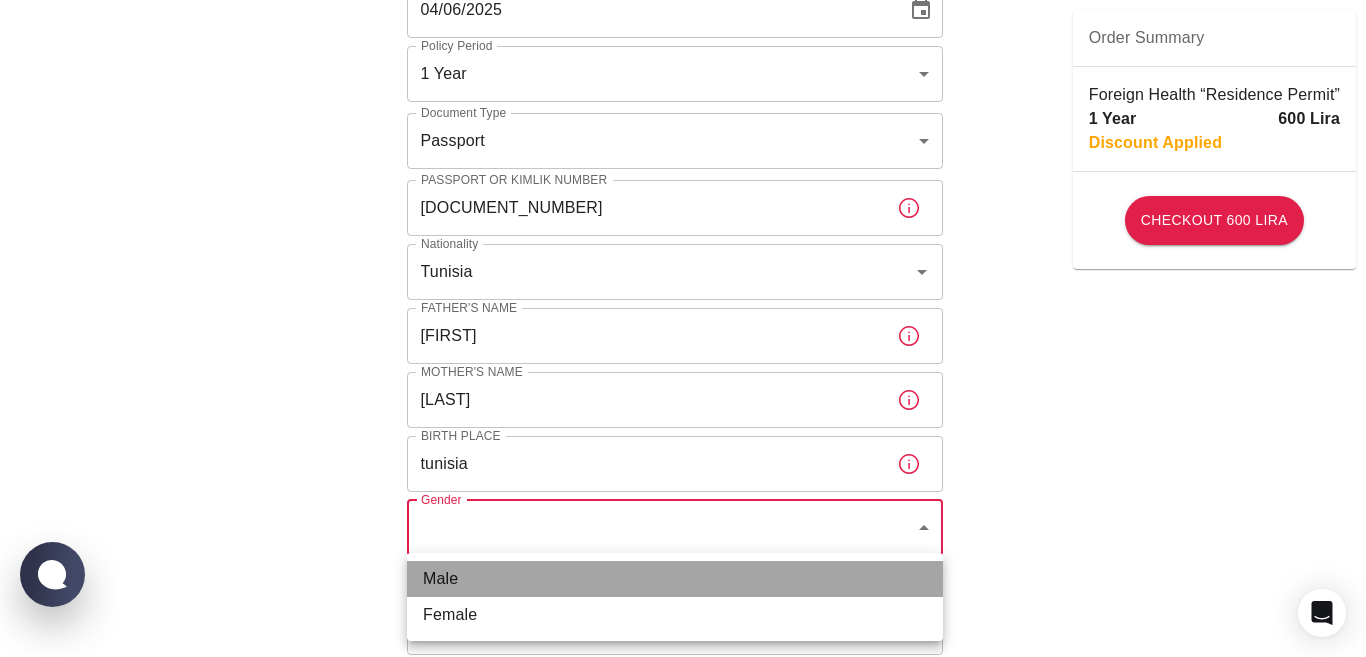 click on "Male" at bounding box center [675, 579] 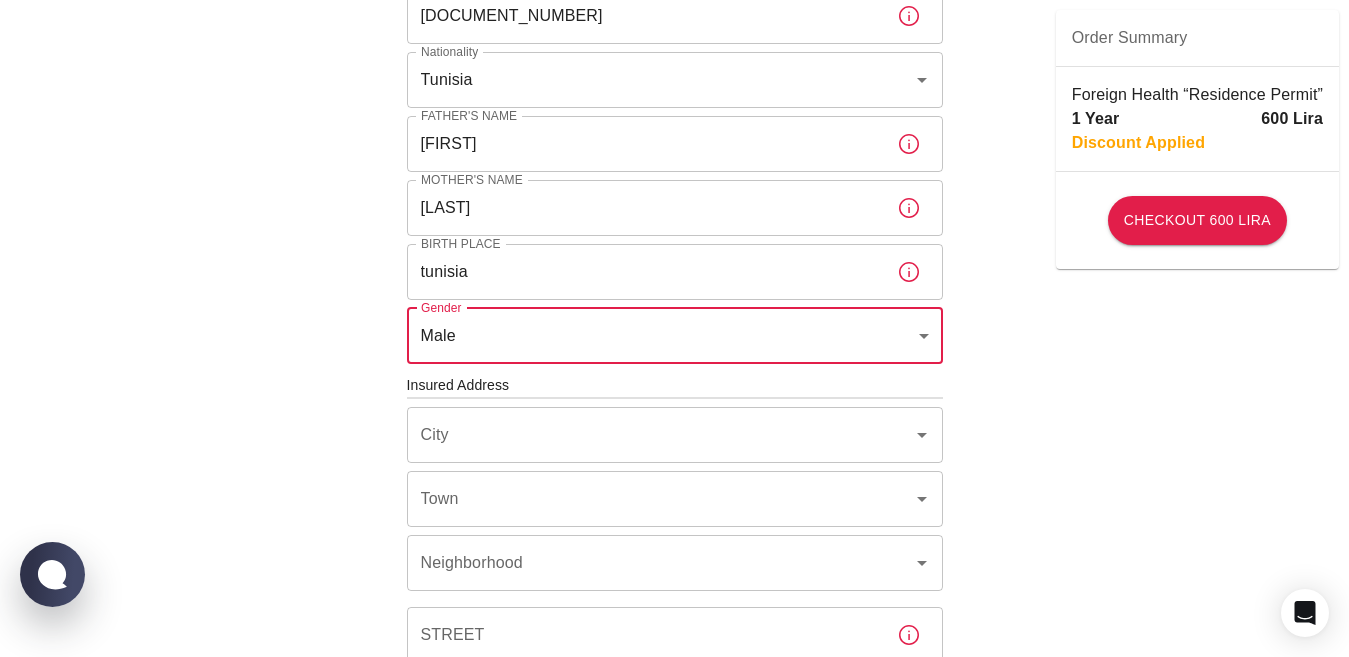 scroll, scrollTop: 400, scrollLeft: 0, axis: vertical 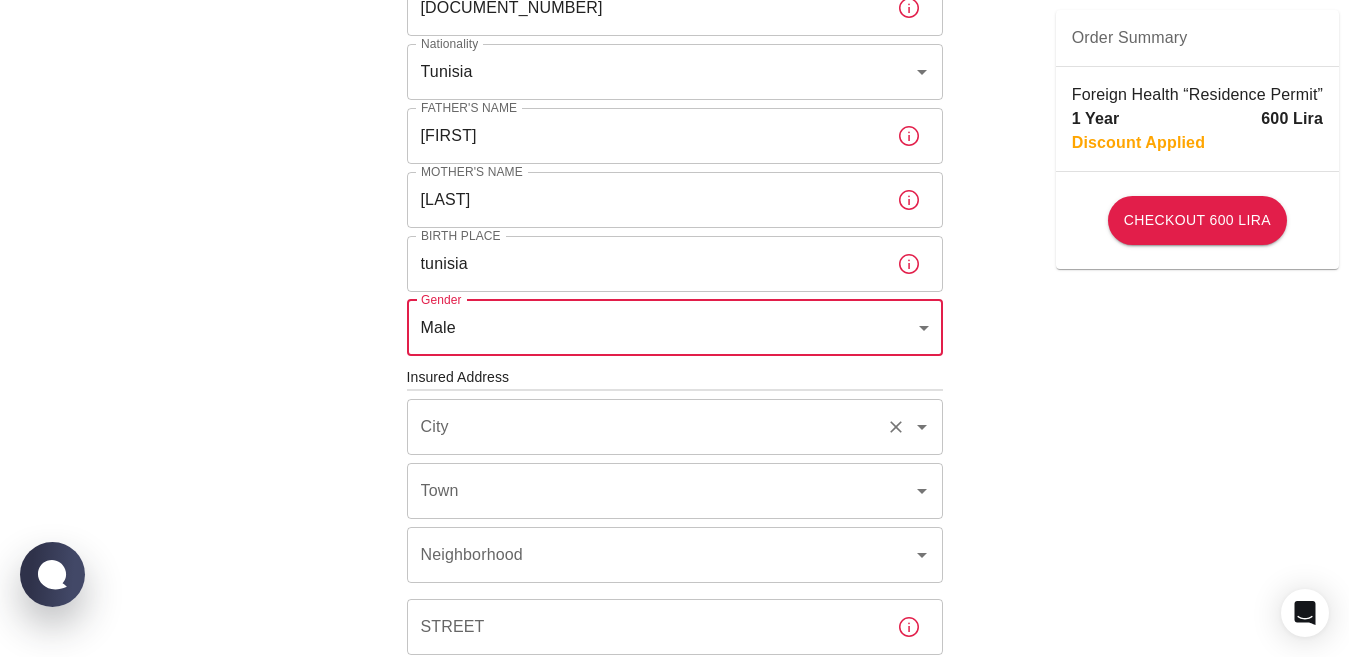 click on "City" at bounding box center [647, 427] 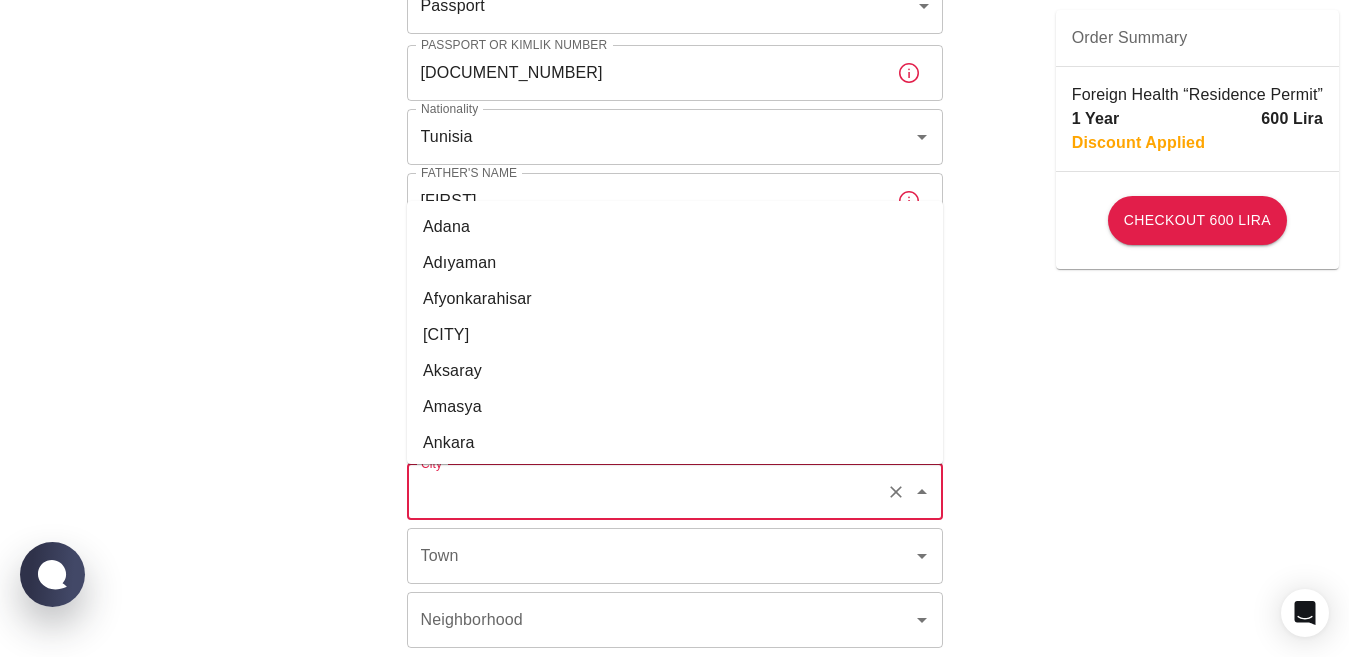 scroll, scrollTop: 300, scrollLeft: 0, axis: vertical 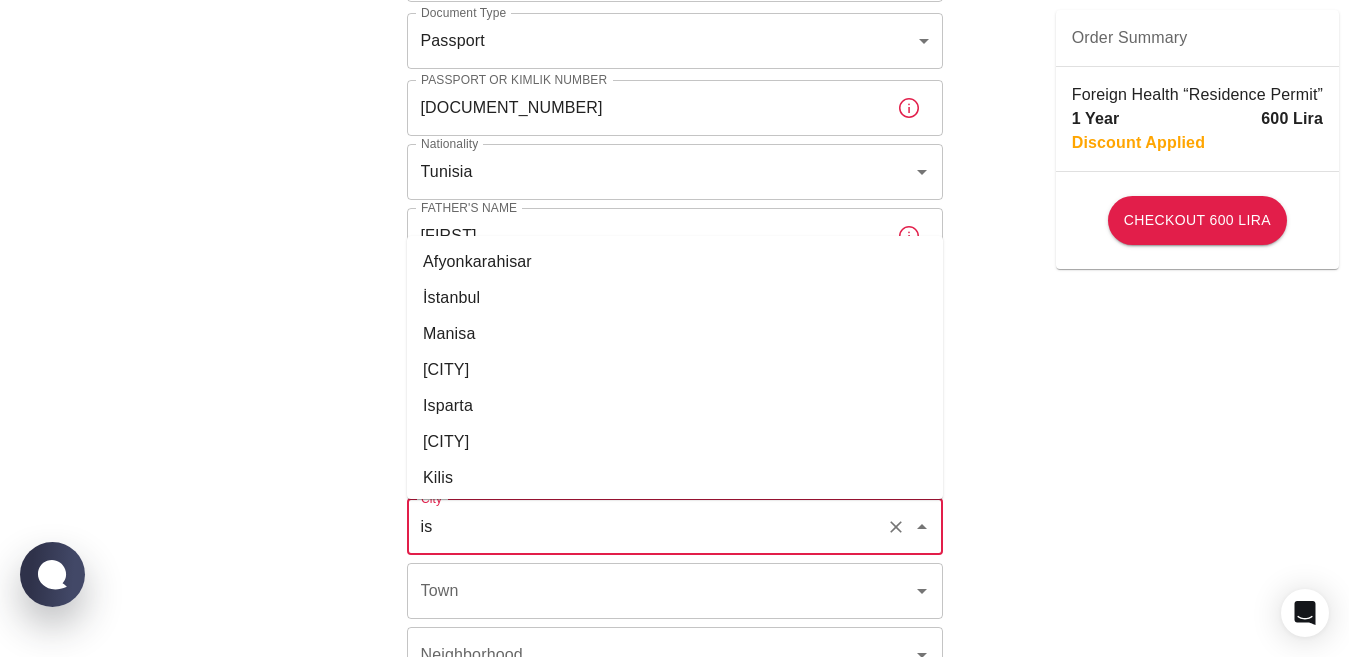 click on "İstanbul" at bounding box center [675, 298] 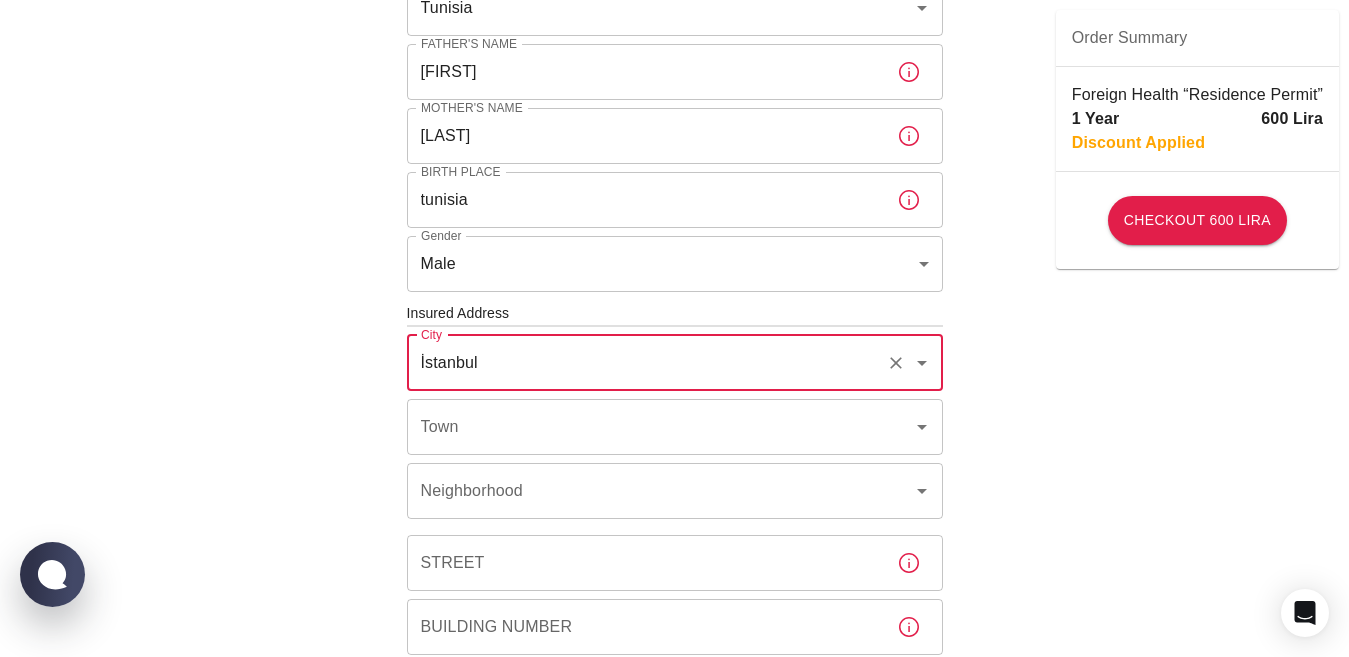 scroll, scrollTop: 500, scrollLeft: 0, axis: vertical 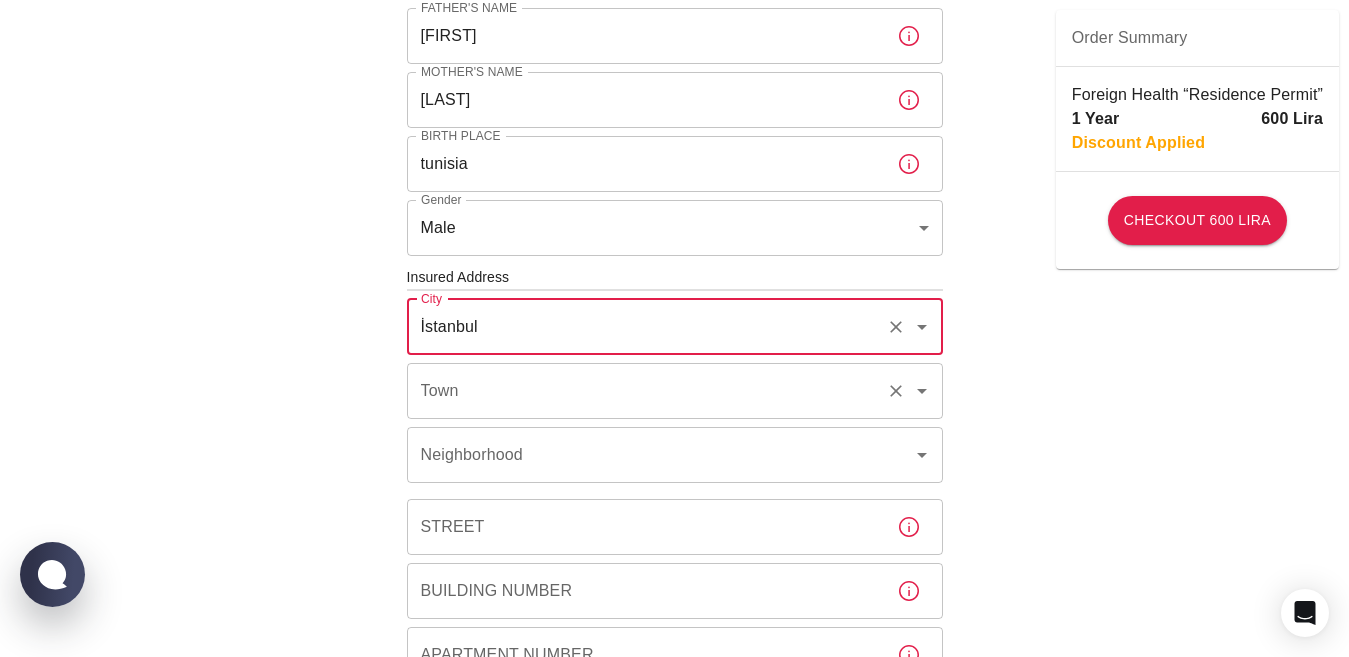 type on "İstanbul" 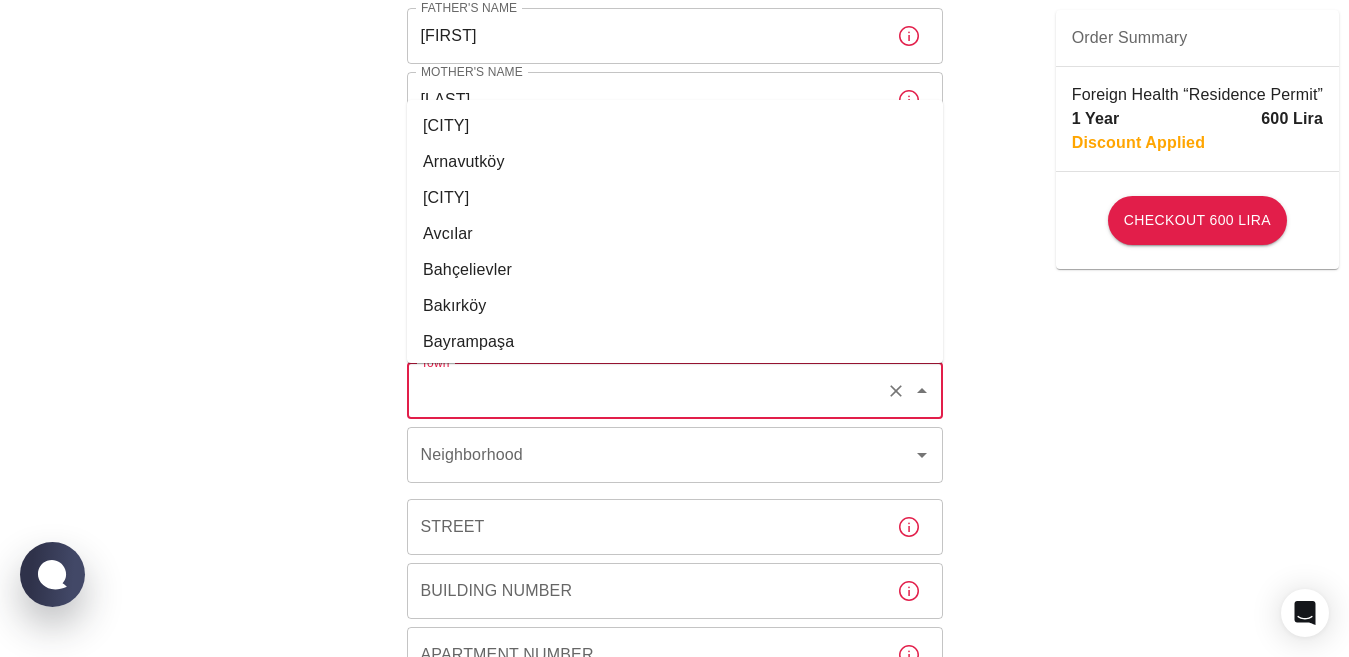 click on "Town" at bounding box center [647, 391] 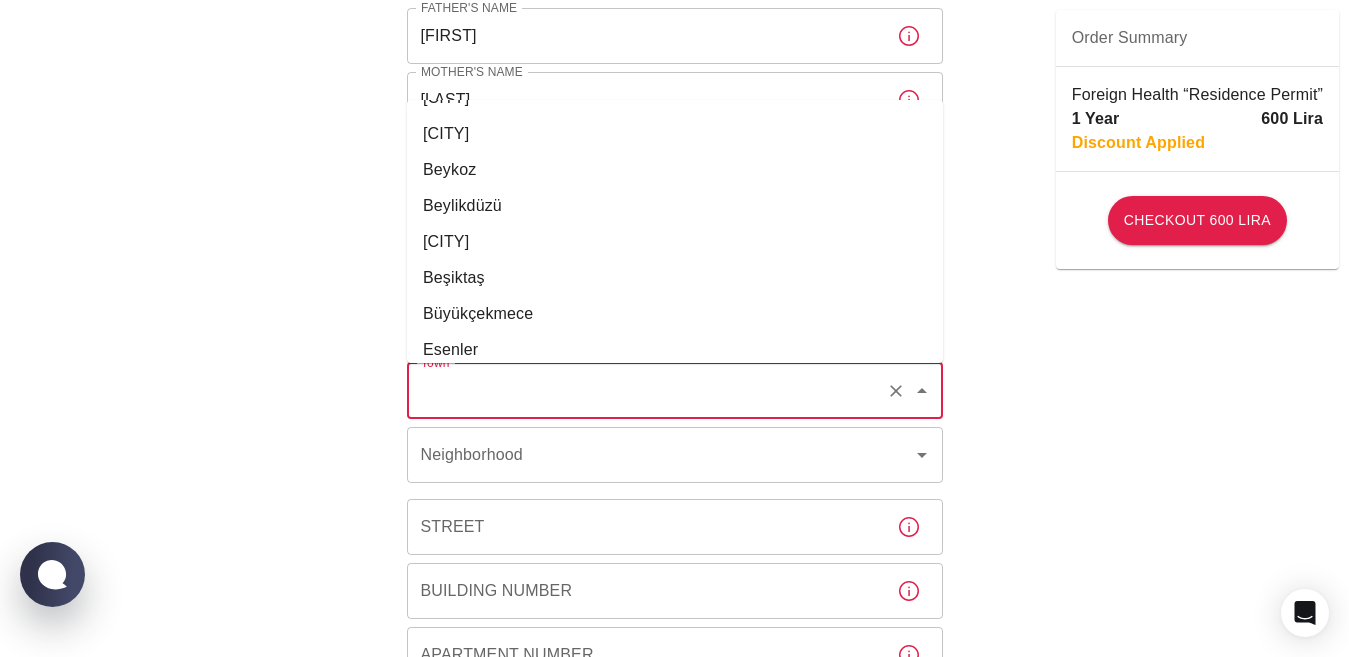 scroll, scrollTop: 300, scrollLeft: 0, axis: vertical 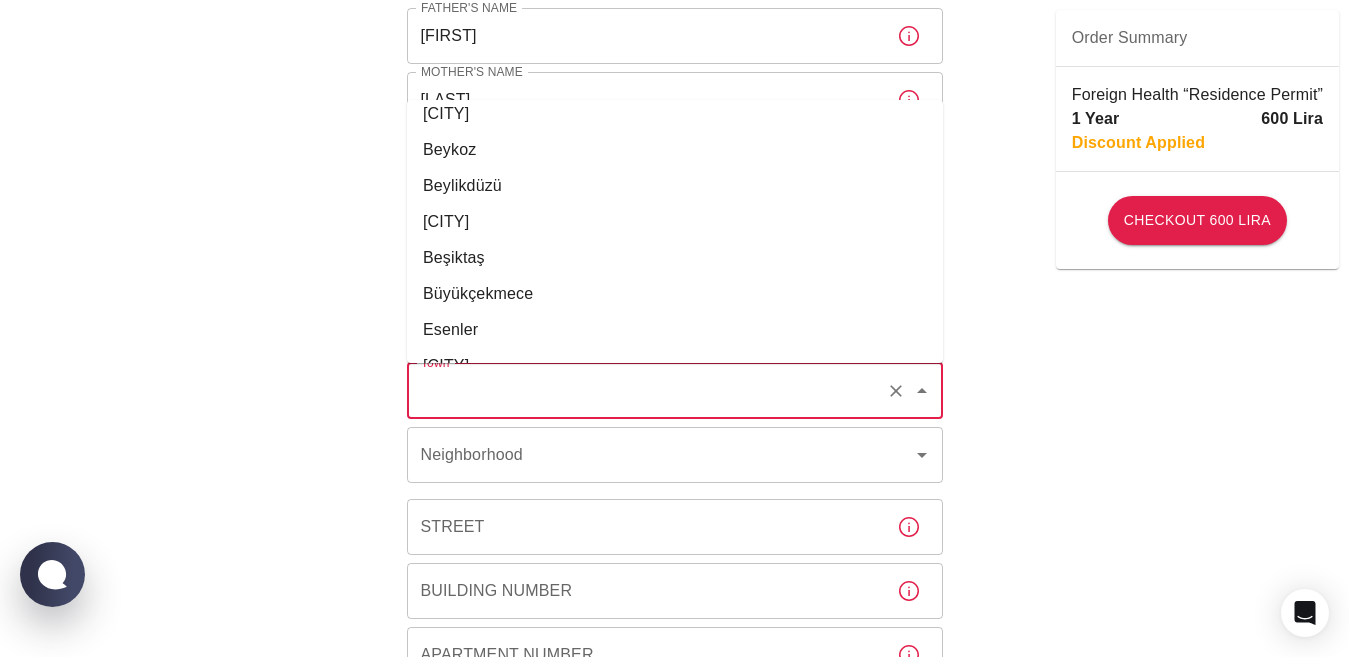 click on "Beşiktaş" at bounding box center [675, 258] 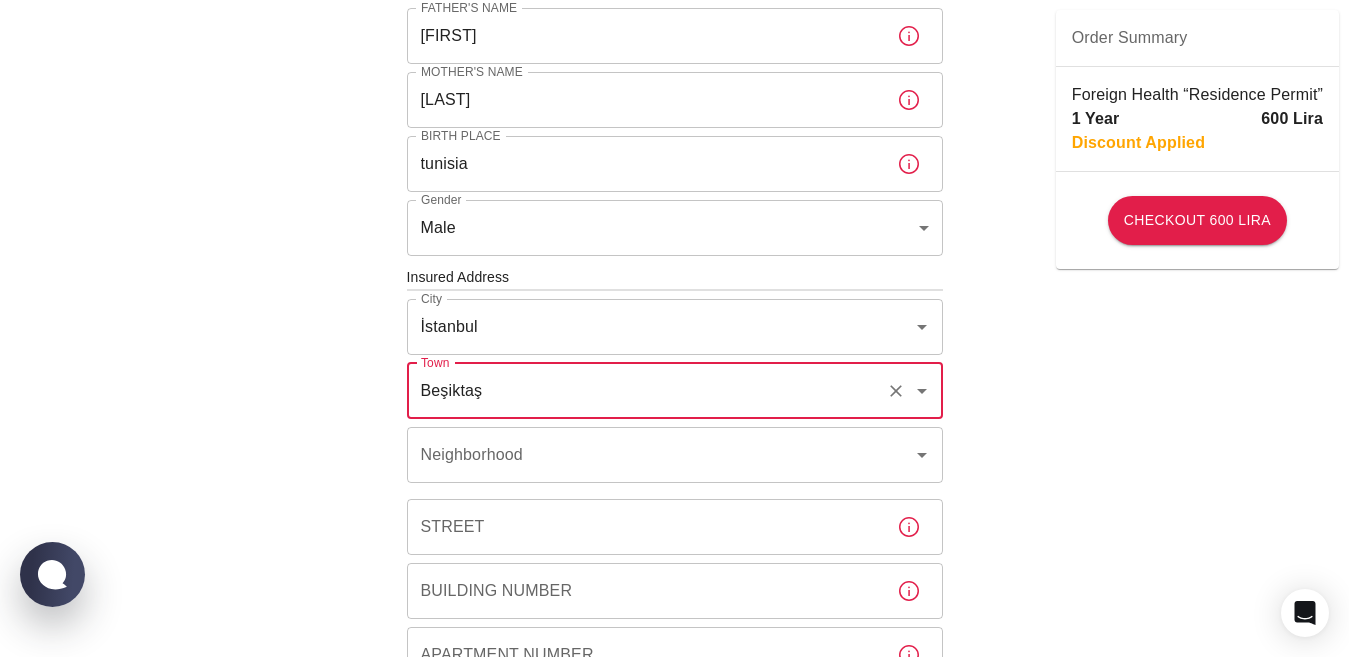 scroll, scrollTop: 600, scrollLeft: 0, axis: vertical 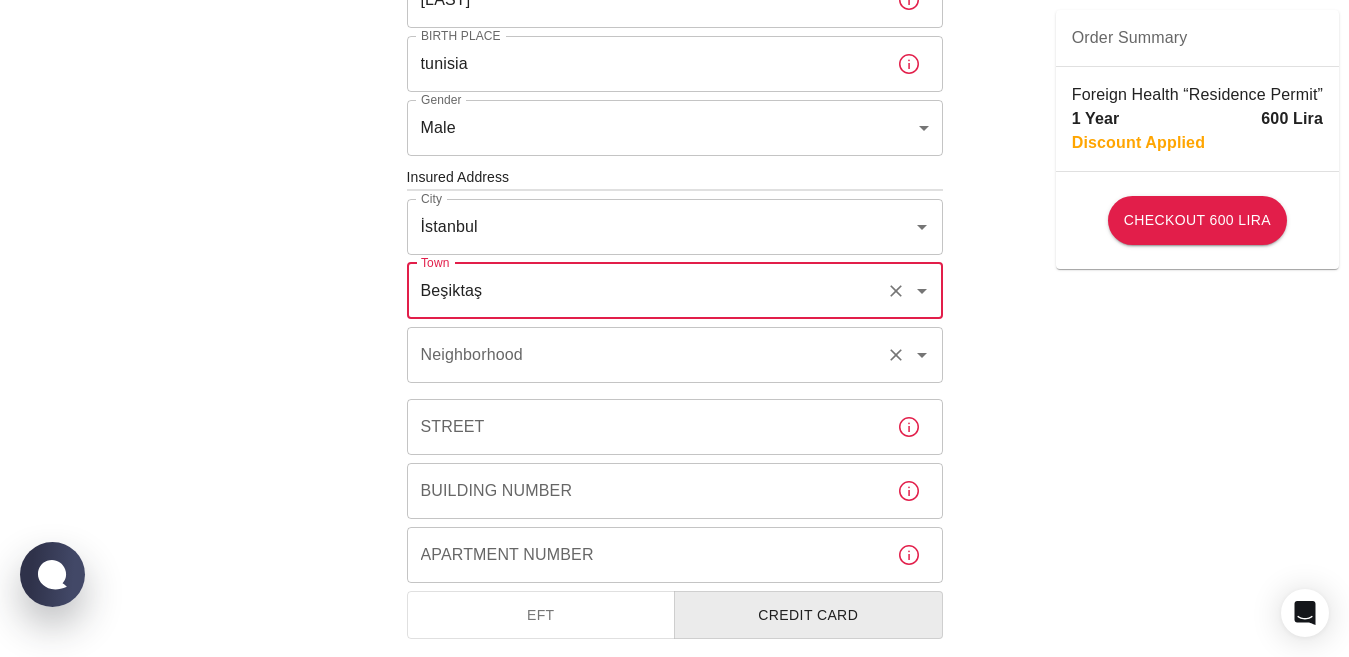 click on "Neighborhood" at bounding box center (647, 355) 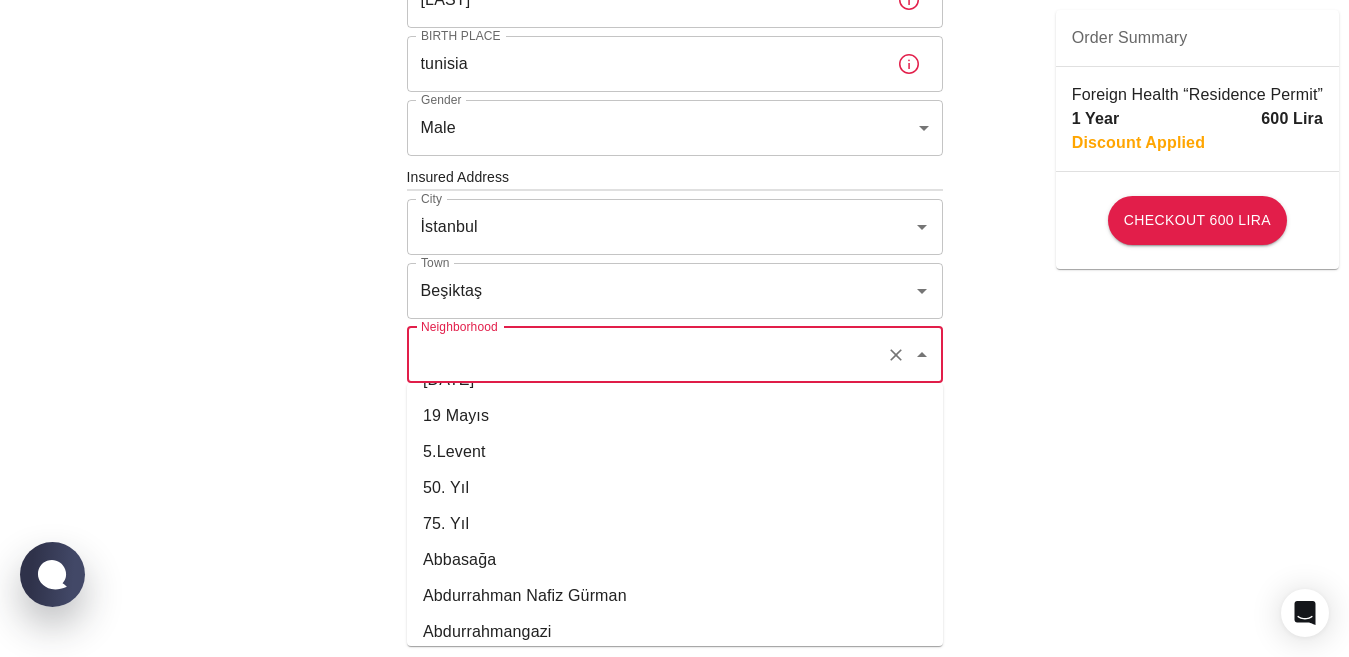 scroll, scrollTop: 100, scrollLeft: 0, axis: vertical 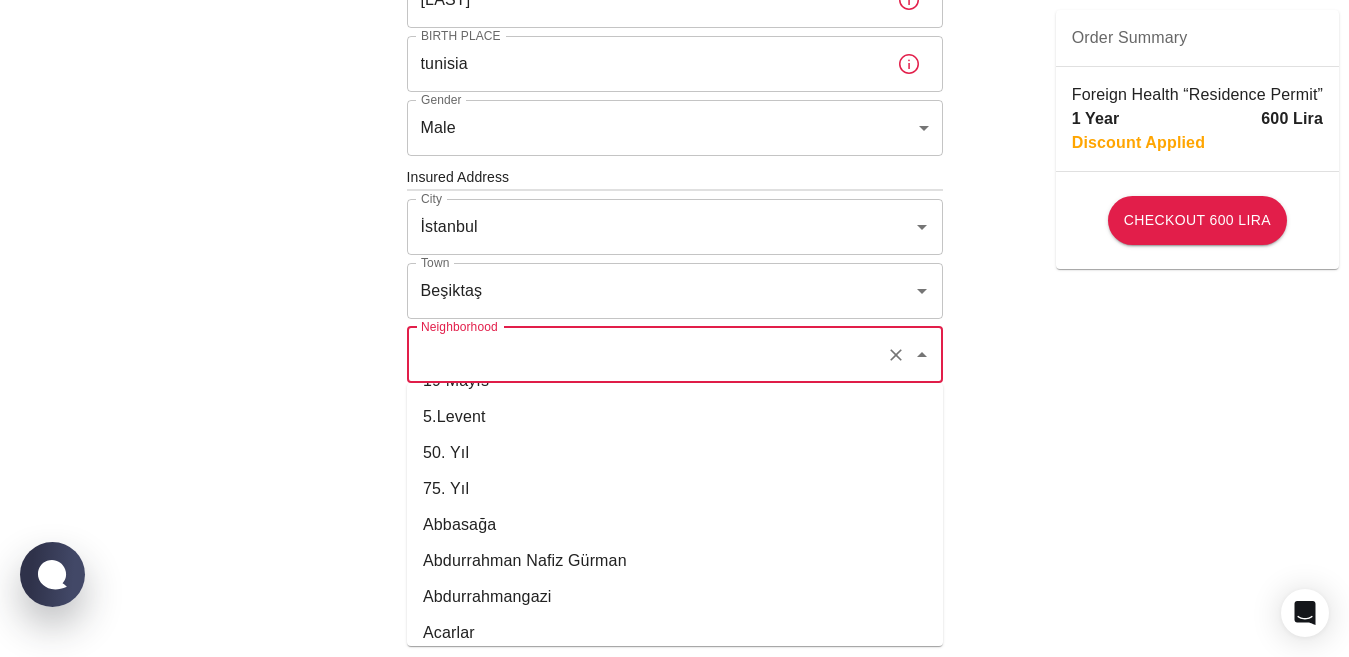 click on "Abbasağa" at bounding box center (675, 525) 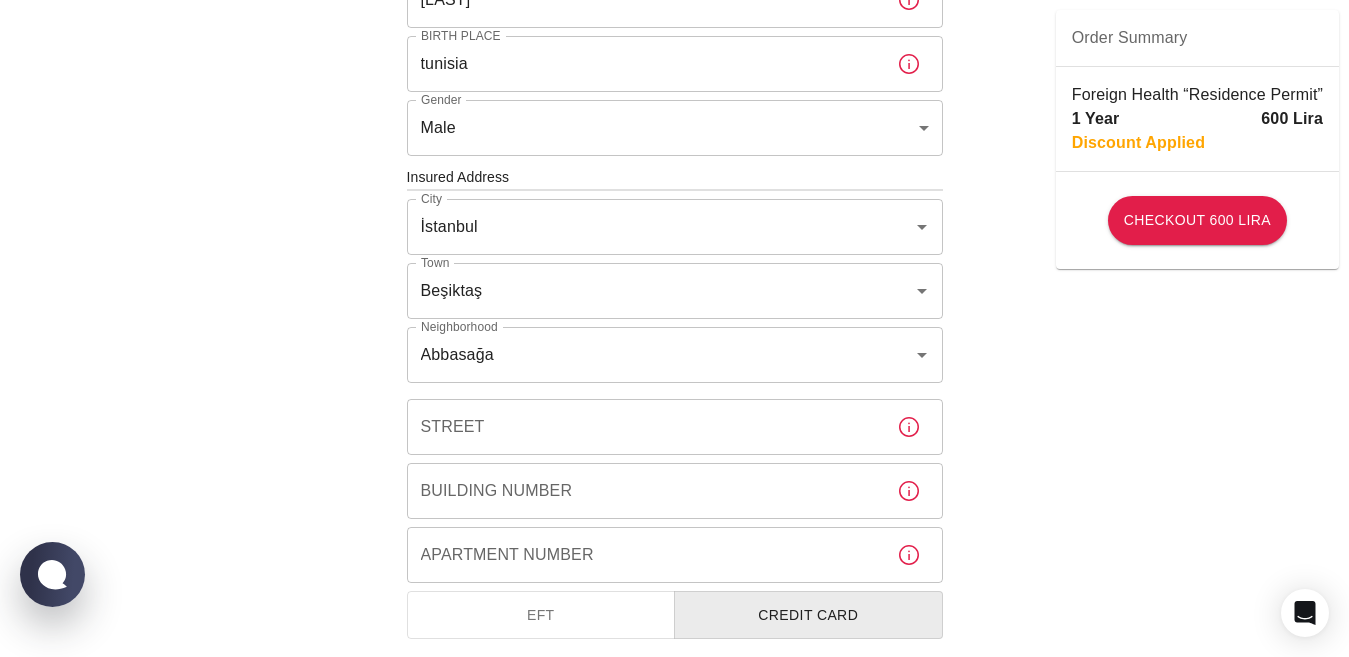 click on "To apply for the foreign health insurance, let’s double-check a few details. To get started, answer a few questions. Start Date: [DATE] Start Date: Policy Period 1 Year b7343ef8-d55e-4554-96a8-76e30347e985 Policy Period Document Type Passport passport Document Type Passport or Kimlik Number H 421771 Passport or Kimlik Number Nationality Tunisia Nationality Father's Name [FIRST] Father's Name Mother's Name [LAST] Mother's Name Birth Place [CITY] Birth Place Gender Male male Gender Insured Address City İstanbul City Town Beşiktaş Town Neighborhood Abbasağa Neighborhood Street Street Building Number Building Number Apartment Number Apartment Number EFT Credit Card I have read and accept the  Privacy Policy and User Agreement I have read and accept the  Clarification Text I agree to recieve E-mail and SMS about this offer and campaigns. Order Summary Foreign Health “Residence Permit” 1 Year 600 Lira Discount Applied Checkout 600 Lira Checkout 600 Lira" at bounding box center [674, 175] 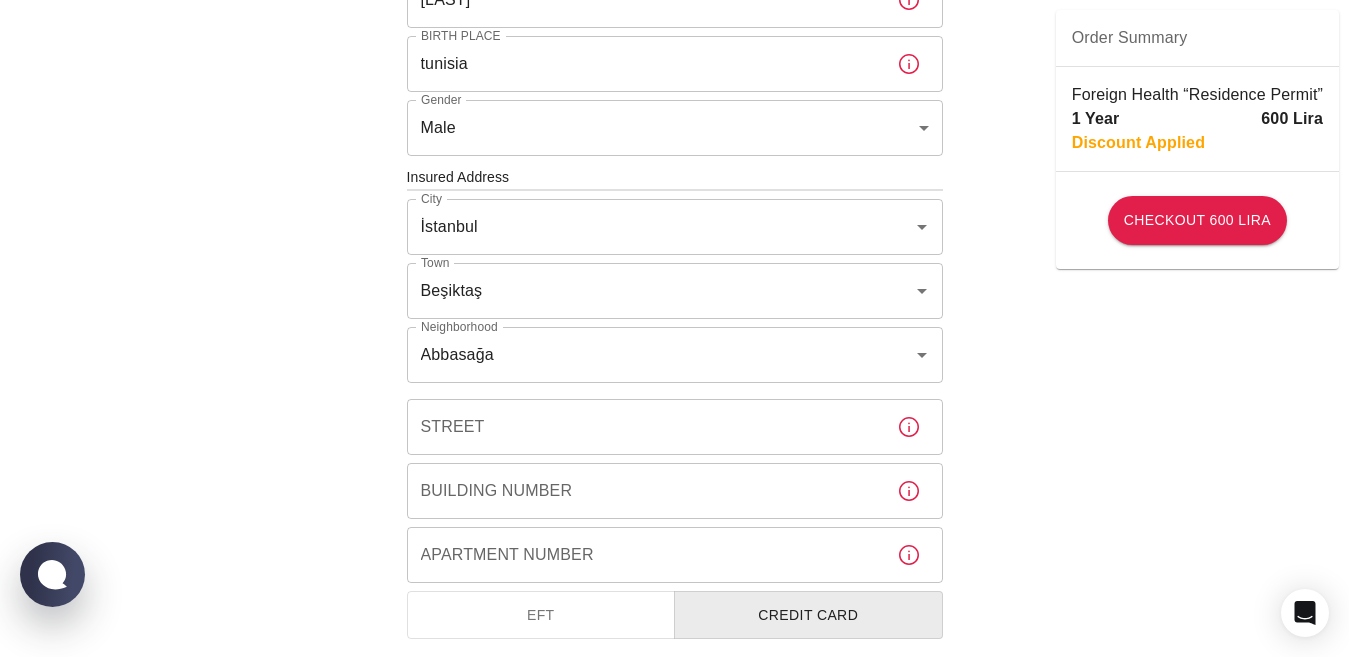 scroll, scrollTop: 700, scrollLeft: 0, axis: vertical 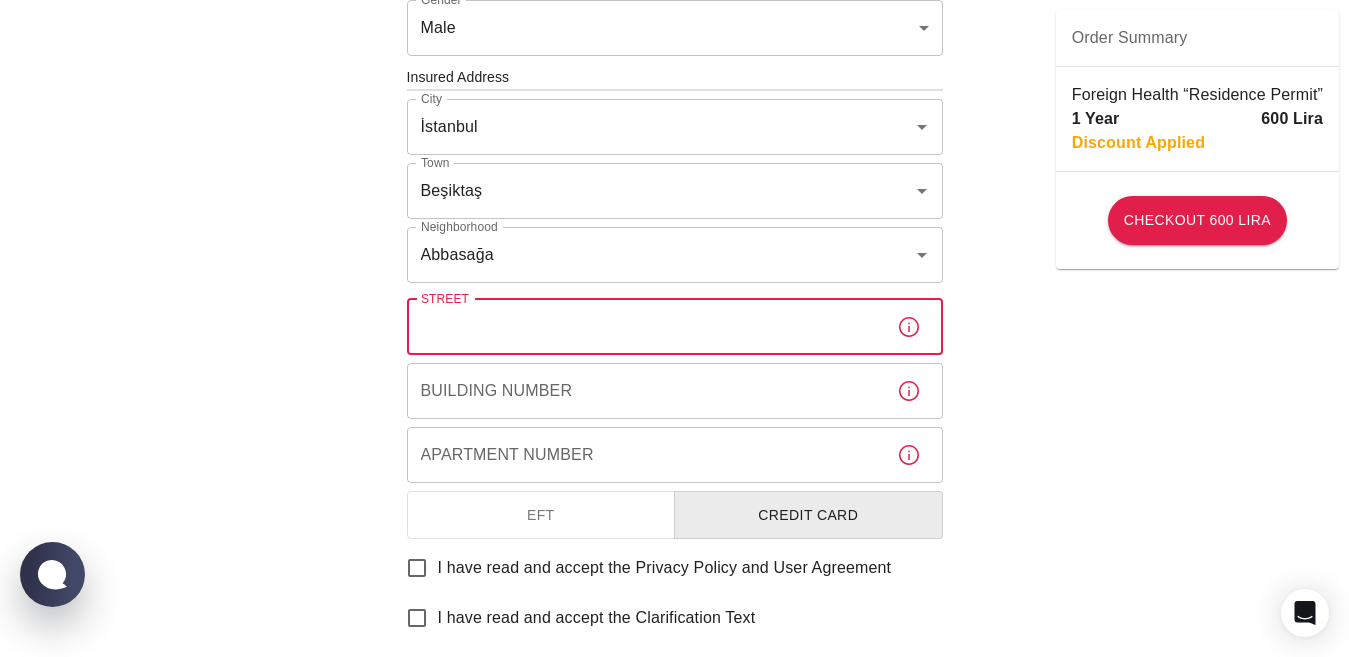 click on "Street" at bounding box center [644, 327] 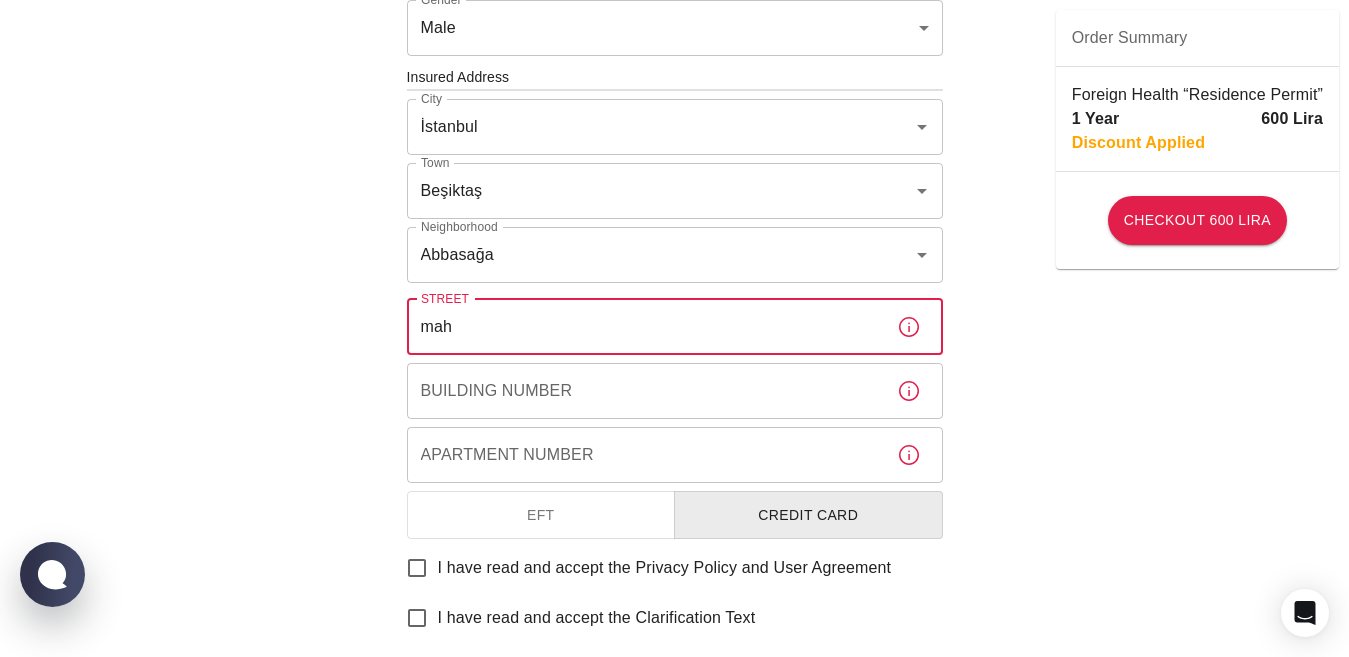 type on "mah" 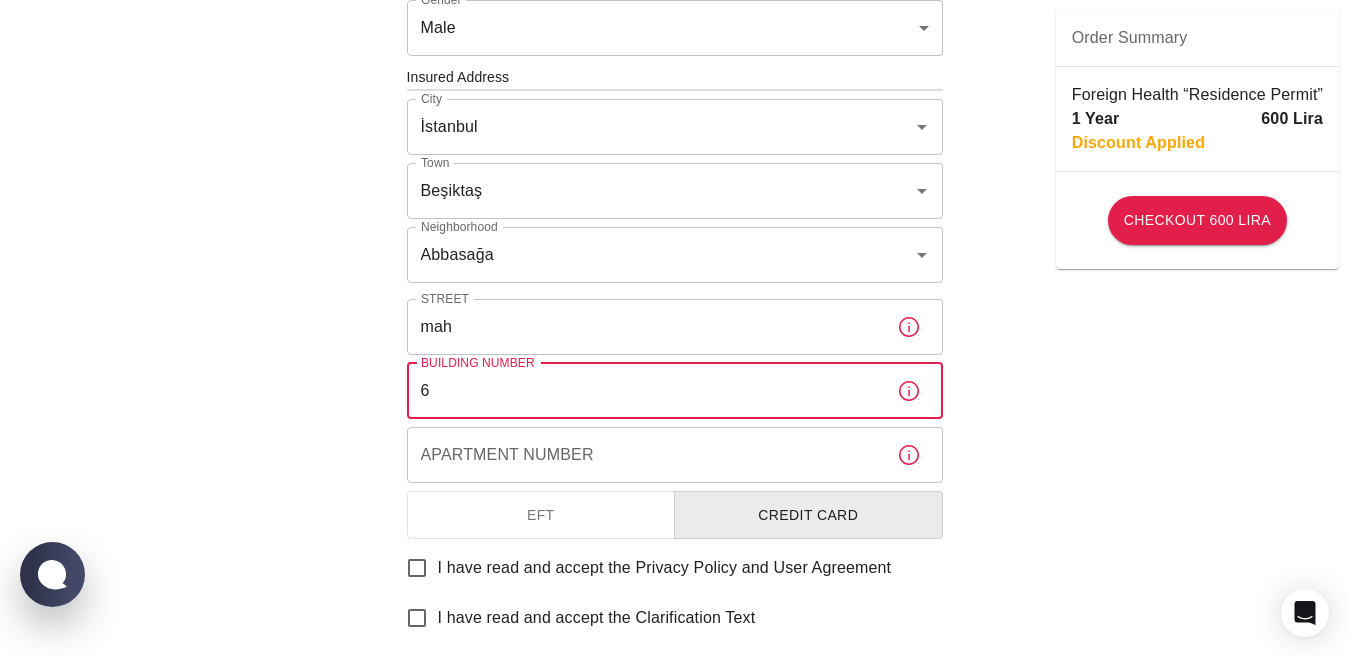 type on "6" 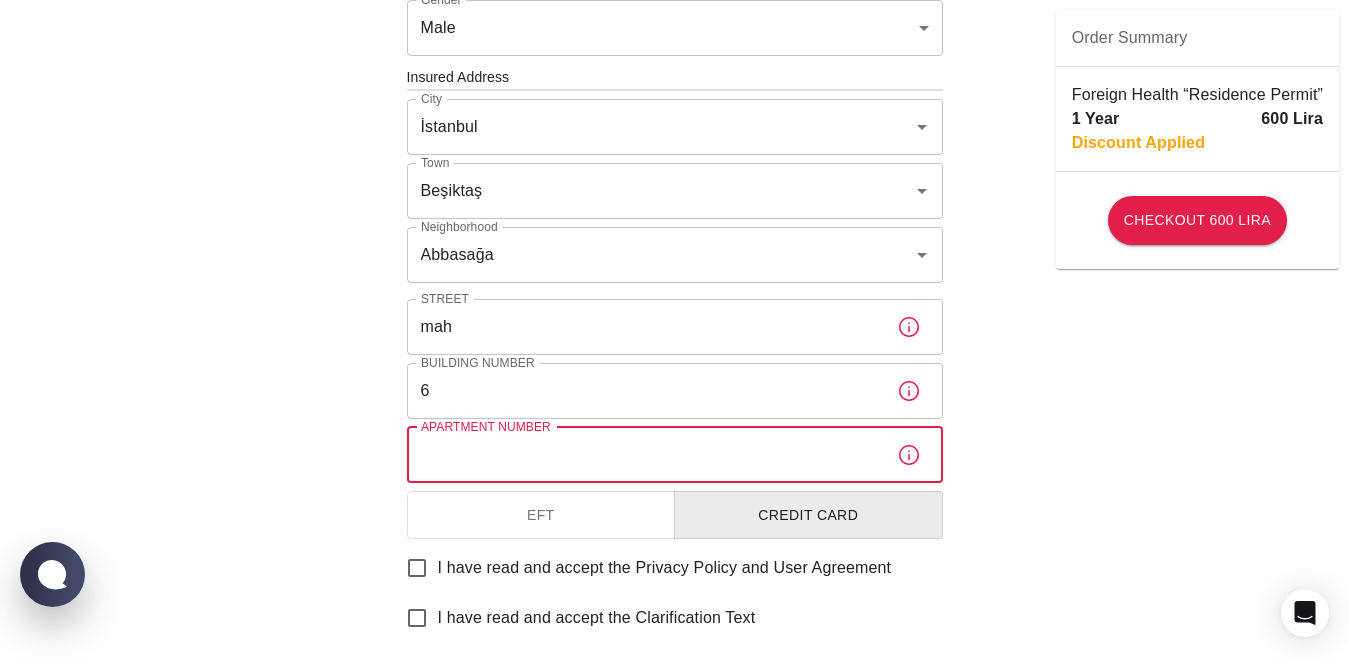click on "Apartment Number" at bounding box center (644, 455) 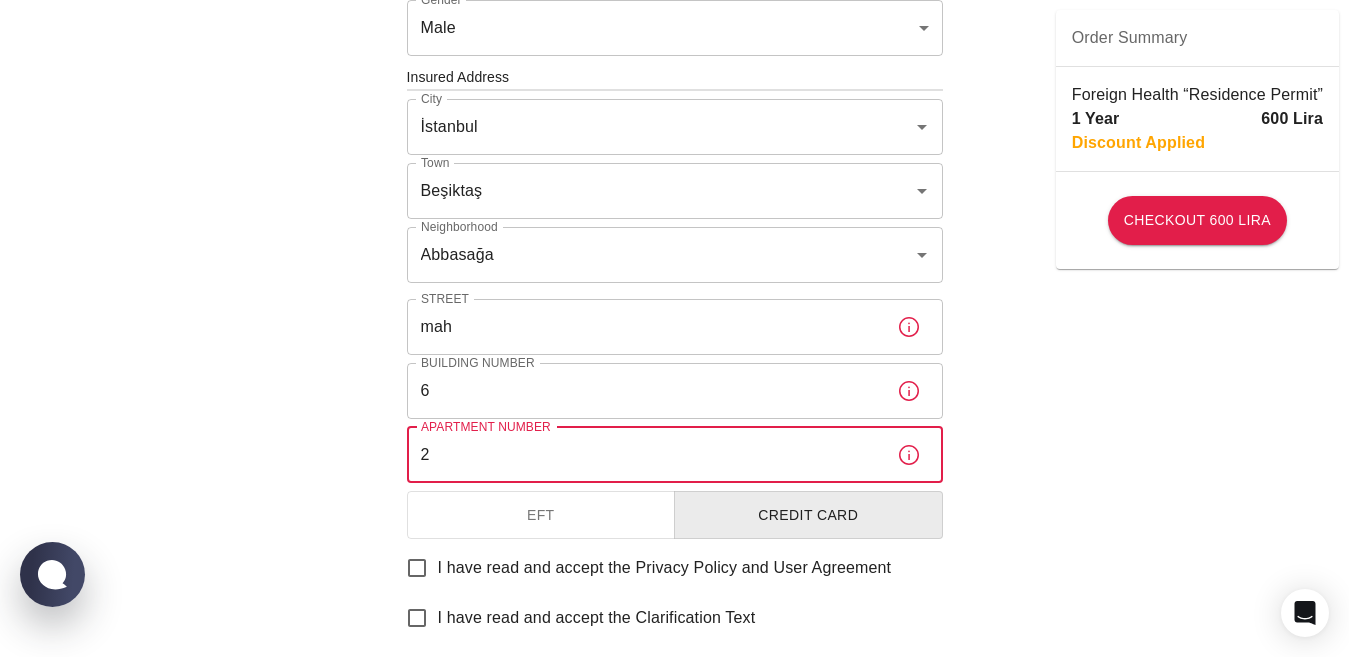 type on "2" 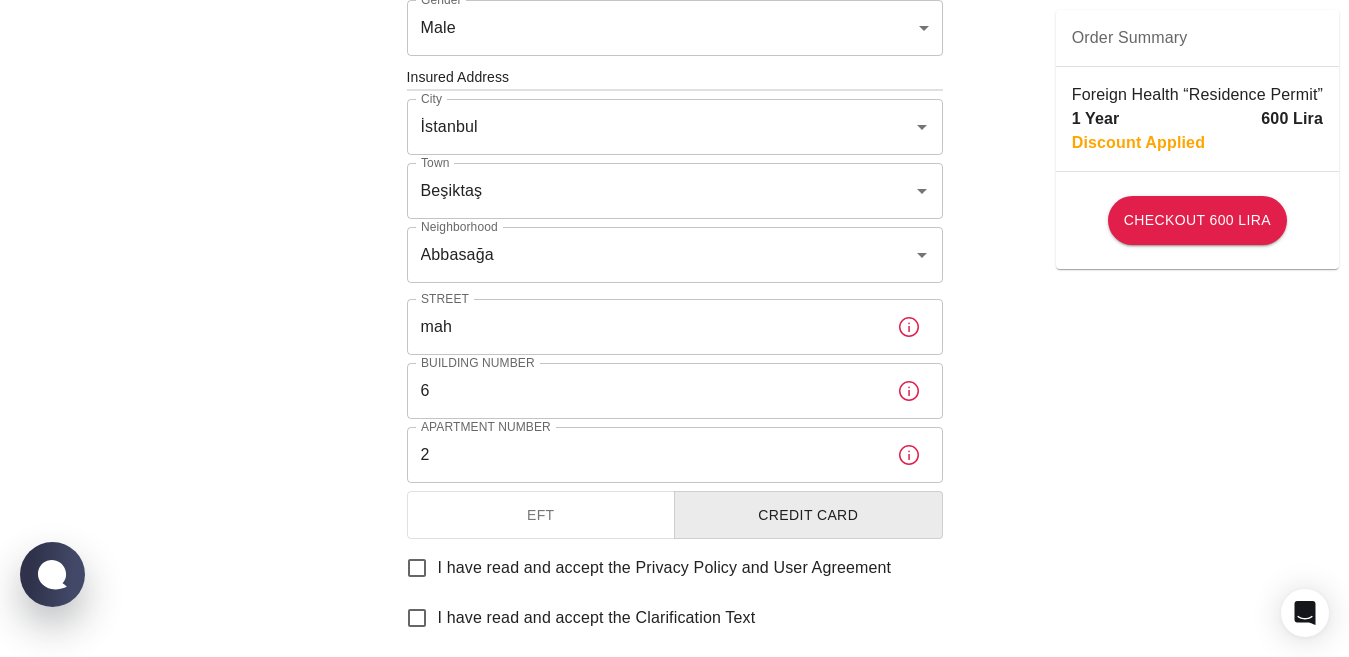 click on "To apply for the foreign health insurance, let’s double-check a few details. To get started, answer a few questions. Start Date: [DATE] Start Date: Policy Period 1 Year b7343ef8-d55e-4554-96a8-76e30347e985 Policy Period Document Type Passport passport Document Type Passport or Kimlik Number H 421771 Passport or Kimlik Number Nationality Tunisia Nationality Father's Name [FIRST] Father's Name Mother's Name [LAST] Mother's Name Birth Place [CITY] Birth Place Gender Male male Gender Insured Address City İstanbul City Town Beşiktaş Town Neighborhood Abbasağa Neighborhood Street mah Street Building Number 6 Building Number Apartment Number 2 Apartment Number EFT Credit Card I have read and accept the  Privacy Policy and User Agreement I have read and accept the  Clarification Text I agree to recieve E-mail and SMS about this offer and campaigns. Order Summary Foreign Health “Residence Permit” 1 Year 600 Lira Discount Applied Checkout 600 Lira Checkout 600 Lira" at bounding box center (674, 75) 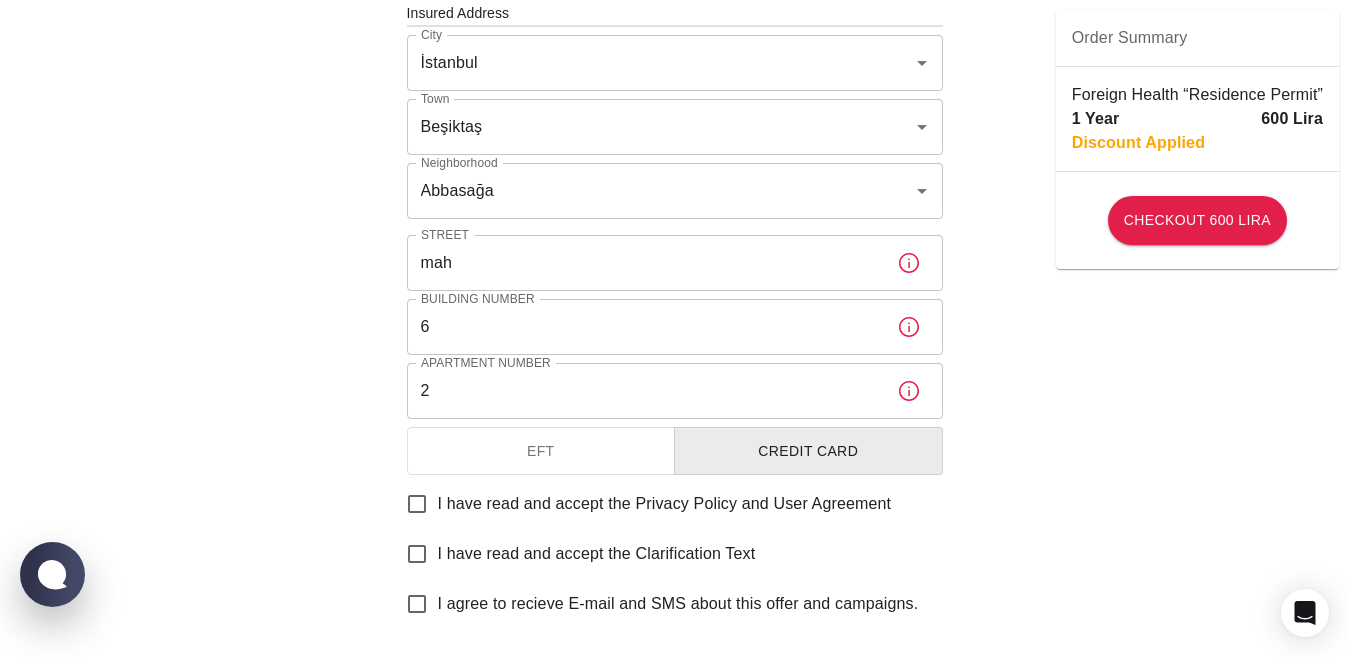 scroll, scrollTop: 800, scrollLeft: 0, axis: vertical 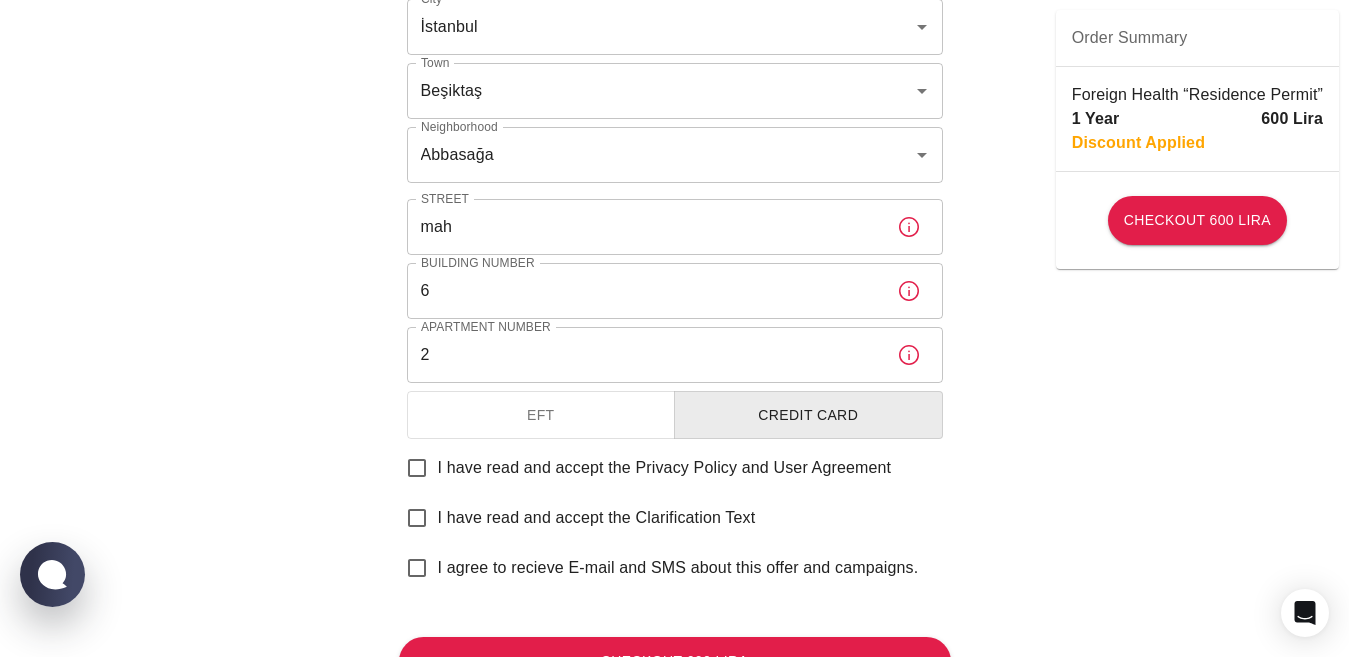 click on "I have read and accept the  Privacy Policy and User Agreement" at bounding box center [417, 468] 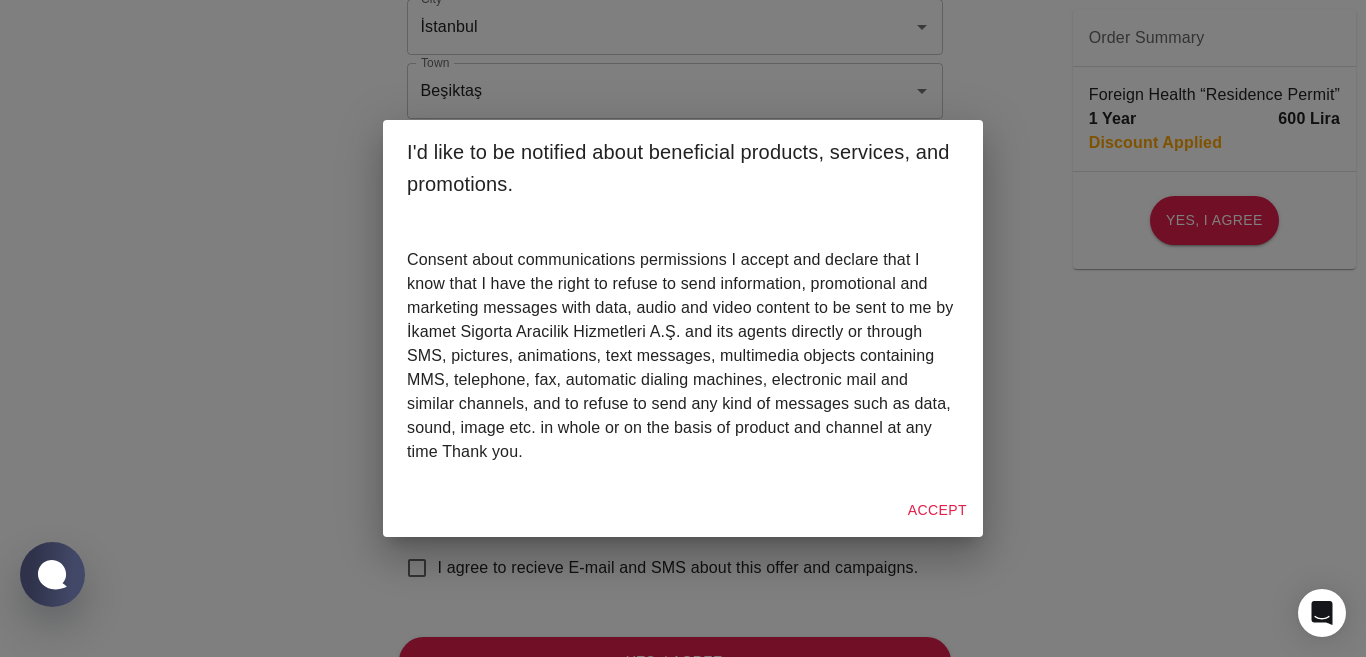 click on "Accept" at bounding box center (937, 510) 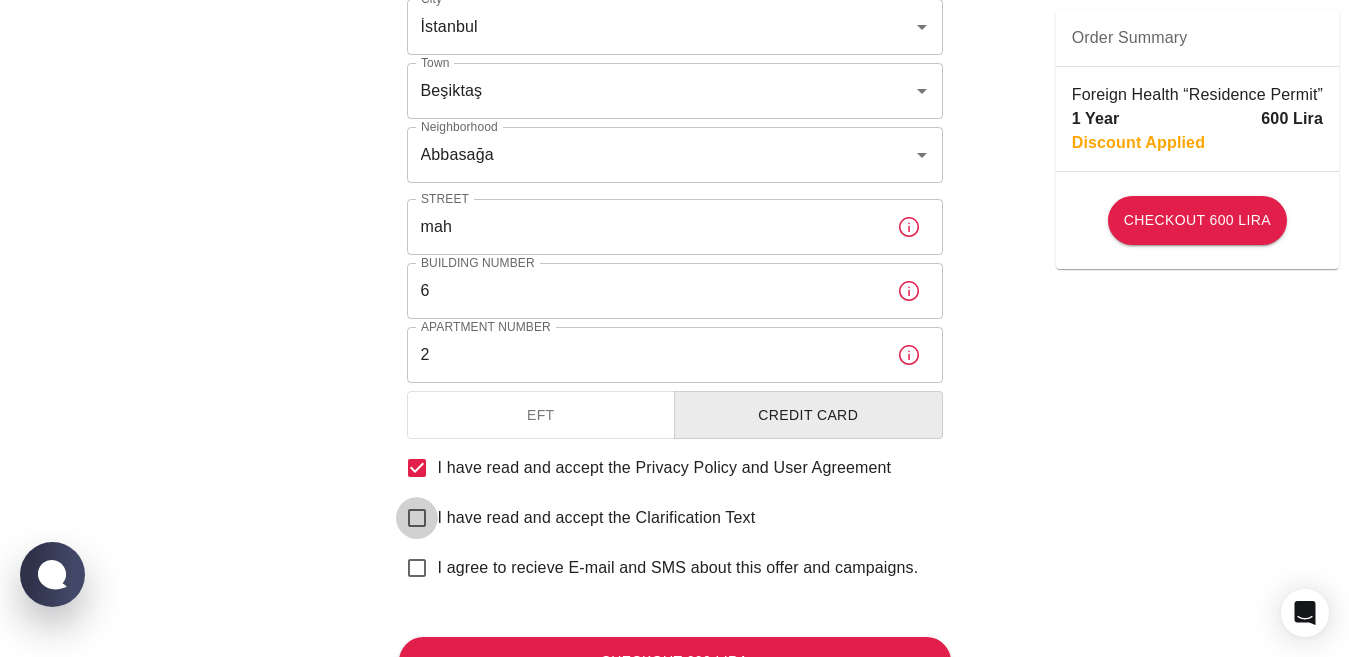 click on "I have read and accept the  Clarification Text" at bounding box center (417, 518) 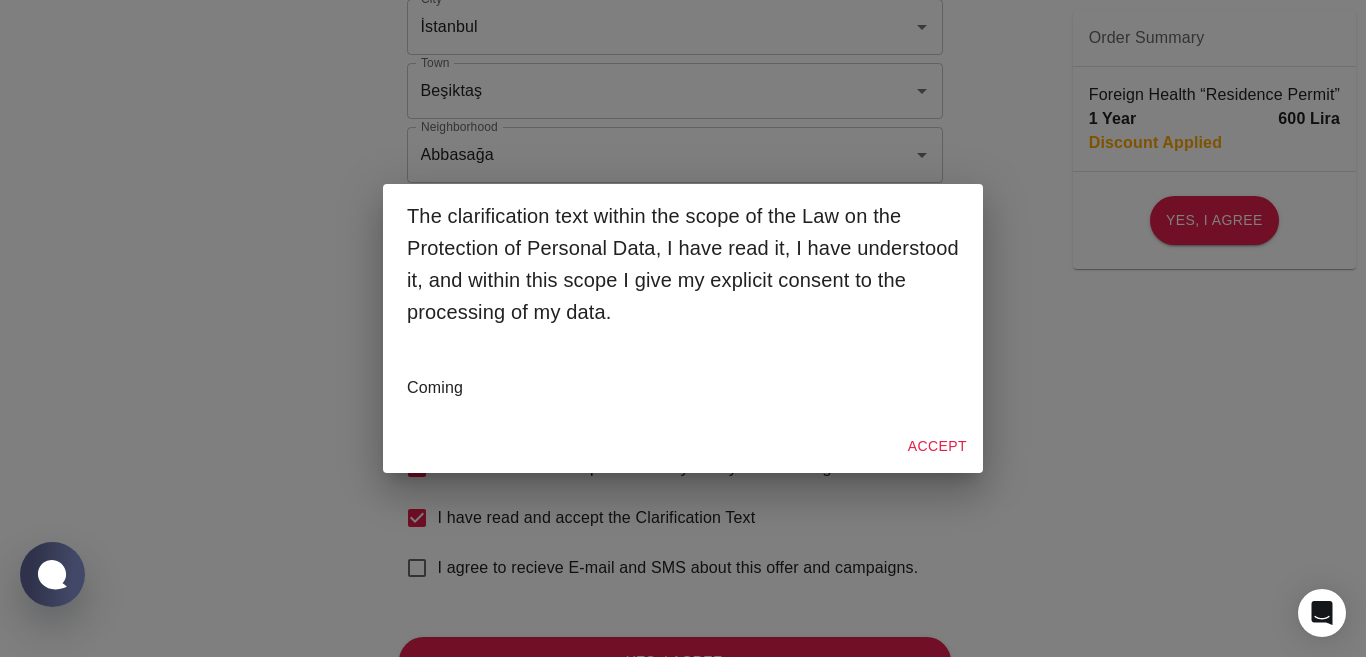 click on "Accept" at bounding box center [937, 446] 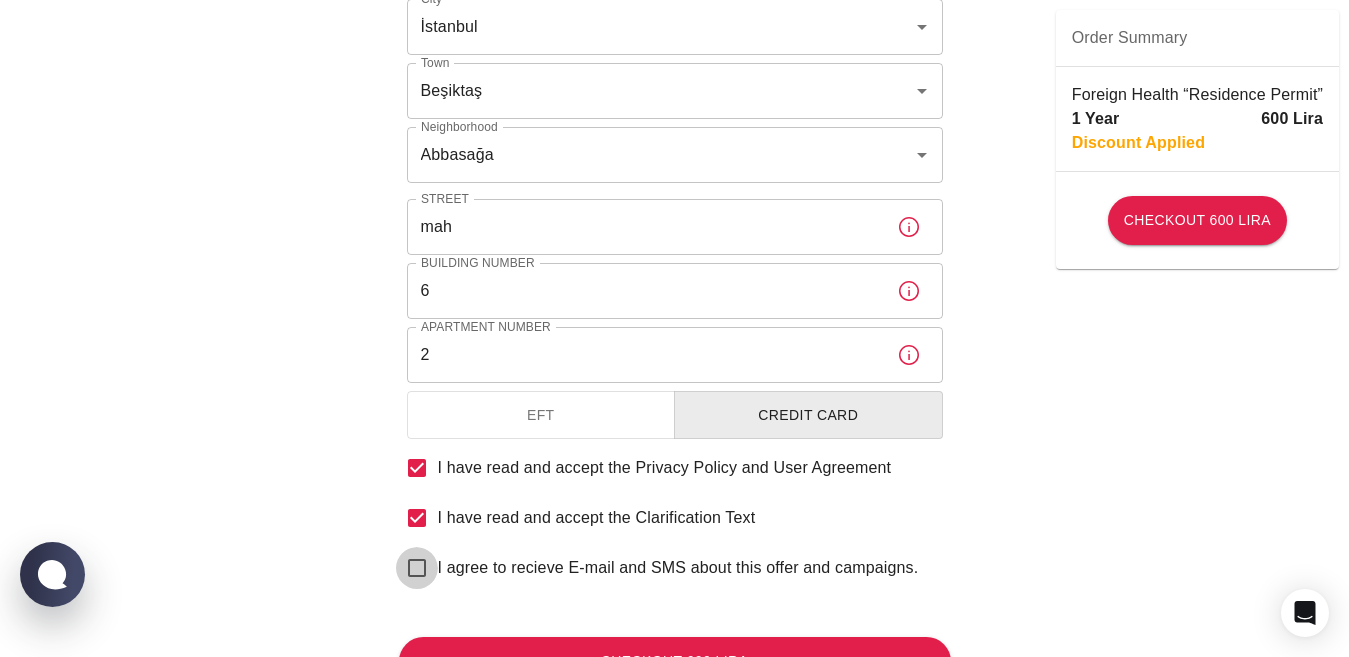 click on "I agree to recieve E-mail and SMS about this offer and campaigns." at bounding box center (417, 568) 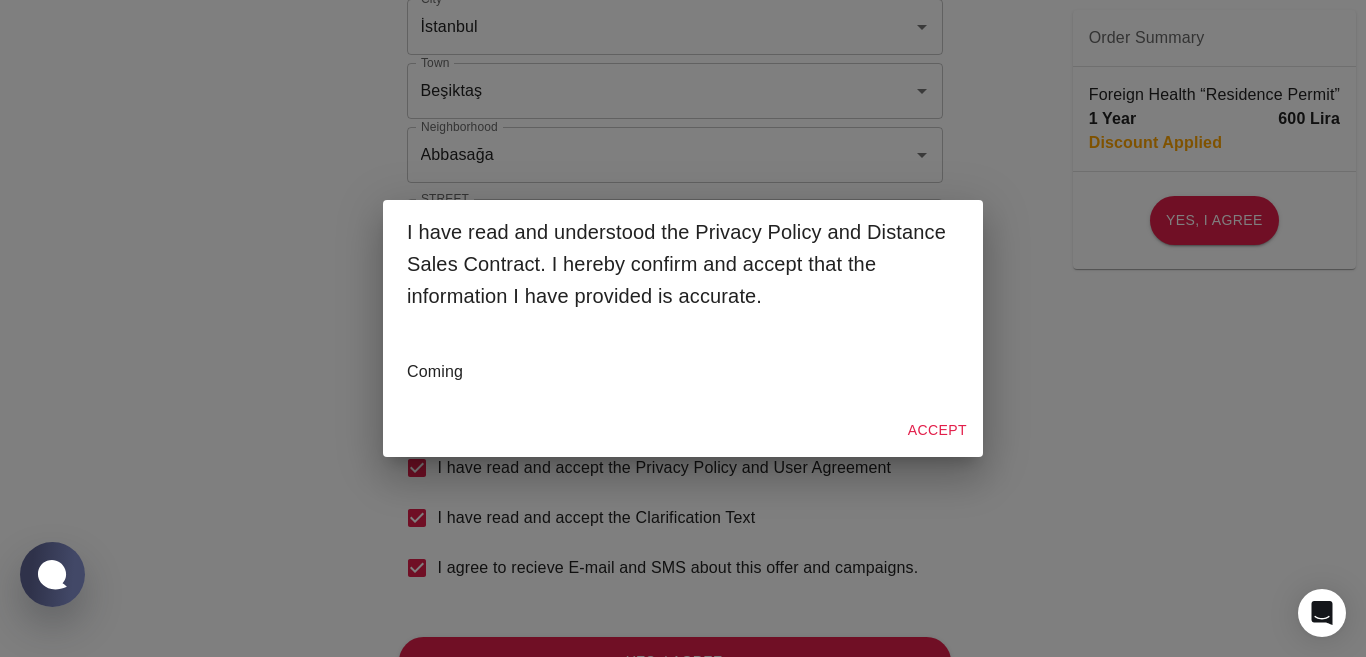 click on "Accept" at bounding box center (937, 430) 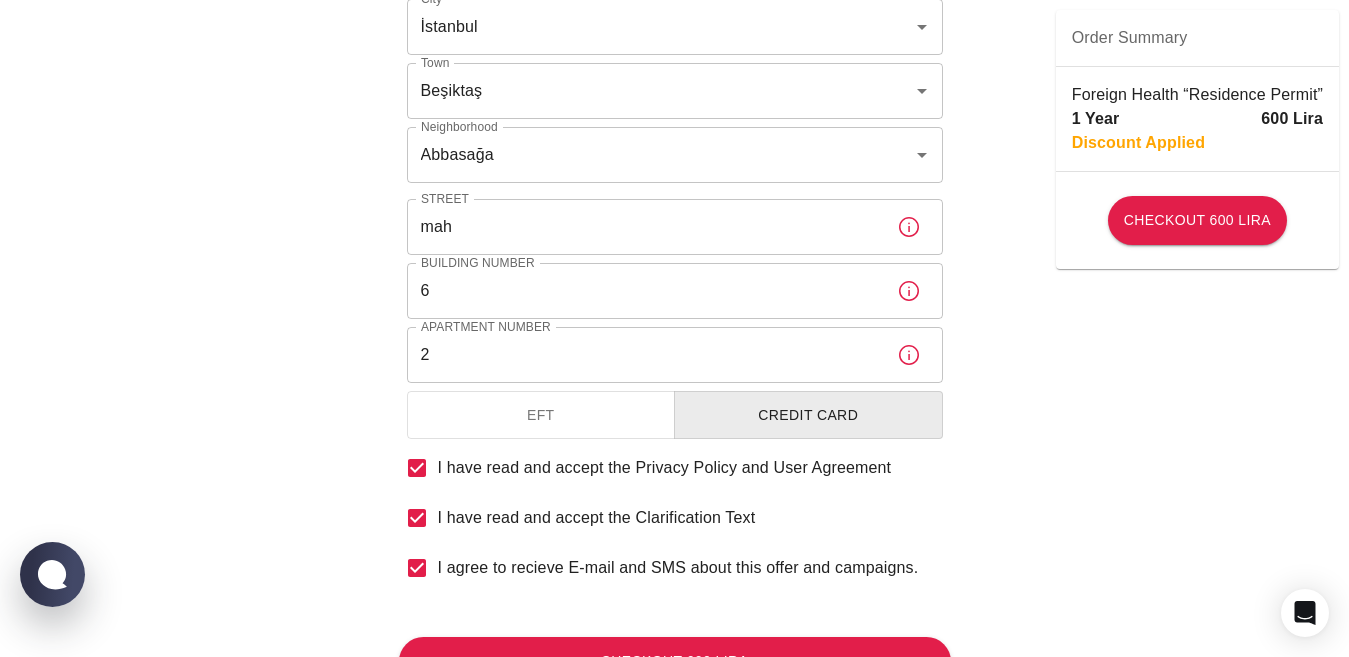 scroll, scrollTop: 893, scrollLeft: 0, axis: vertical 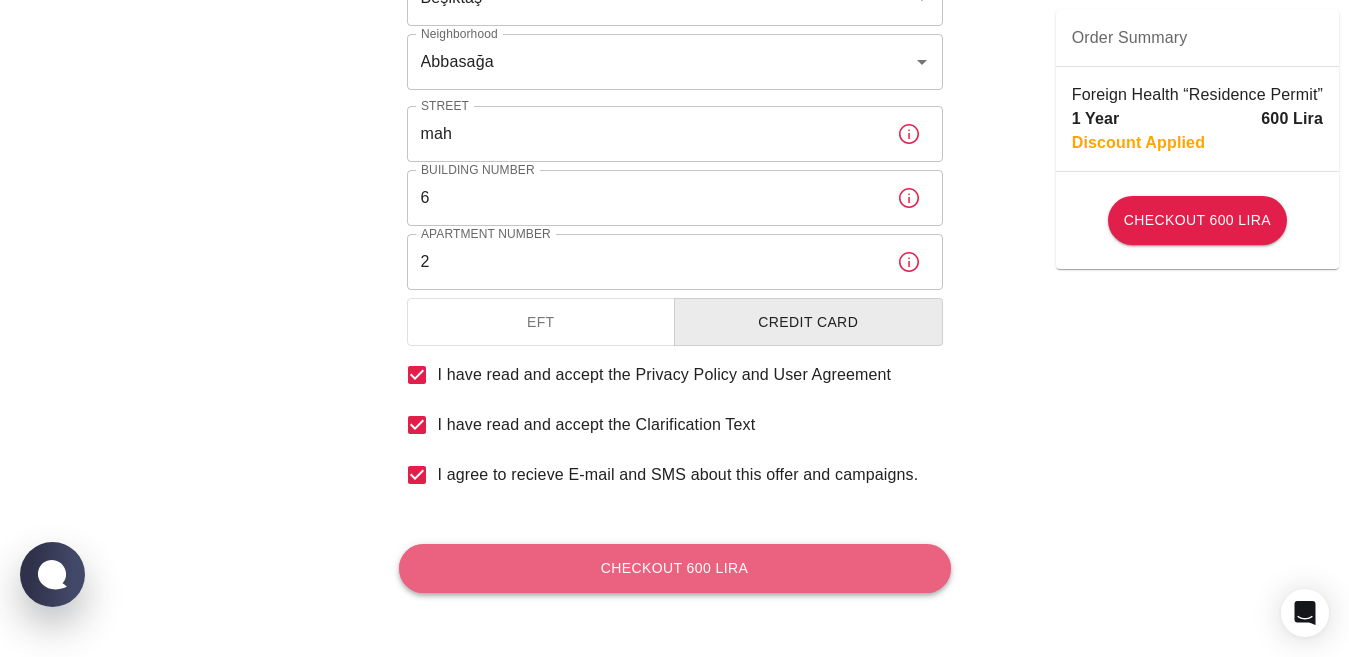 click on "Checkout 600 Lira" at bounding box center [675, 568] 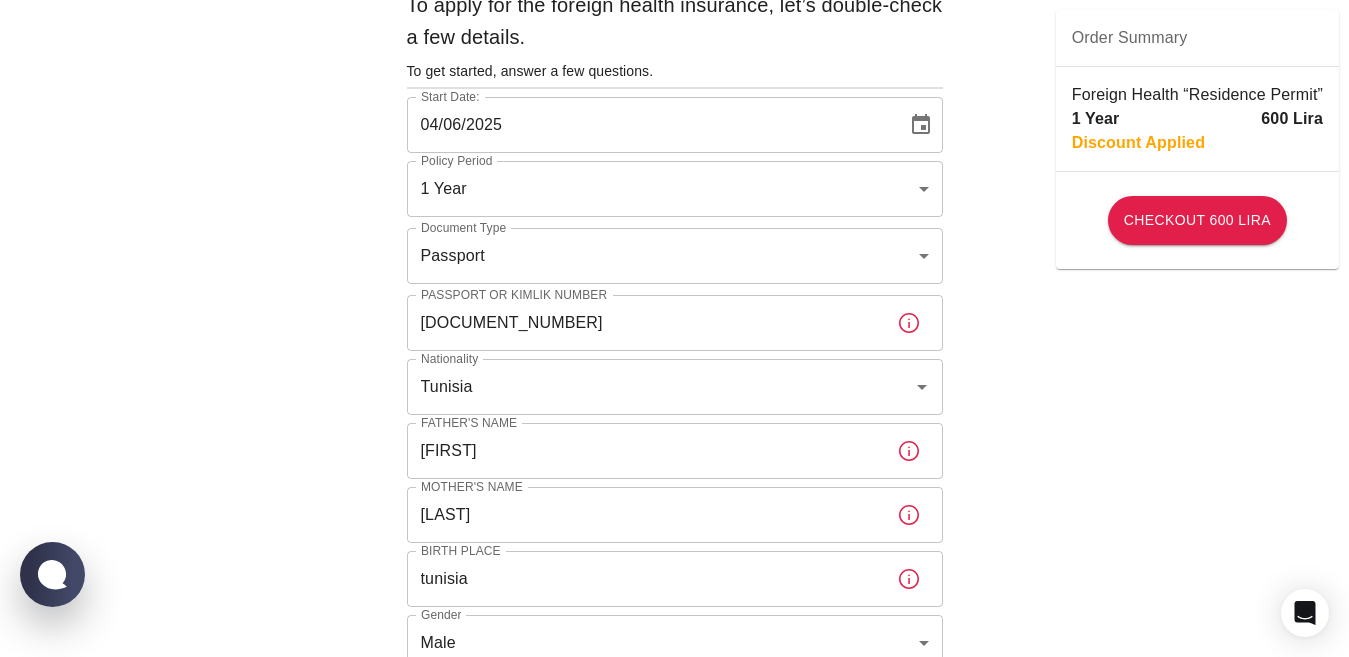 scroll, scrollTop: 0, scrollLeft: 0, axis: both 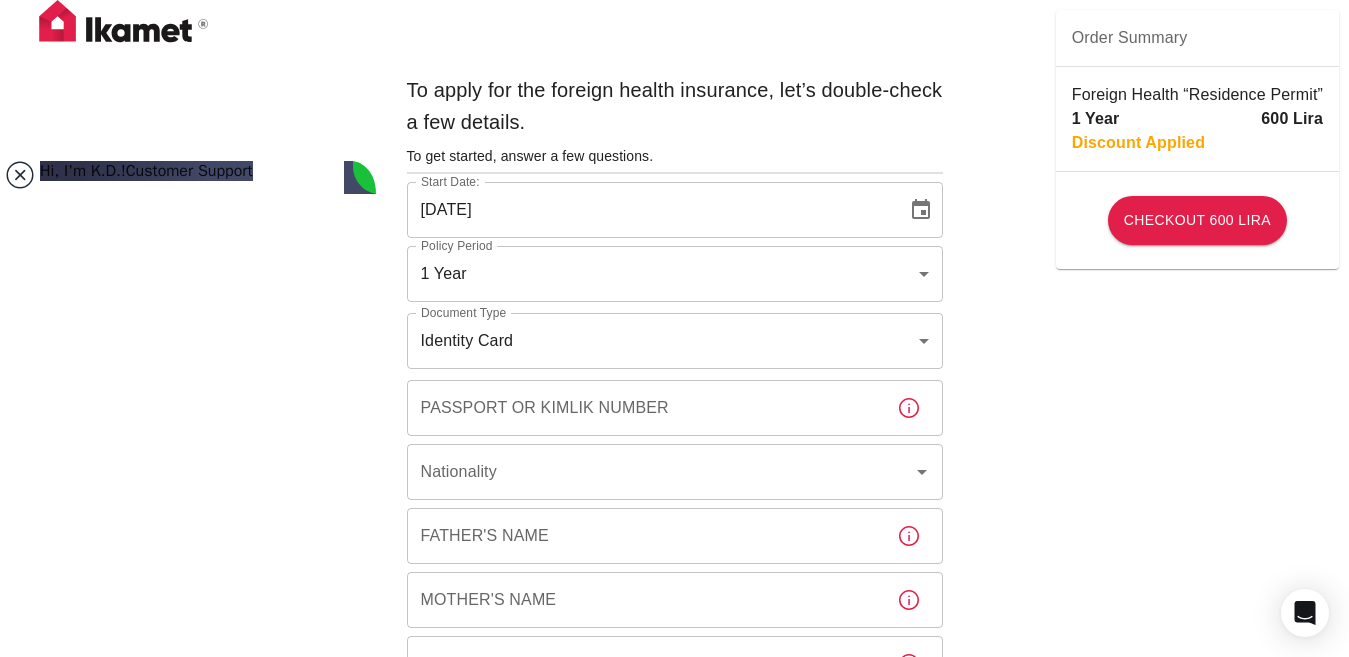 click at bounding box center [20, 175] 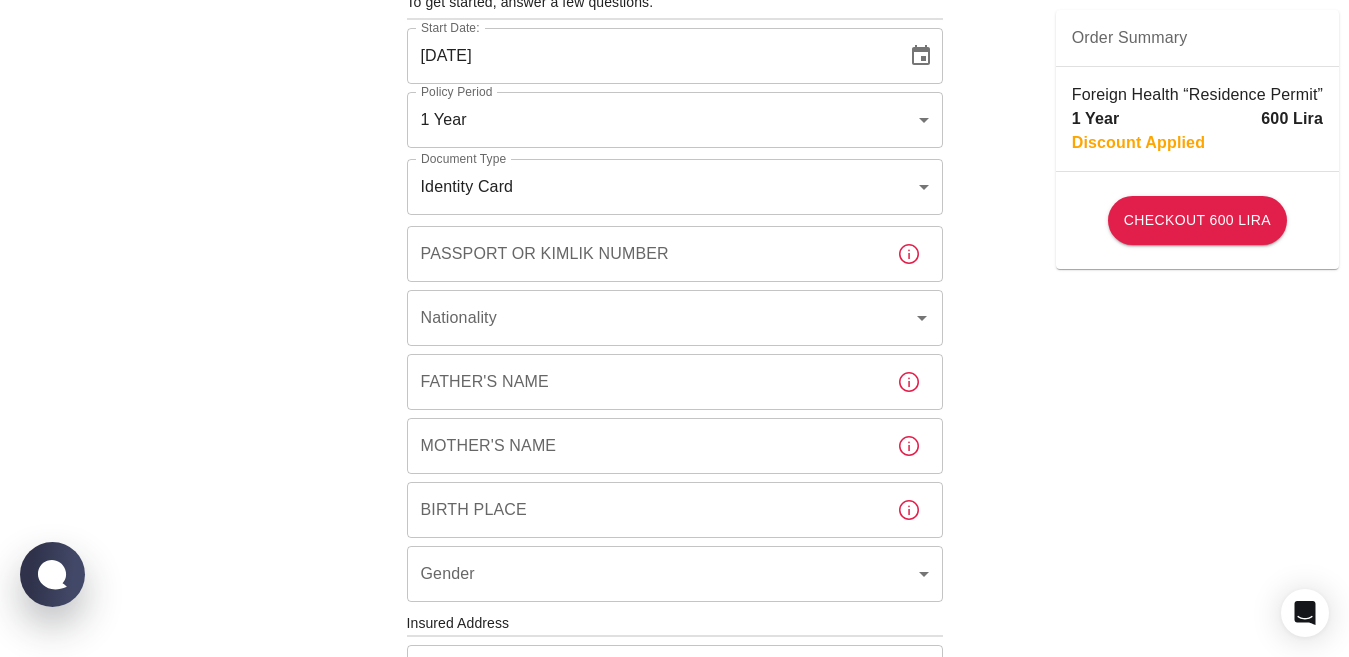 scroll, scrollTop: 0, scrollLeft: 0, axis: both 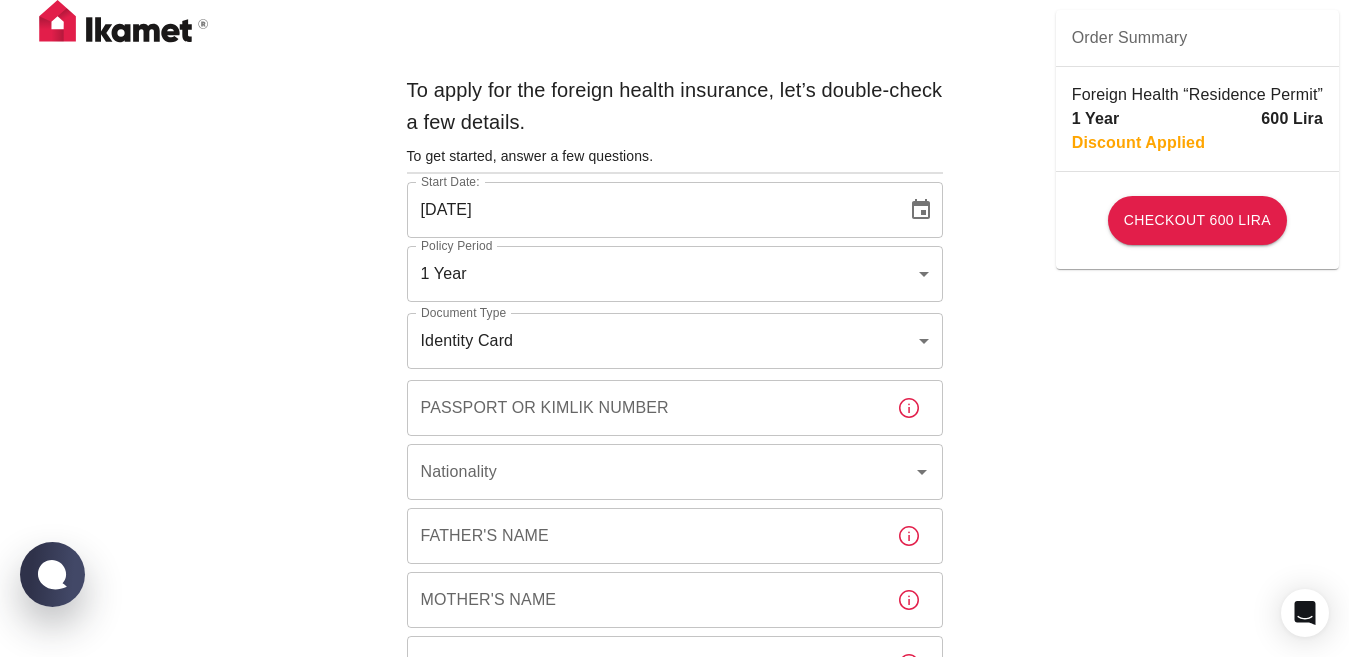 click on "To apply for the foreign health insurance, let’s double-check a few details. To get started, answer a few questions. Start Date: 13/07/2025 Start Date: Policy Period 1 Year b7343ef8-d55e-4554-96a8-76e30347e985 Policy Period Document Type Identity Card id Document Type Passport or Kimlik Number Passport or Kimlik Number Nationality Nationality Father's Name Father's Name Mother's Name Mother's Name Birth Place Birth Place Gender ​ Gender Insured Address City City Town Town Neighborhood Neighborhood Street Street Building Number Building Number Apartment Number Apartment Number EFT Credit Card I have read and accept the  Privacy Policy and User Agreement I have read and accept the  Clarification Text I agree to recieve E-mail and SMS about this offer and campaigns. Order Summary Foreign Health “Residence Permit” 1 Year 600 Lira Discount Applied Checkout 600 Lira Checkout 600 Lira
WhatsApp Chat with us" at bounding box center (674, 775) 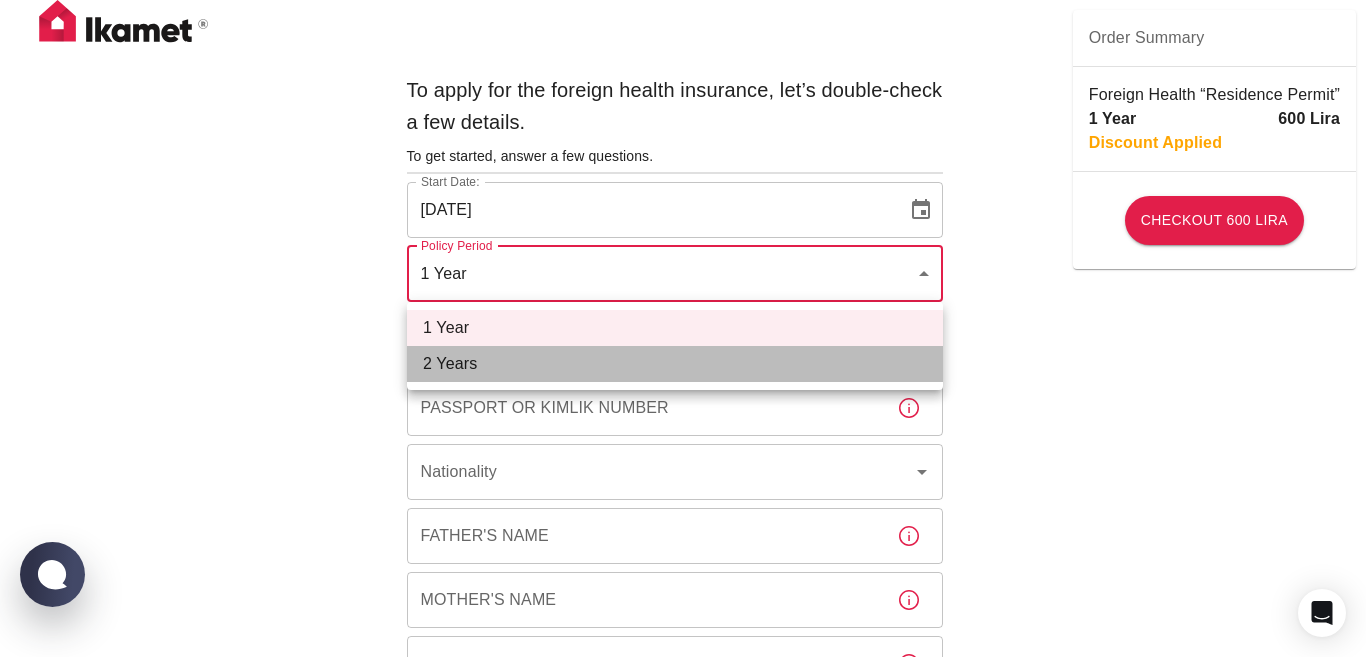 click on "2 Years" at bounding box center [675, 364] 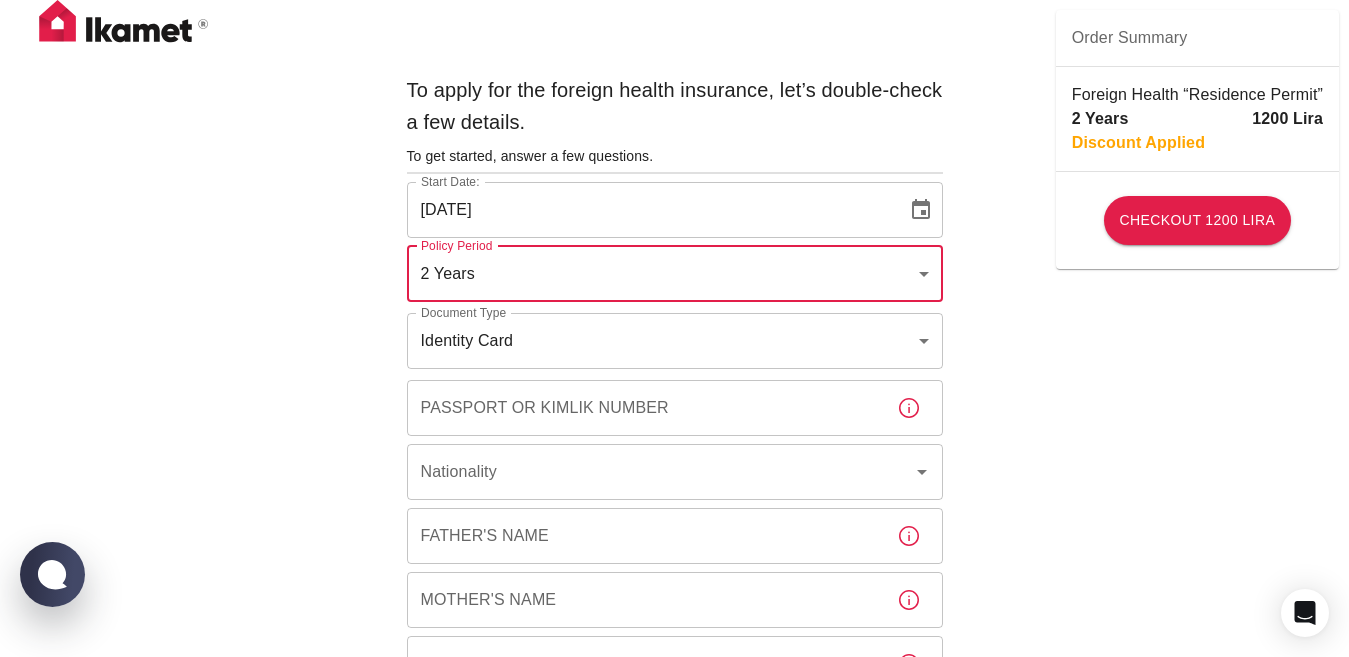 click on "To apply for the foreign health insurance, let’s double-check a few details. To get started, answer a few questions. Start Date: 13/07/2025 Start Date: Policy Period 2 Years 572c7356-bd2e-44a0-a5fb-f98fe7448427 Policy Period Document Type Identity Card id Document Type Passport or Kimlik Number Passport or Kimlik Number Nationality Nationality Father's Name Father's Name Mother's Name Mother's Name Birth Place Birth Place Gender ​ Gender Insured Address City City Town Town Neighborhood Neighborhood Street Street Building Number Building Number Apartment Number Apartment Number EFT Credit Card I have read and accept the  Privacy Policy and User Agreement I have read and accept the  Clarification Text I agree to recieve E-mail and SMS about this offer and campaigns. Order Summary Foreign Health “Residence Permit” 2 Years 1200 Lira Discount Applied Checkout 1200 Lira Checkout 1200 Lira" at bounding box center [674, 775] 